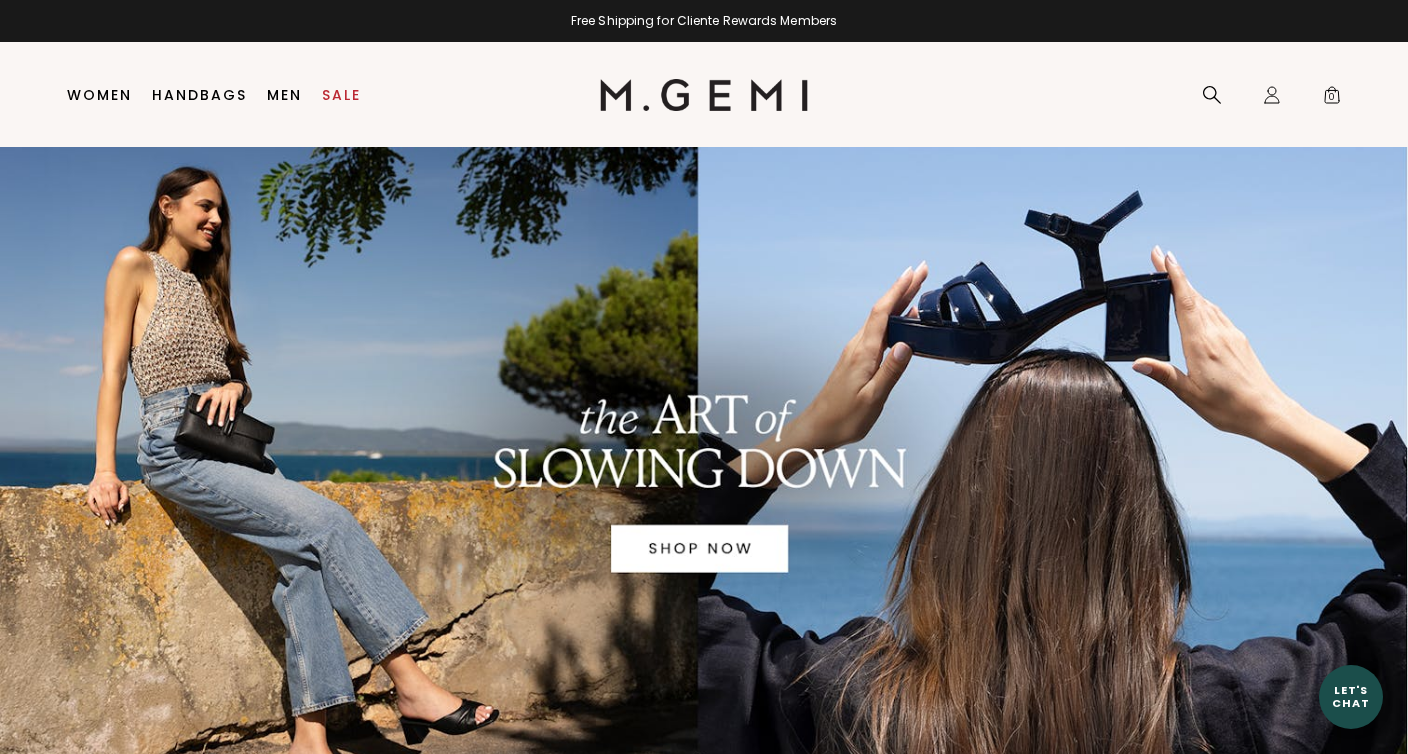 scroll, scrollTop: 0, scrollLeft: 0, axis: both 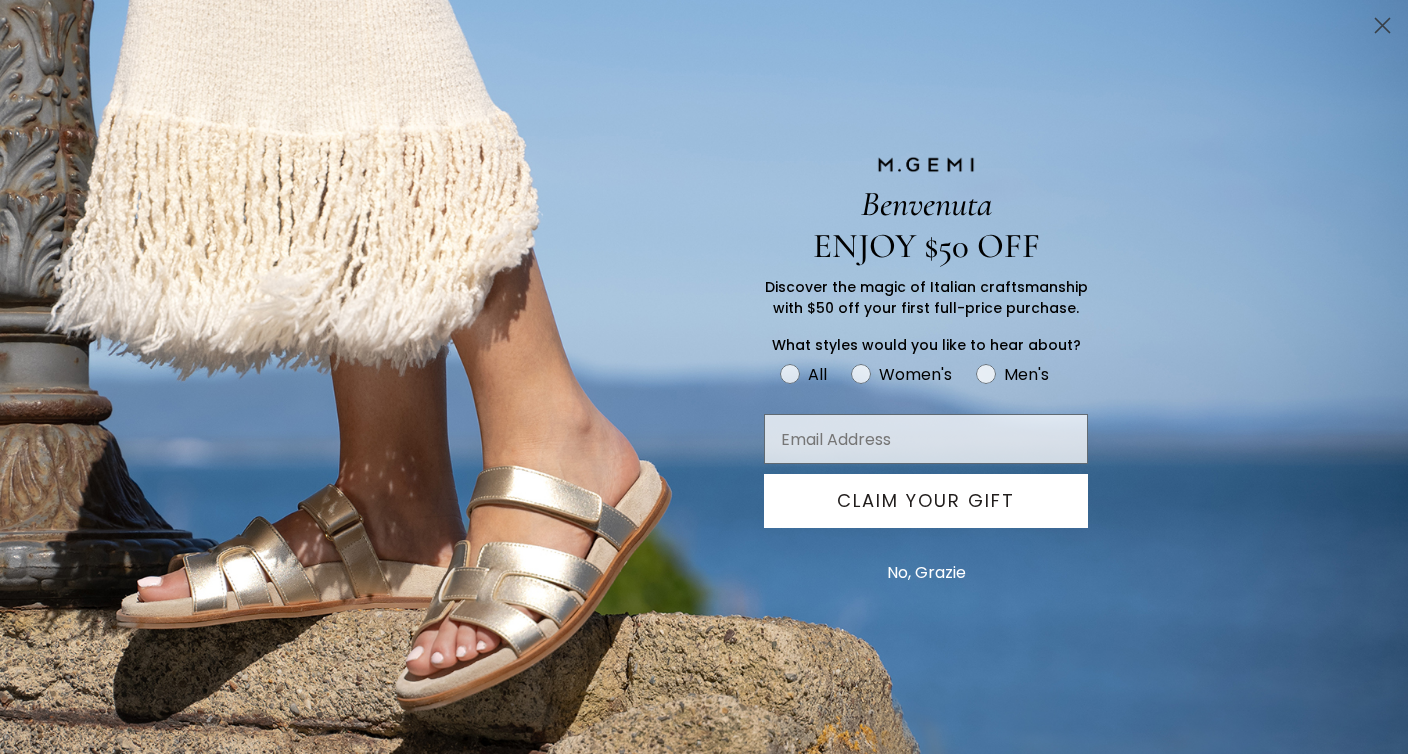 click 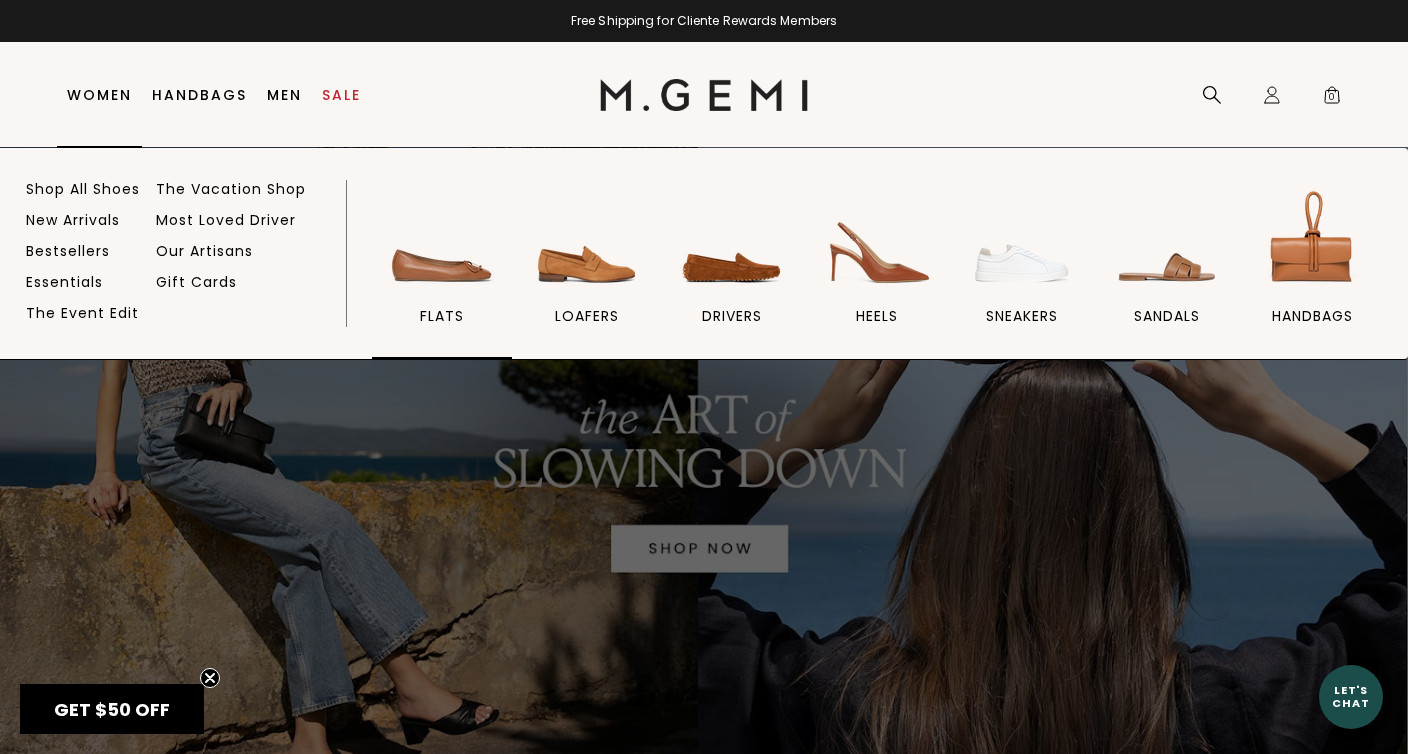 click at bounding box center [442, 241] 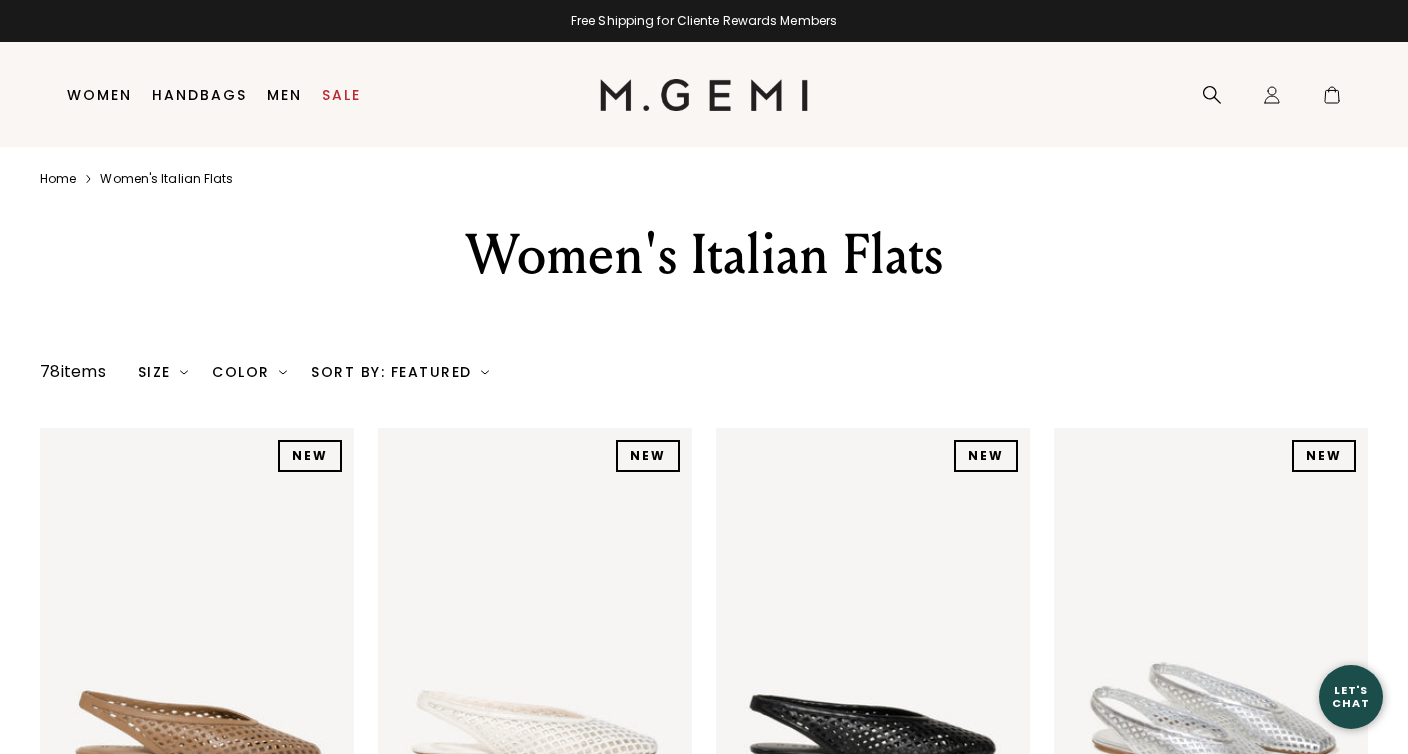 scroll, scrollTop: 0, scrollLeft: 0, axis: both 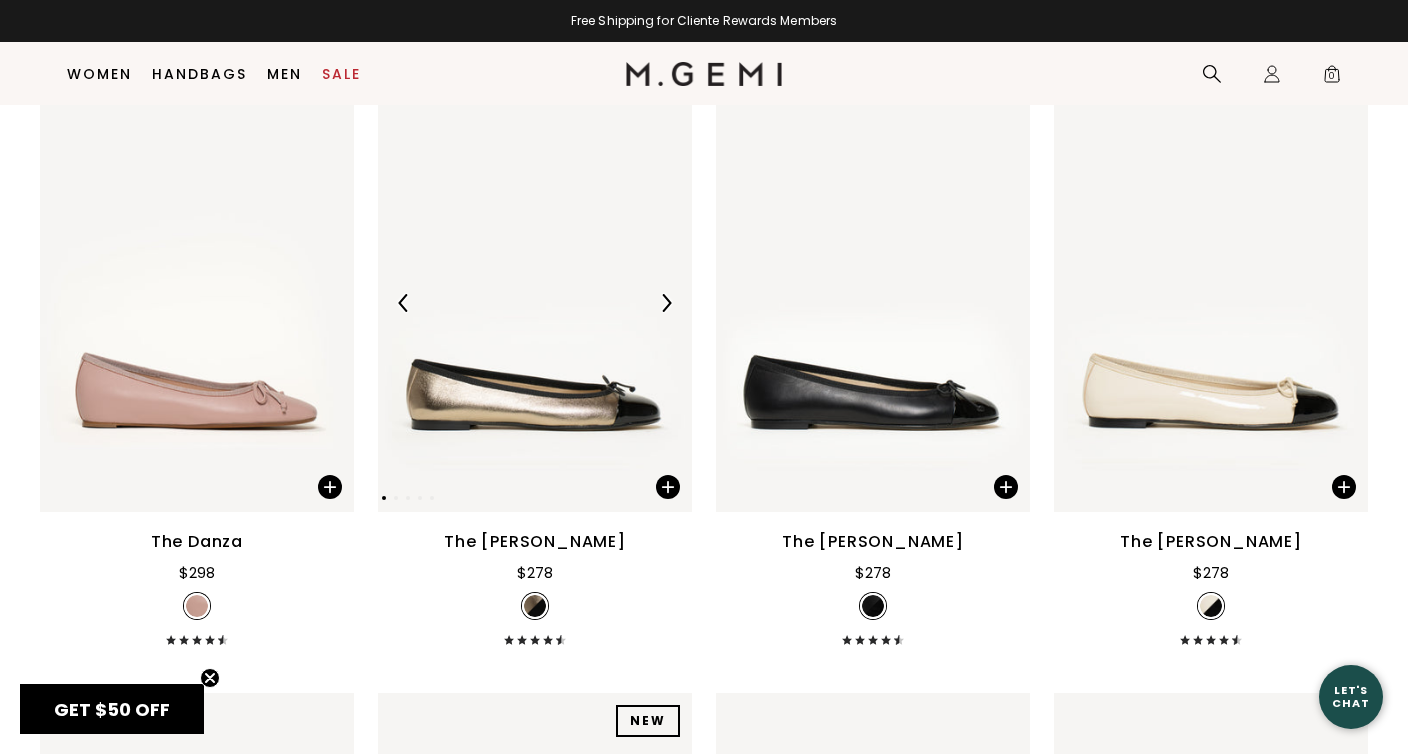click at bounding box center (535, 303) 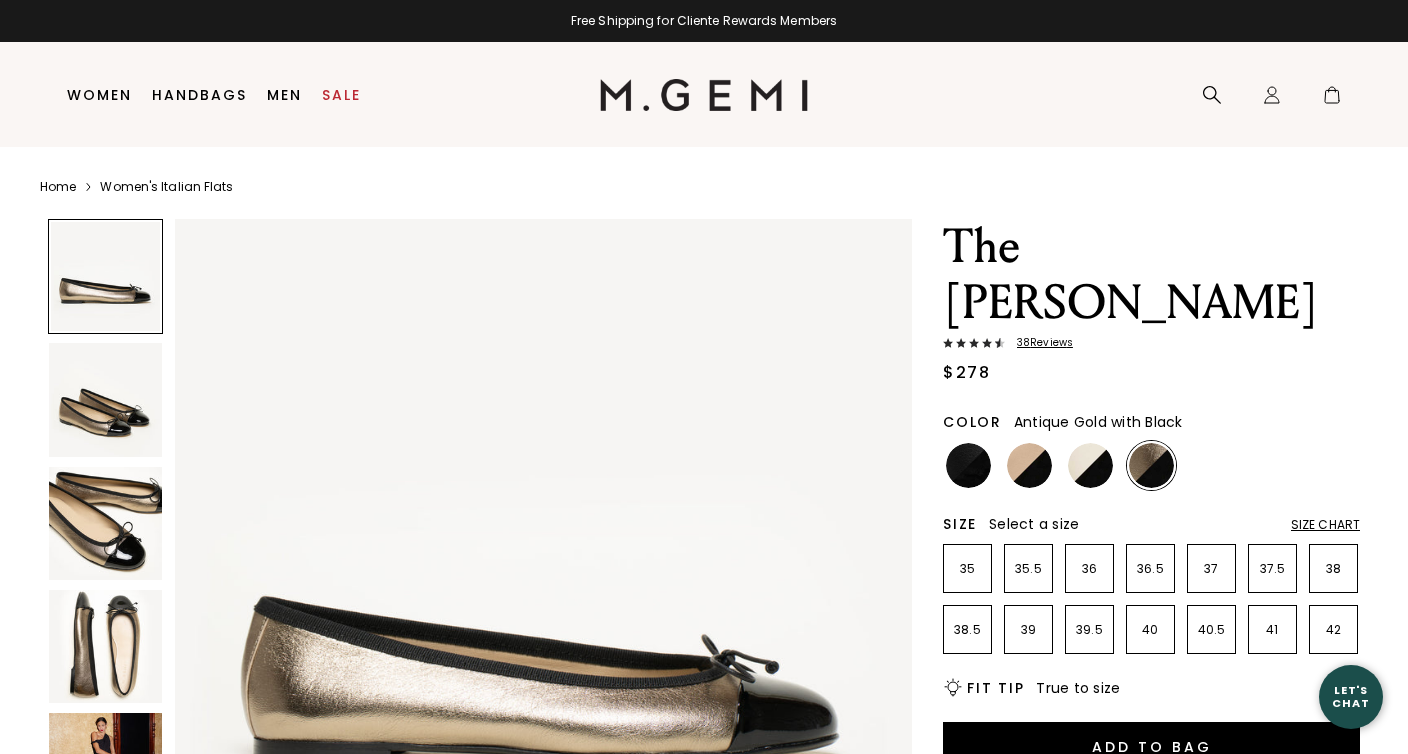 scroll, scrollTop: 0, scrollLeft: 0, axis: both 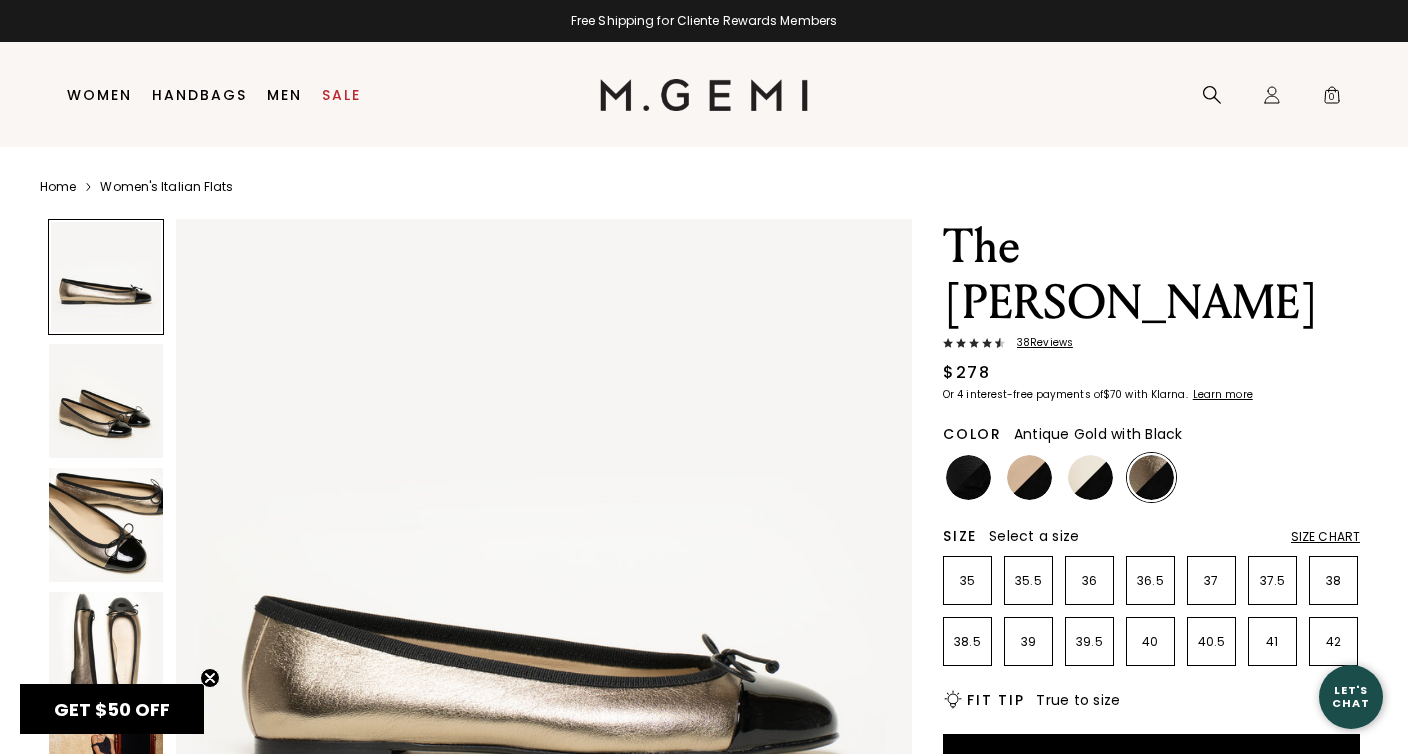 click at bounding box center (106, 525) 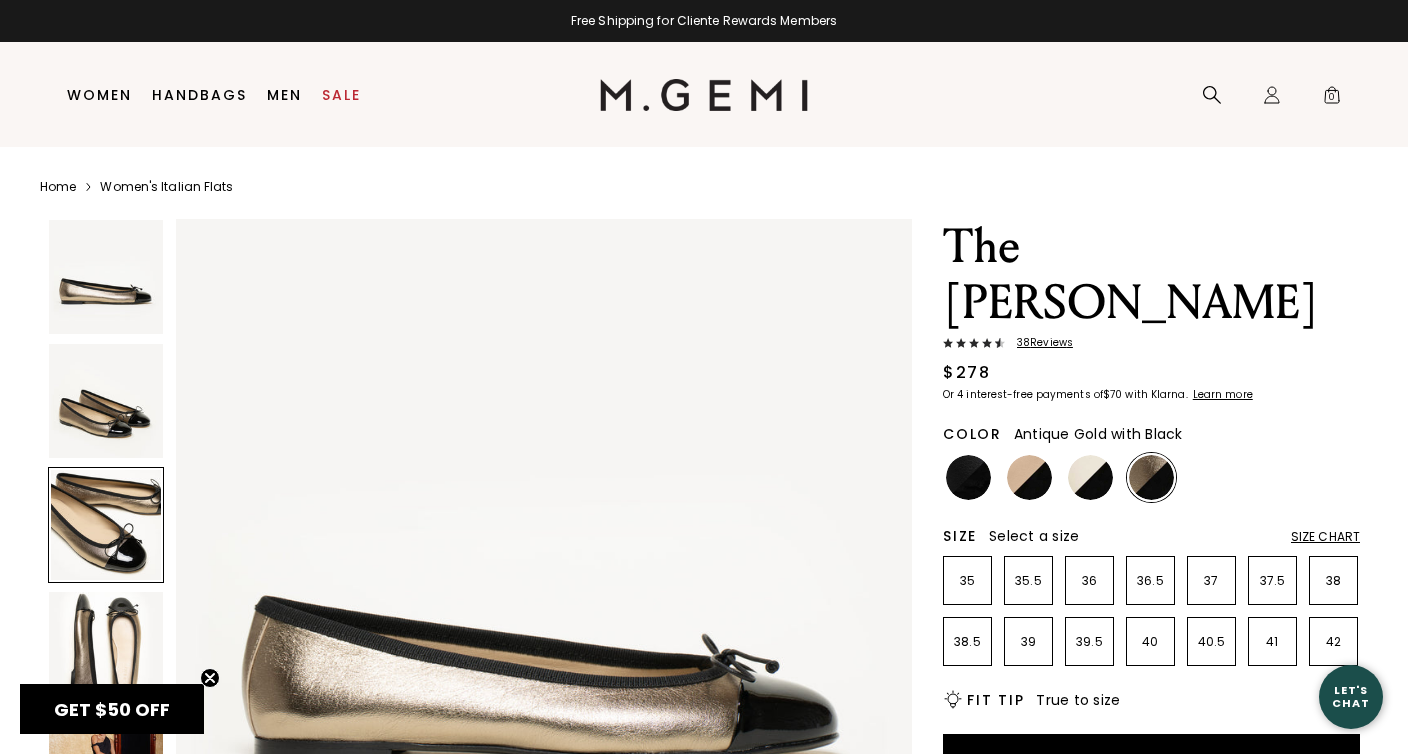 scroll, scrollTop: 0, scrollLeft: 0, axis: both 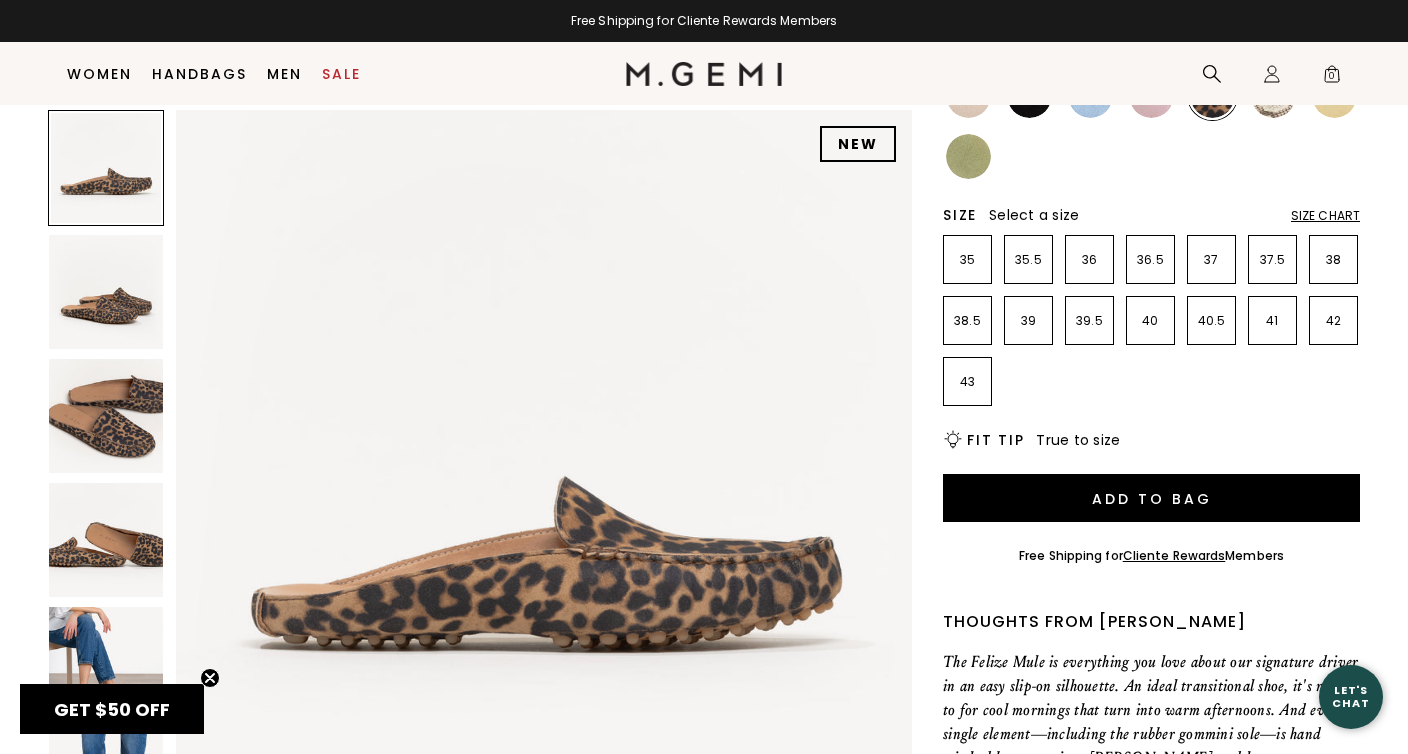 click at bounding box center (106, 416) 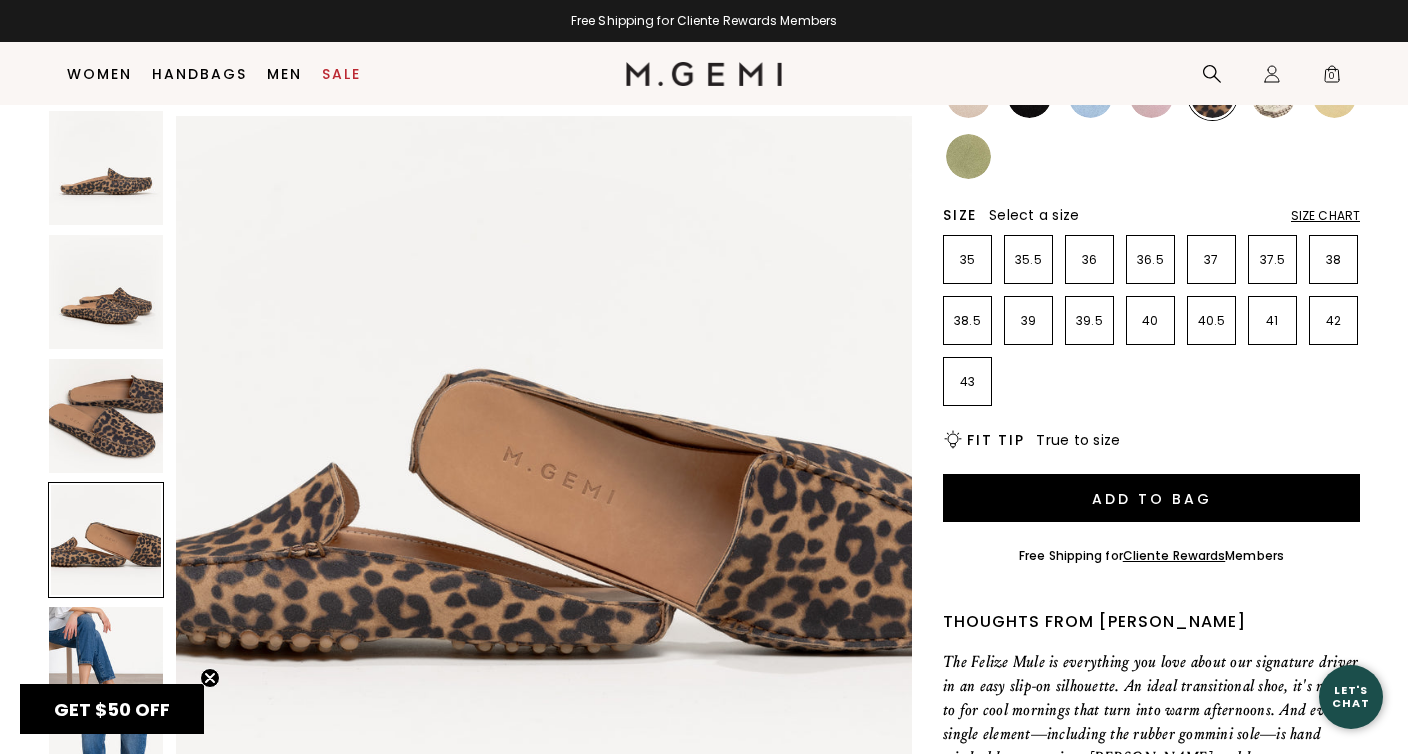 scroll, scrollTop: 2260, scrollLeft: 0, axis: vertical 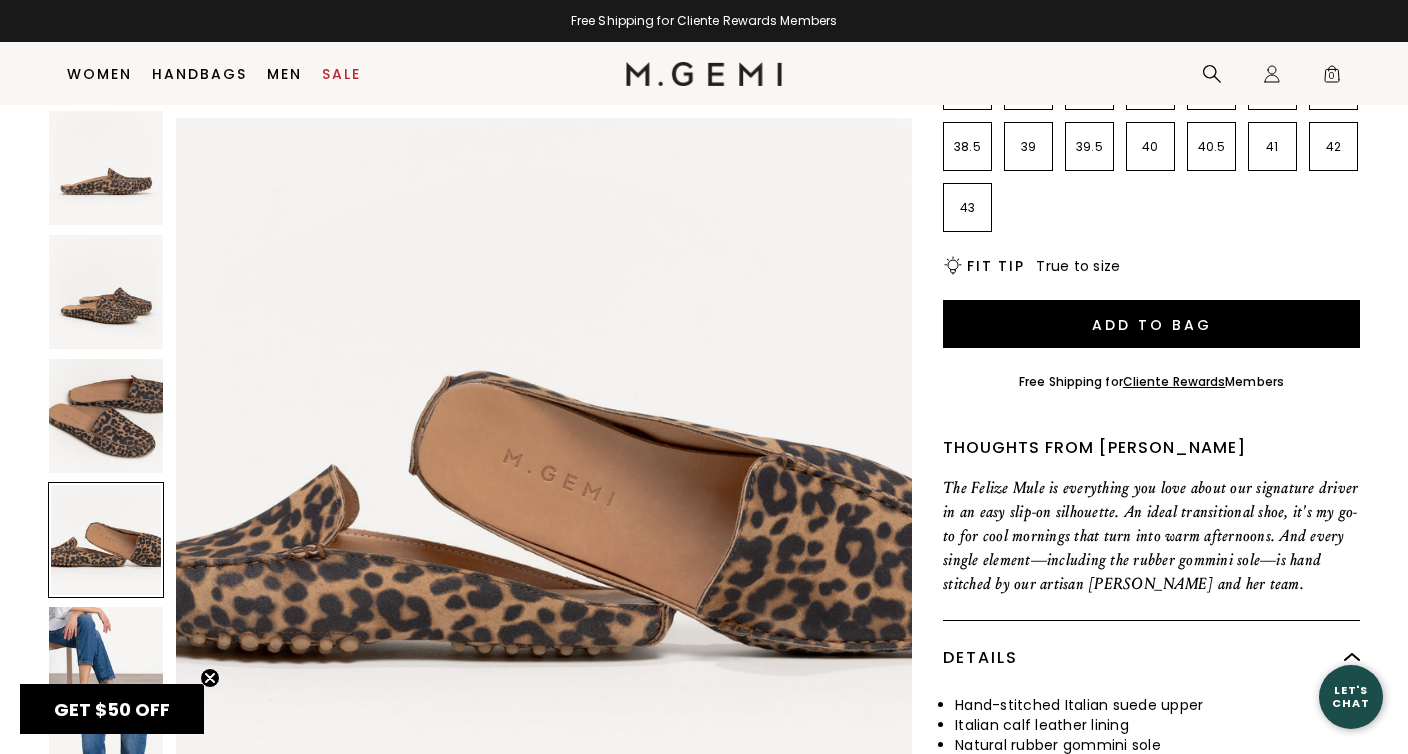 click at bounding box center [106, 664] 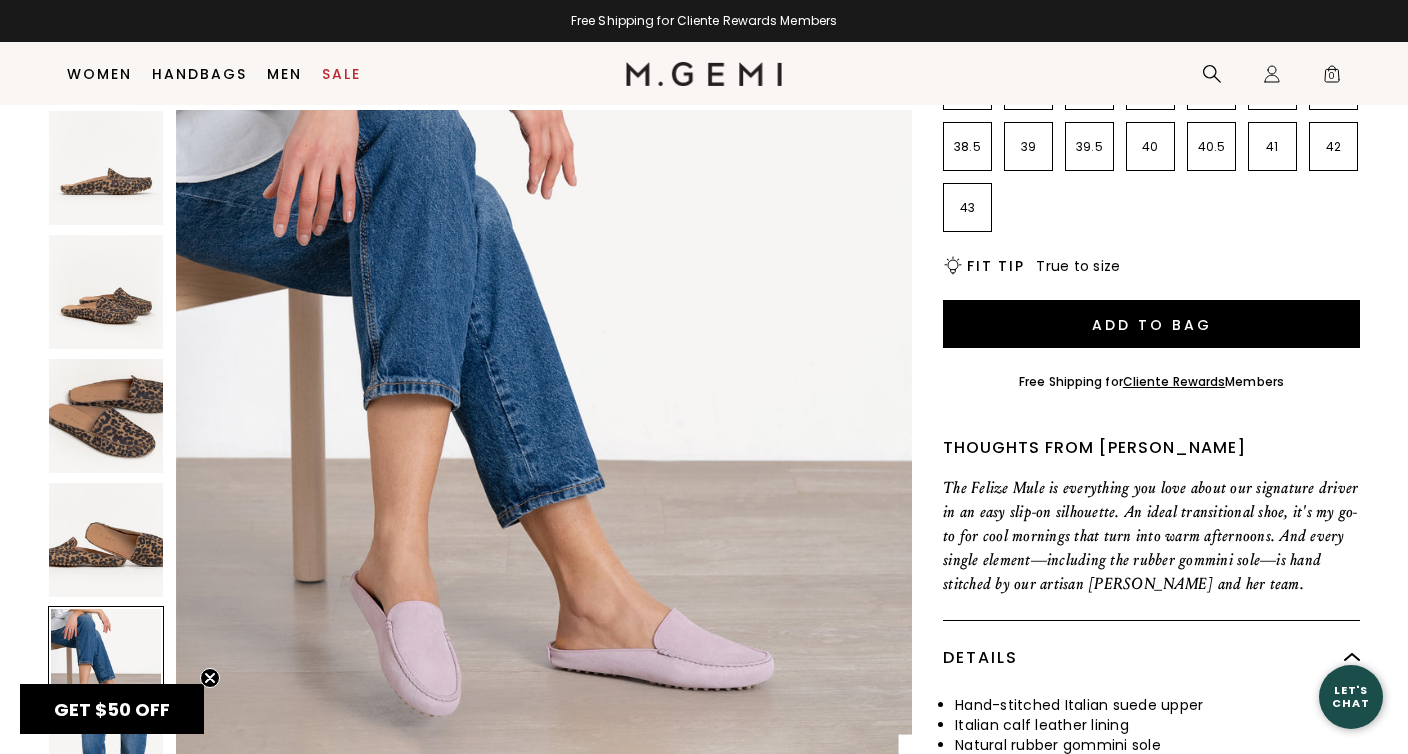 scroll, scrollTop: 3116, scrollLeft: 0, axis: vertical 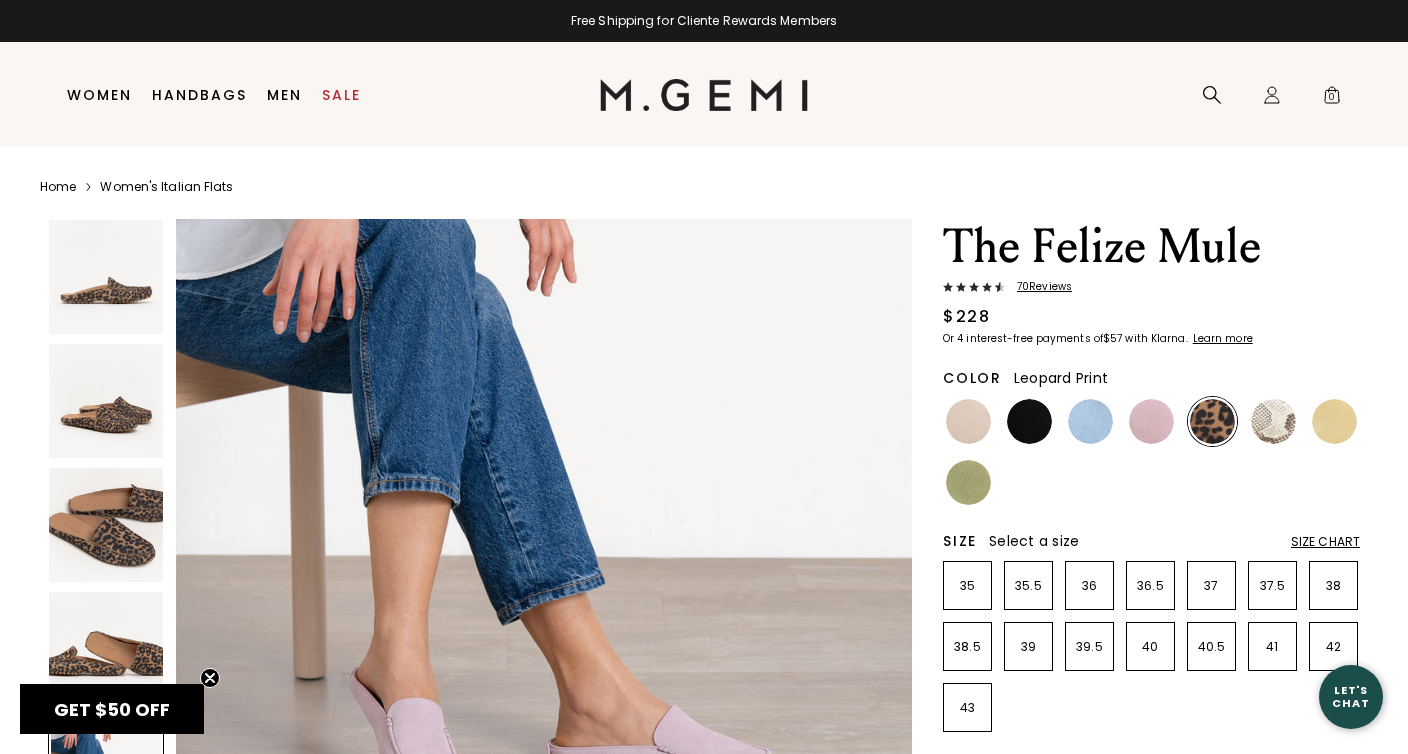 click at bounding box center (1273, 421) 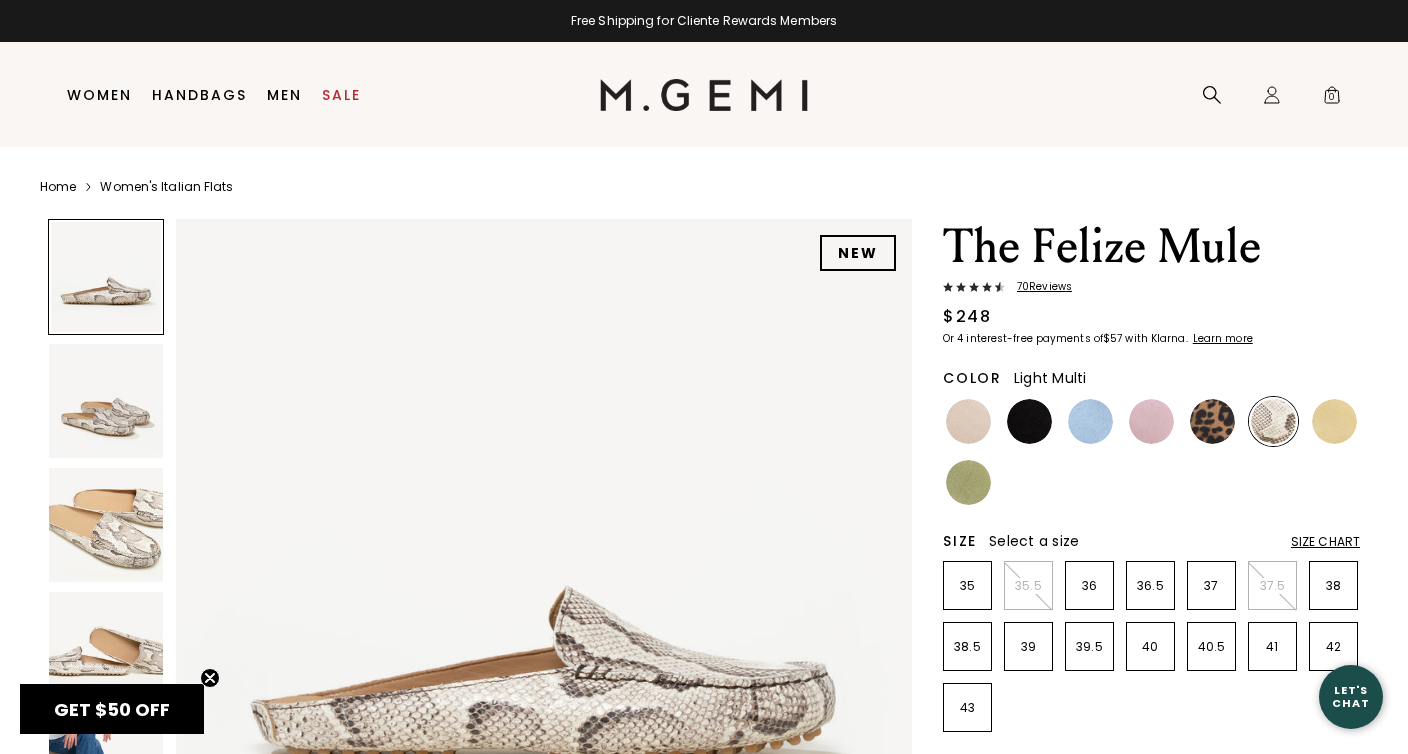 scroll, scrollTop: 0, scrollLeft: 0, axis: both 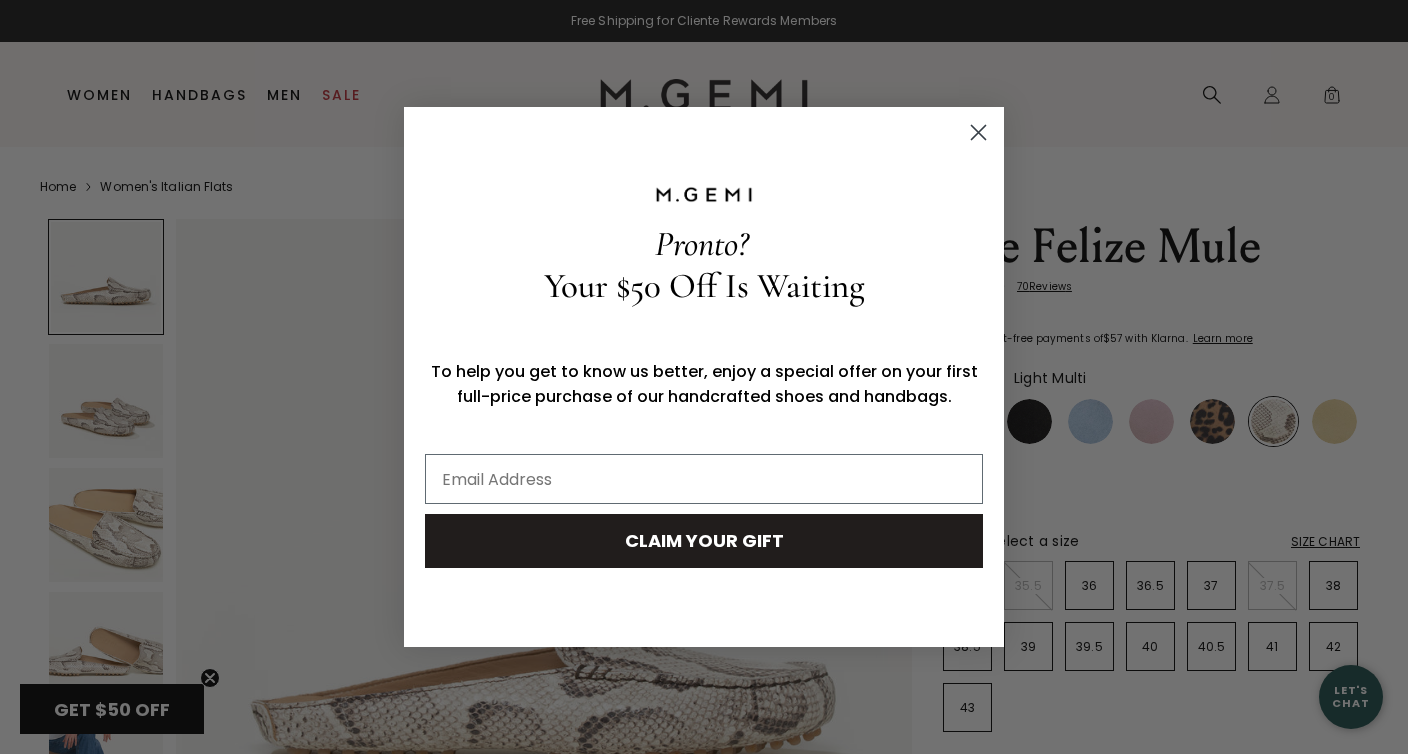 click 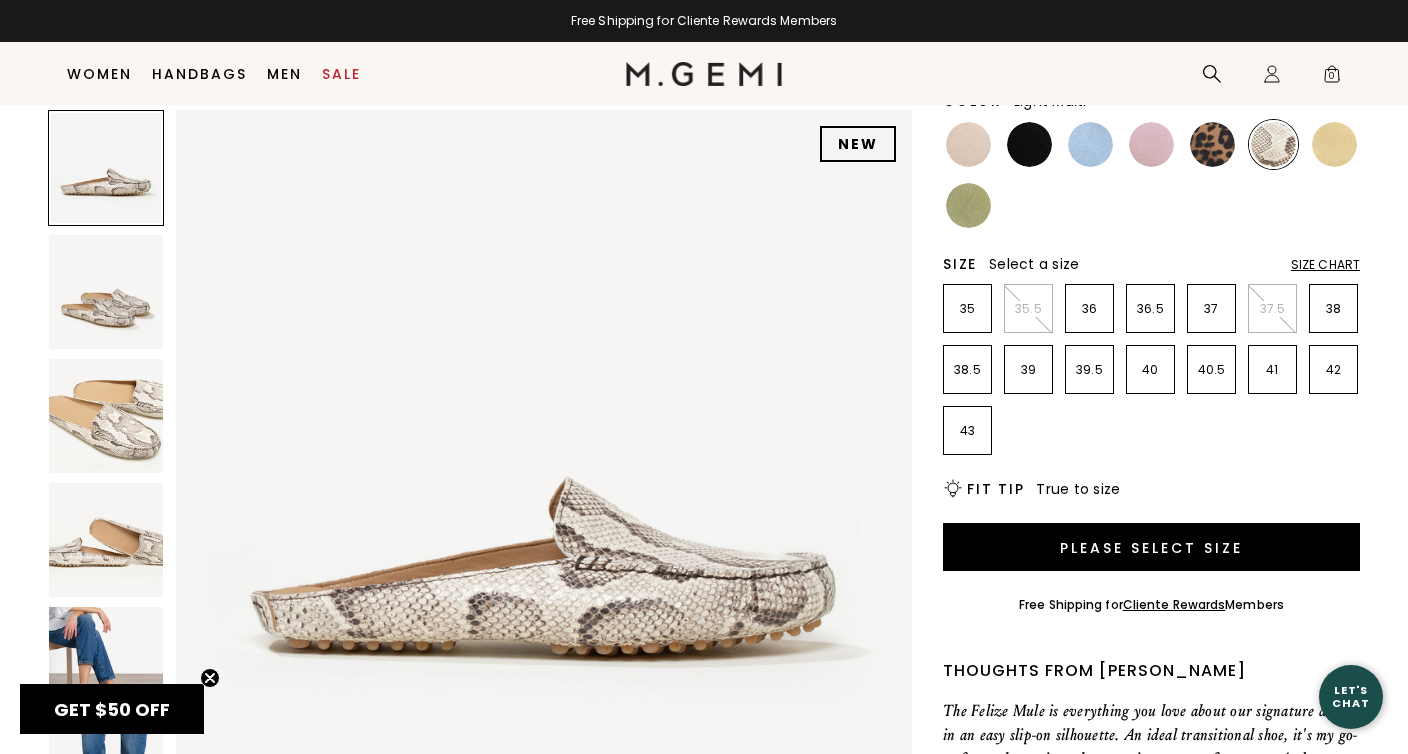 scroll, scrollTop: 258, scrollLeft: 0, axis: vertical 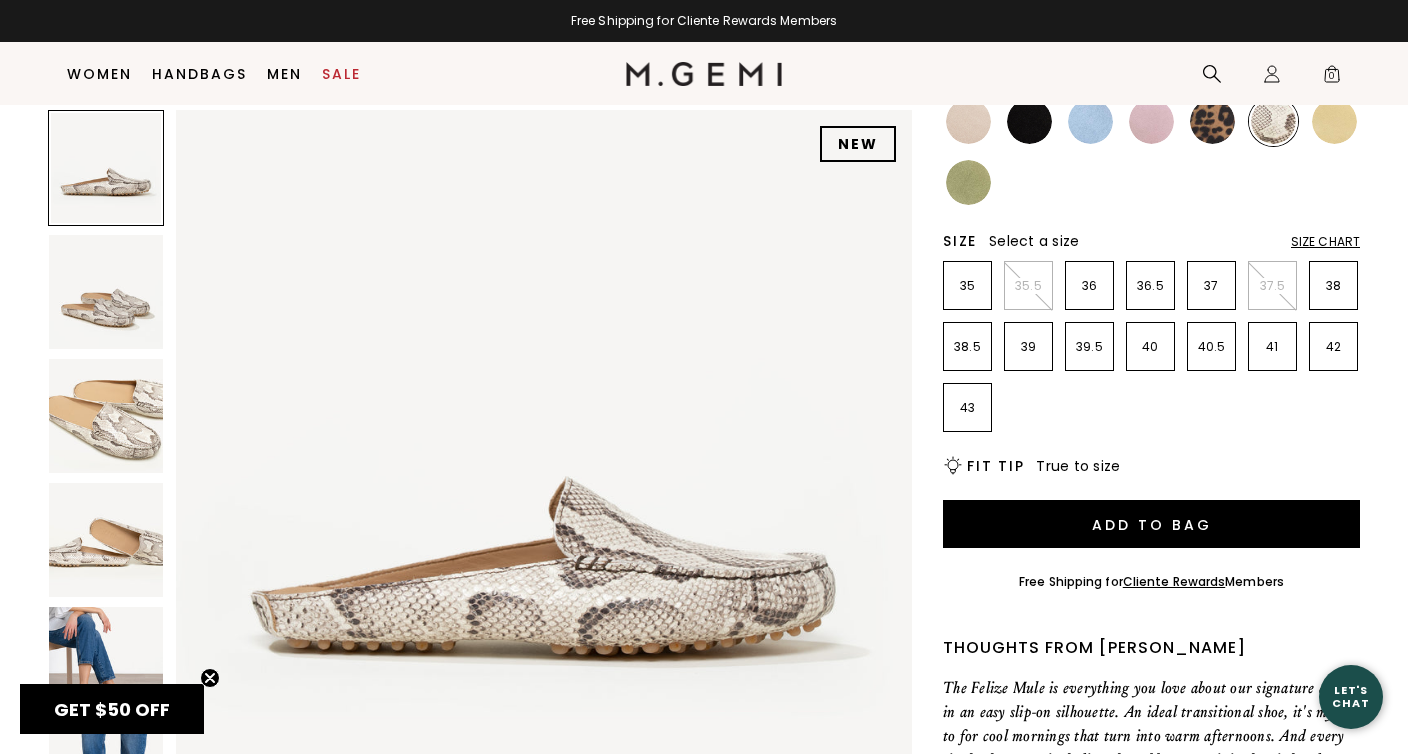 click at bounding box center [106, 416] 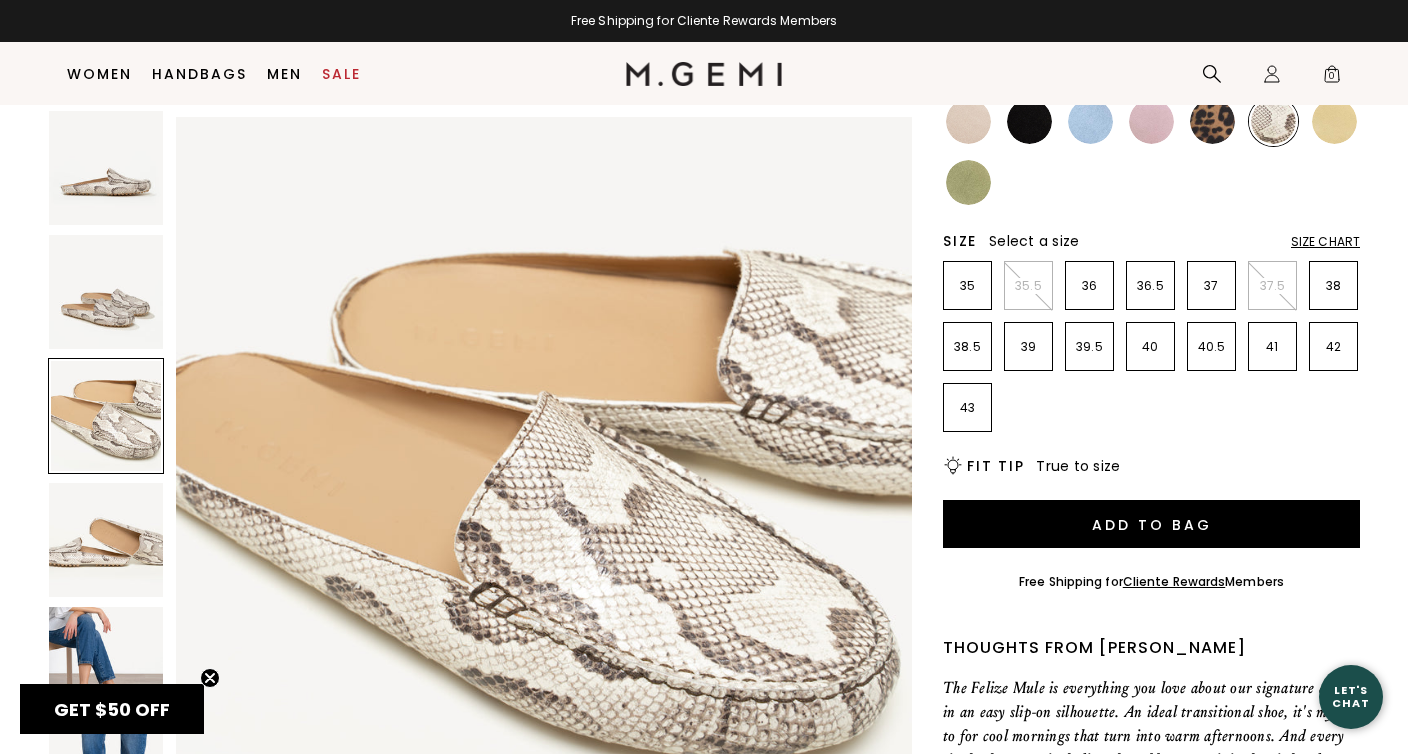 scroll, scrollTop: 1512, scrollLeft: 0, axis: vertical 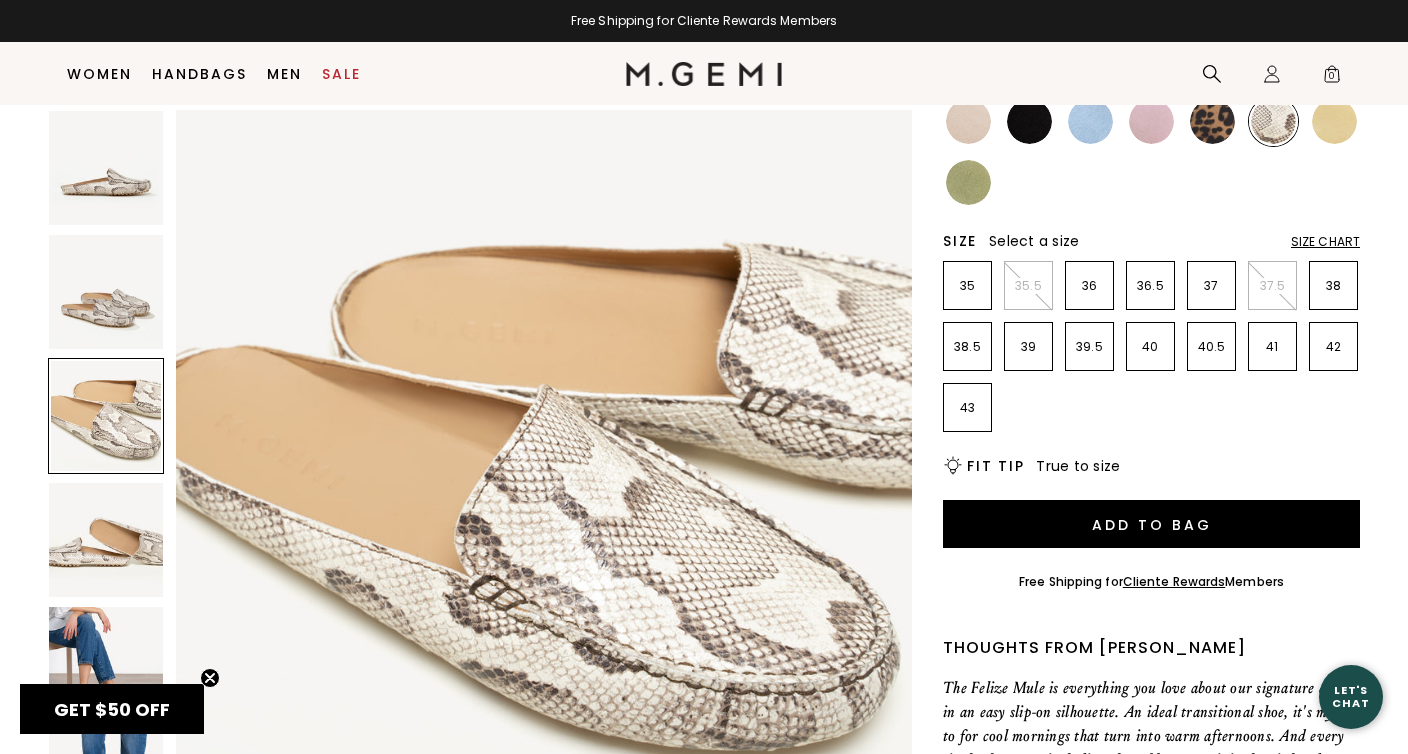click at bounding box center [1334, 121] 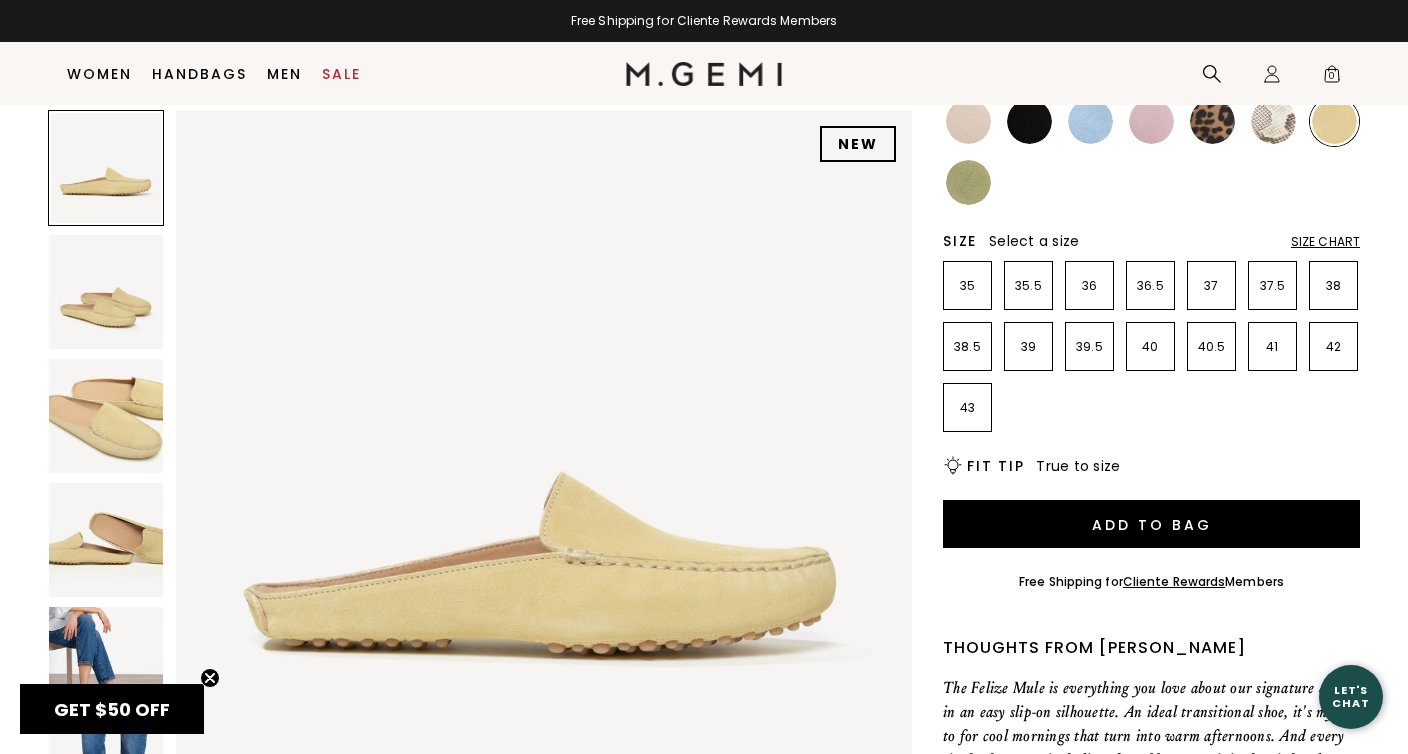 scroll, scrollTop: 0, scrollLeft: 0, axis: both 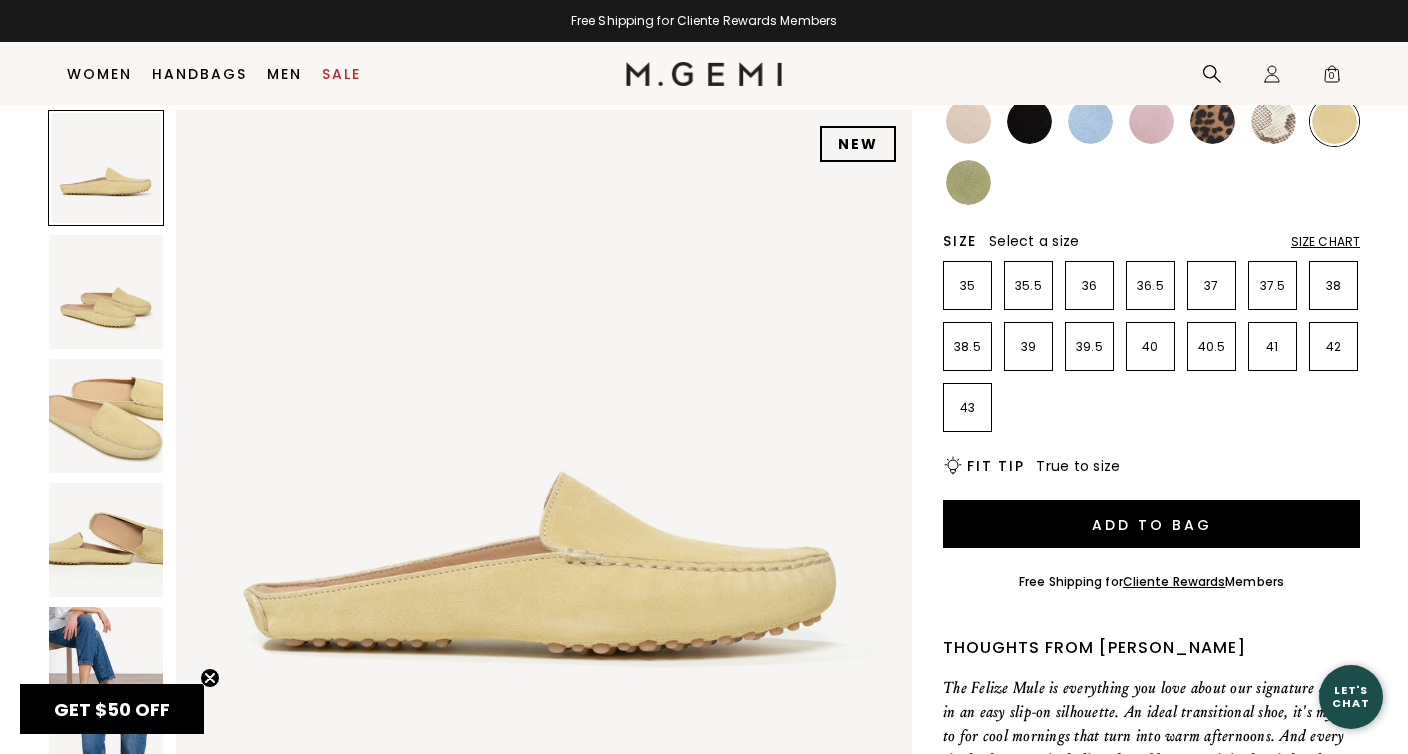 click at bounding box center [1029, 121] 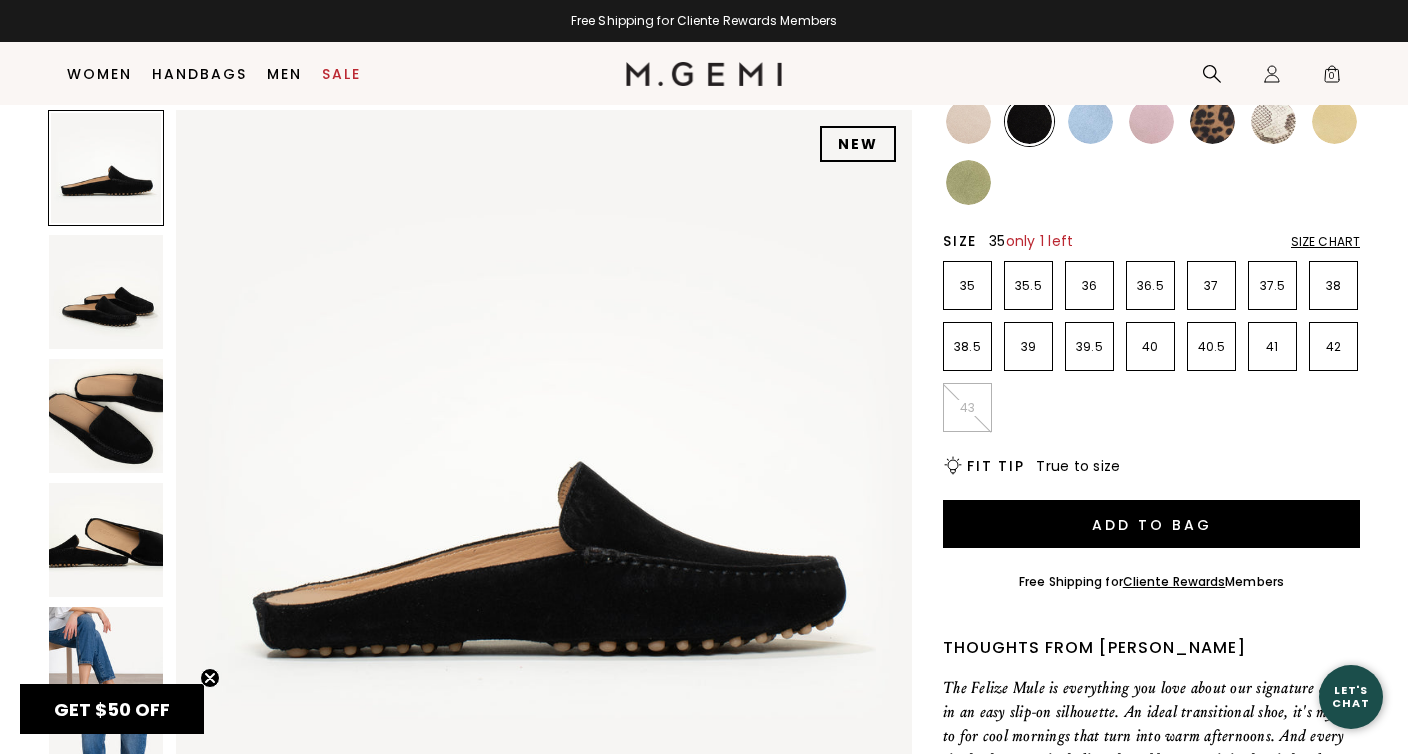 scroll, scrollTop: 0, scrollLeft: 0, axis: both 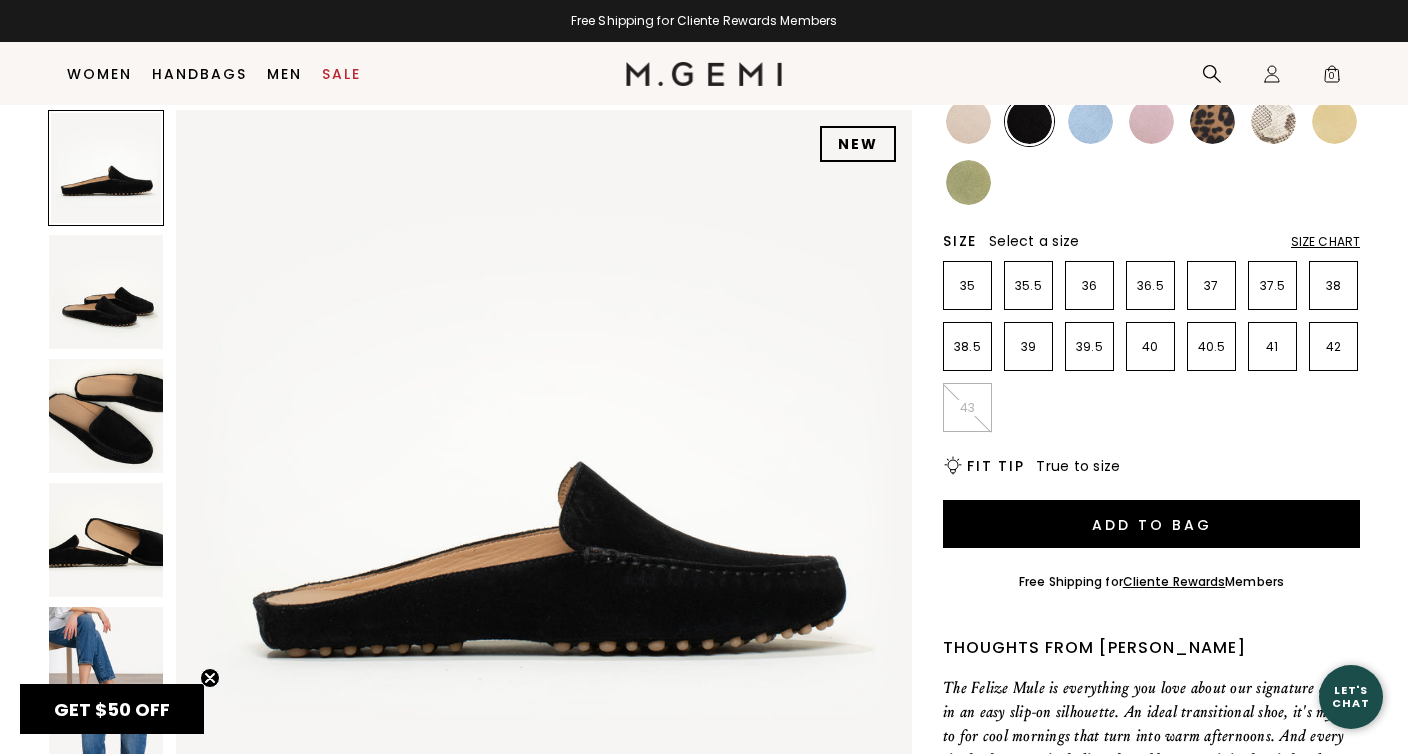 click at bounding box center (106, 416) 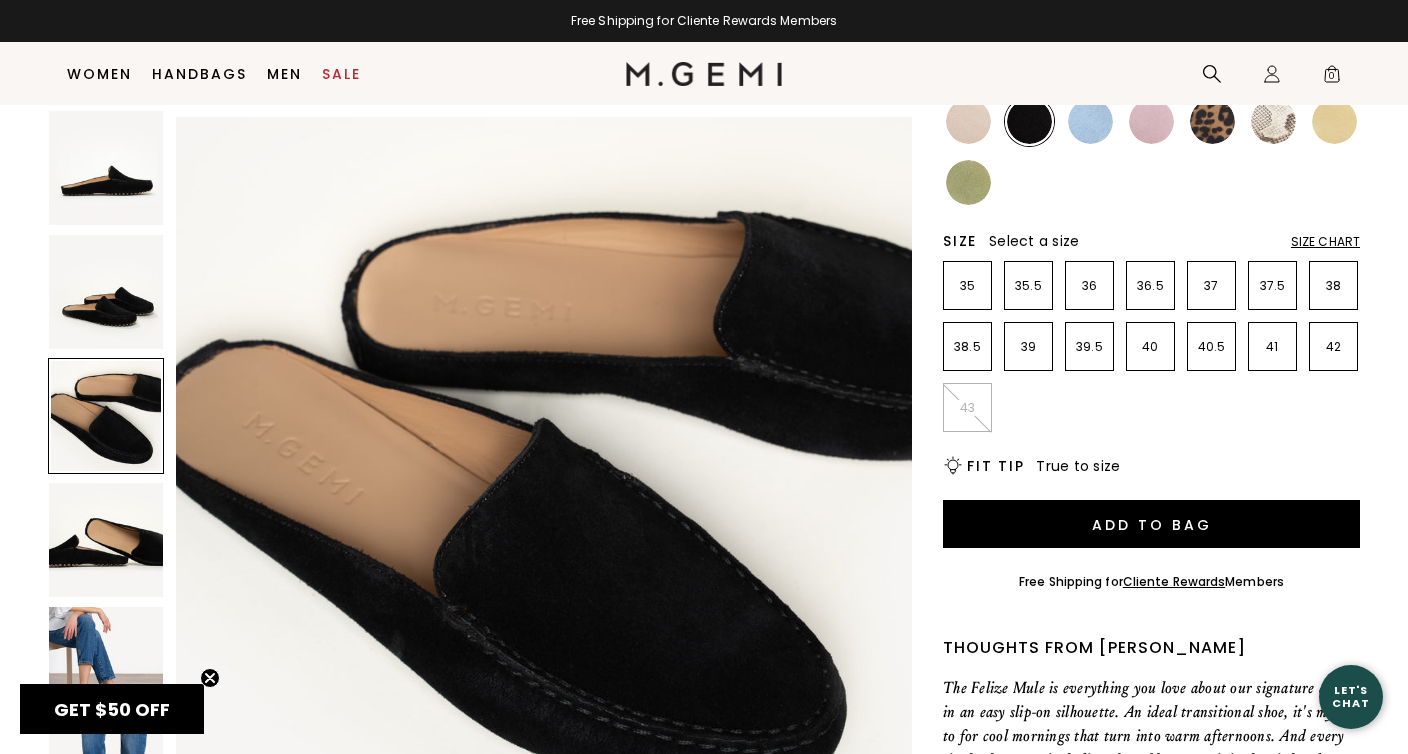 scroll, scrollTop: 1512, scrollLeft: 0, axis: vertical 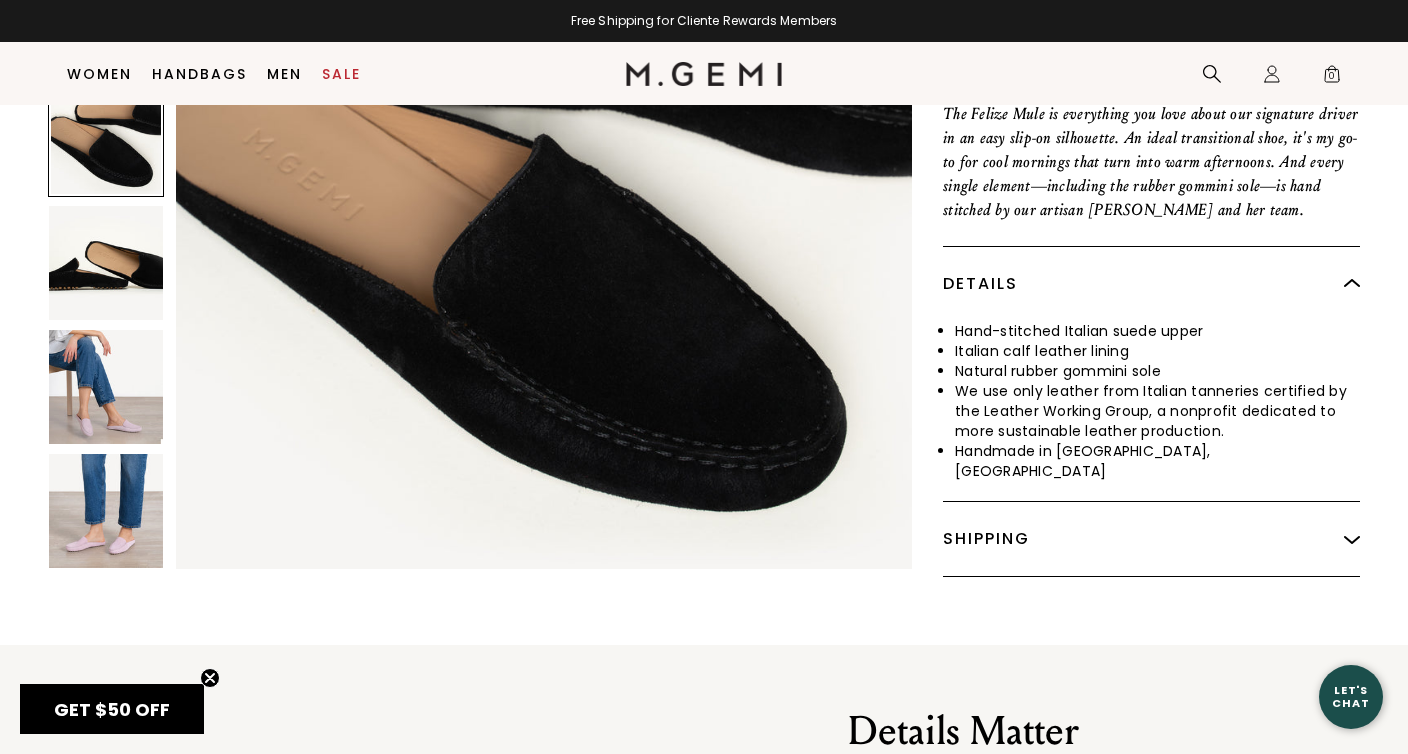 click at bounding box center [106, 511] 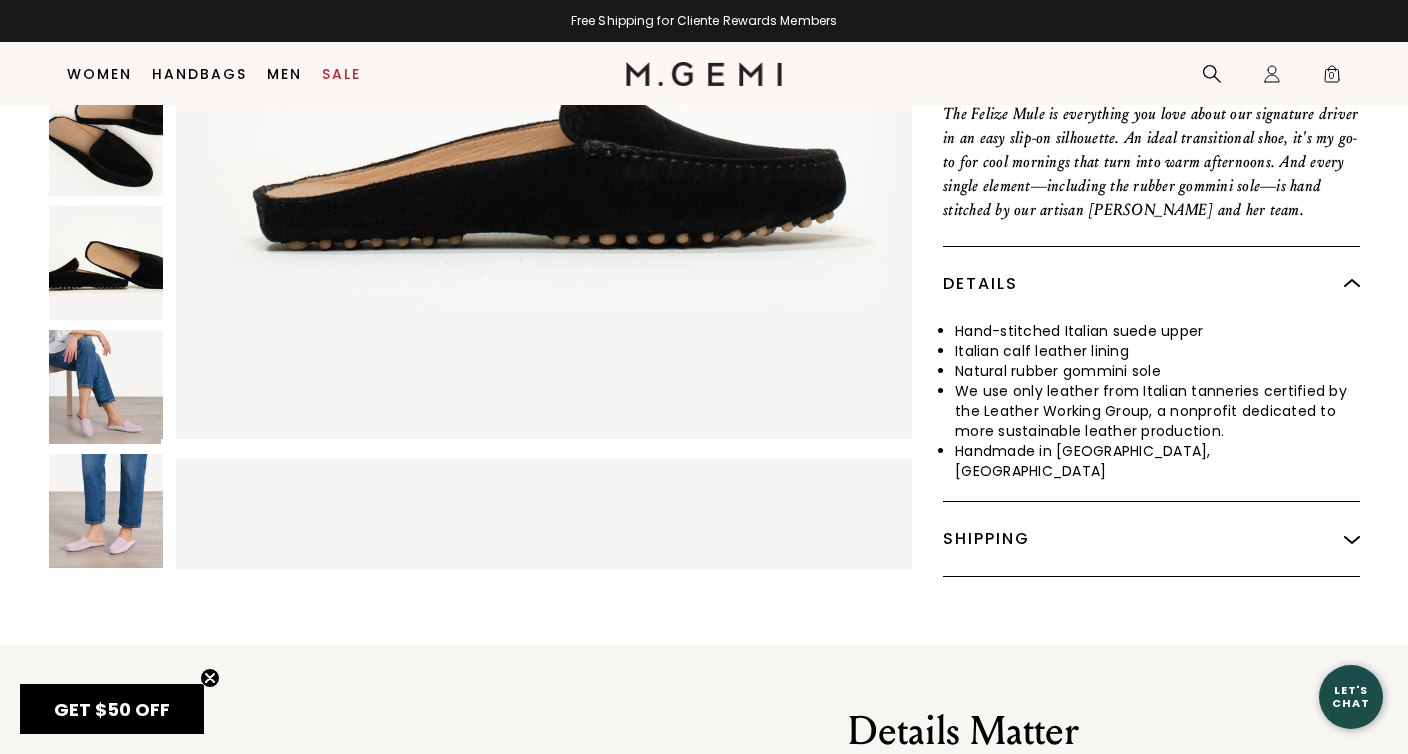 scroll, scrollTop: 0, scrollLeft: 0, axis: both 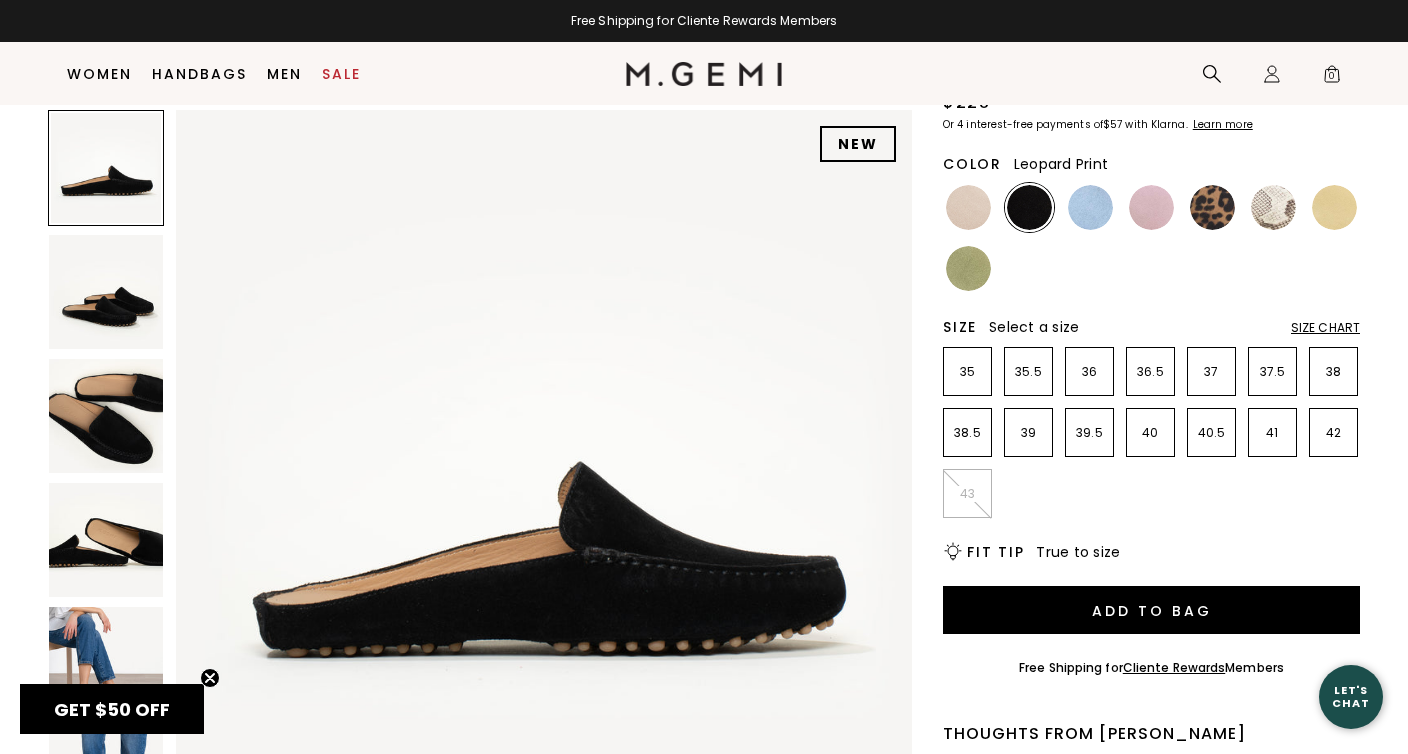 click at bounding box center (1212, 207) 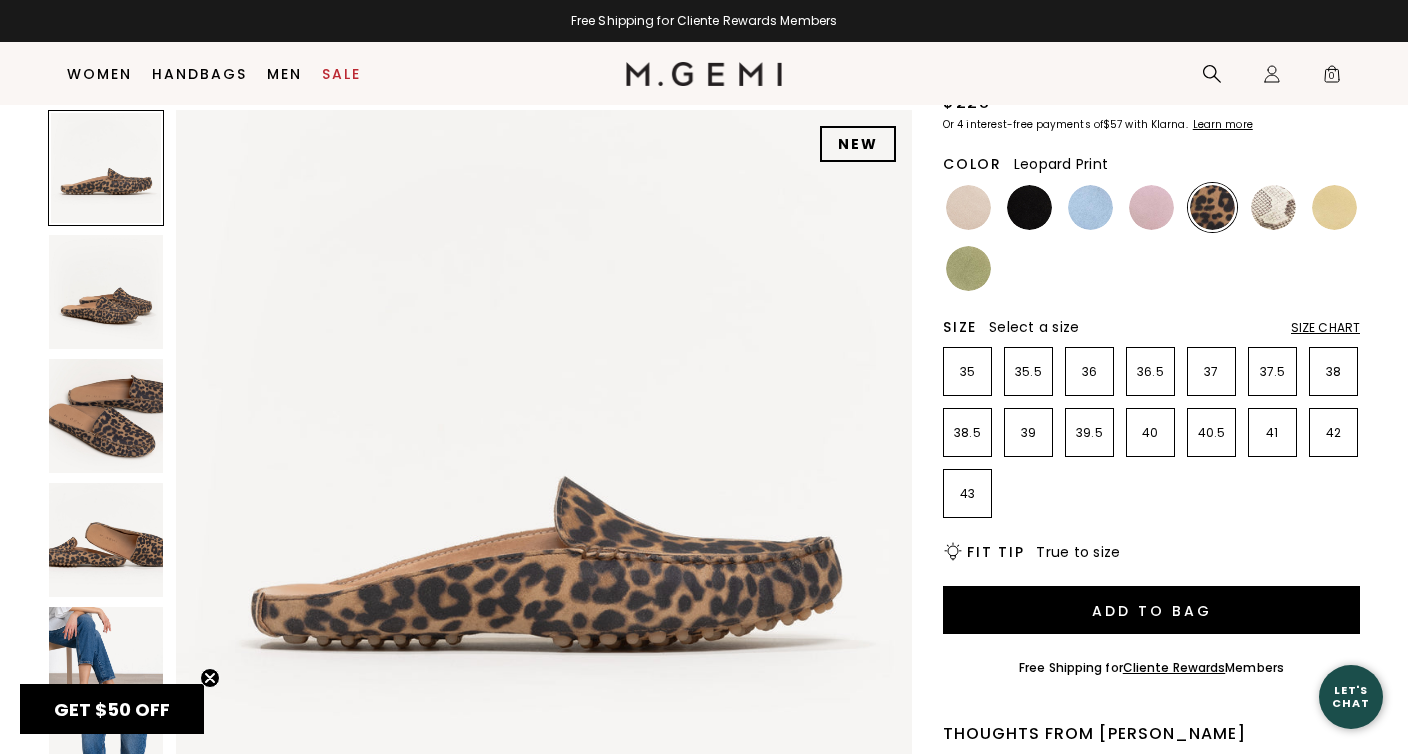 scroll, scrollTop: 0, scrollLeft: 0, axis: both 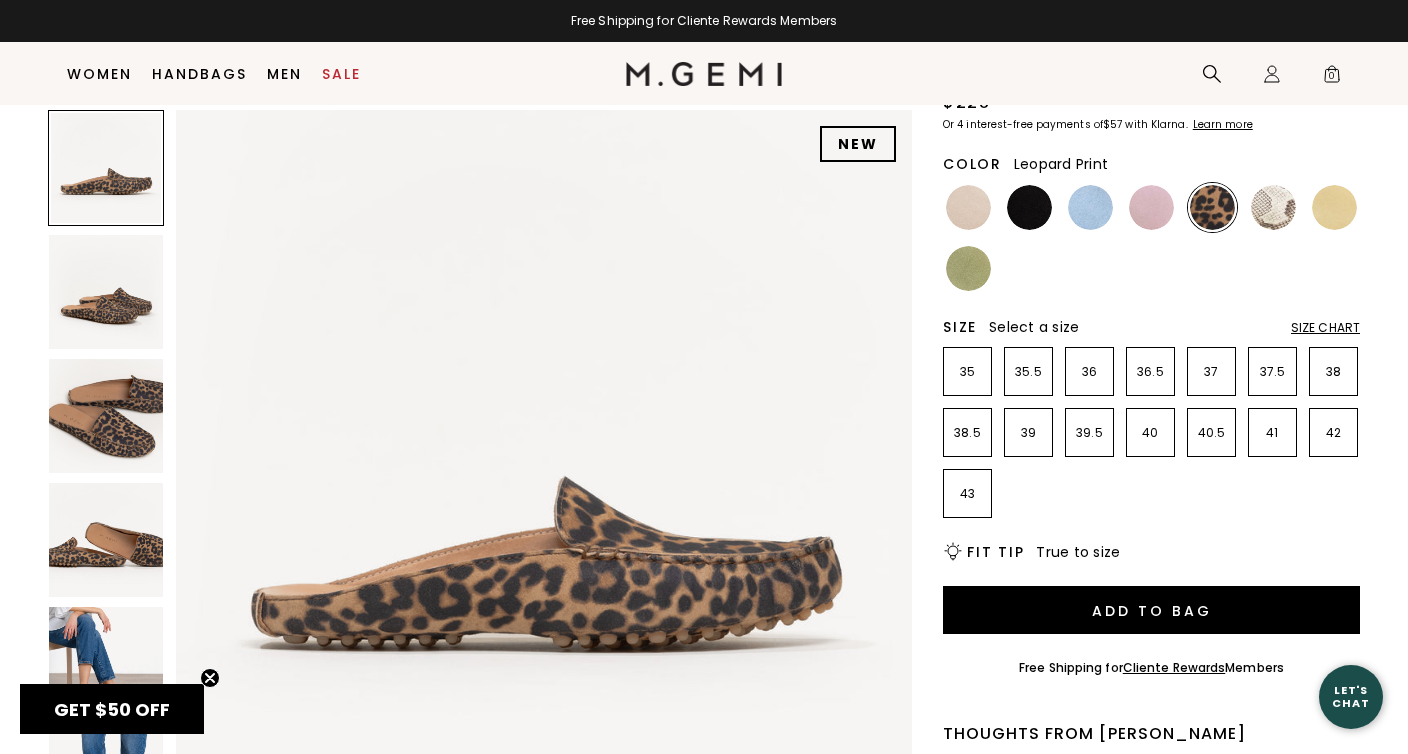 click at bounding box center (106, 292) 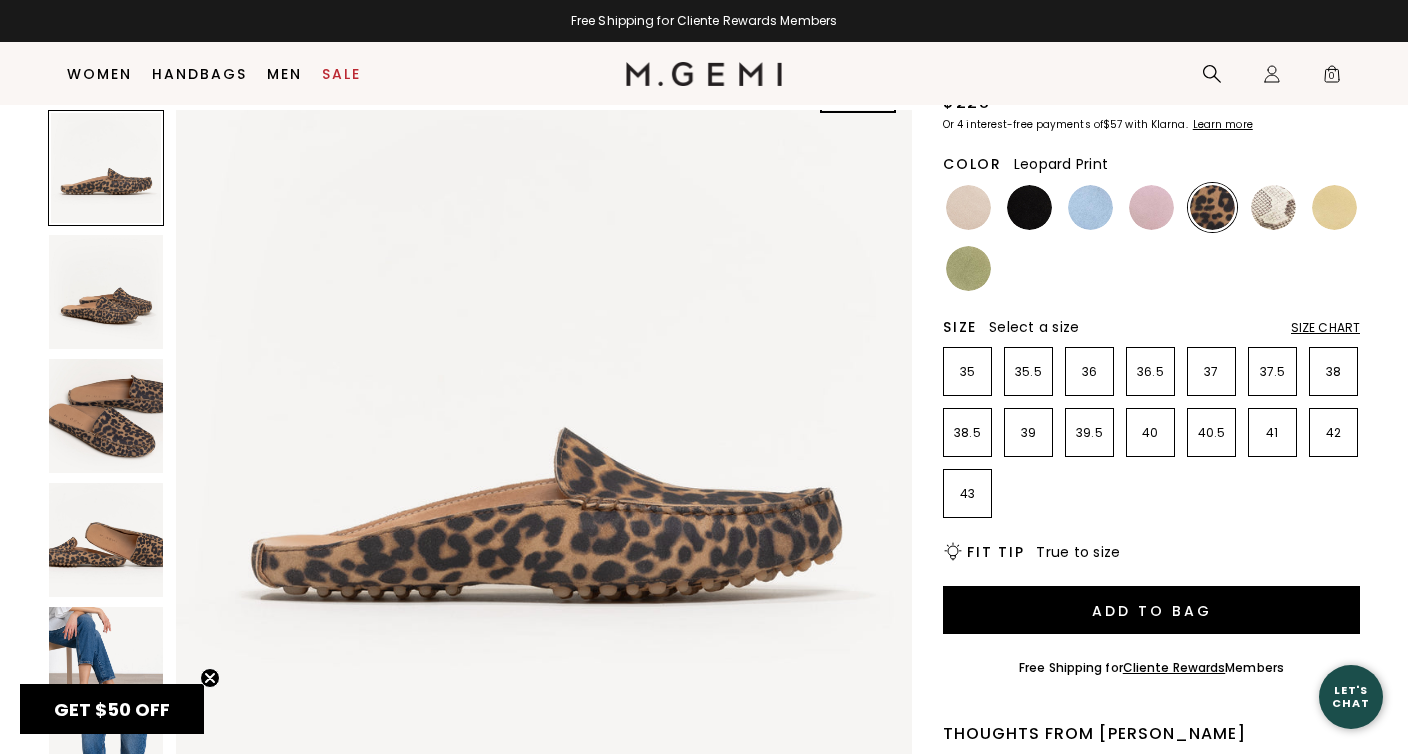 scroll, scrollTop: 0, scrollLeft: 0, axis: both 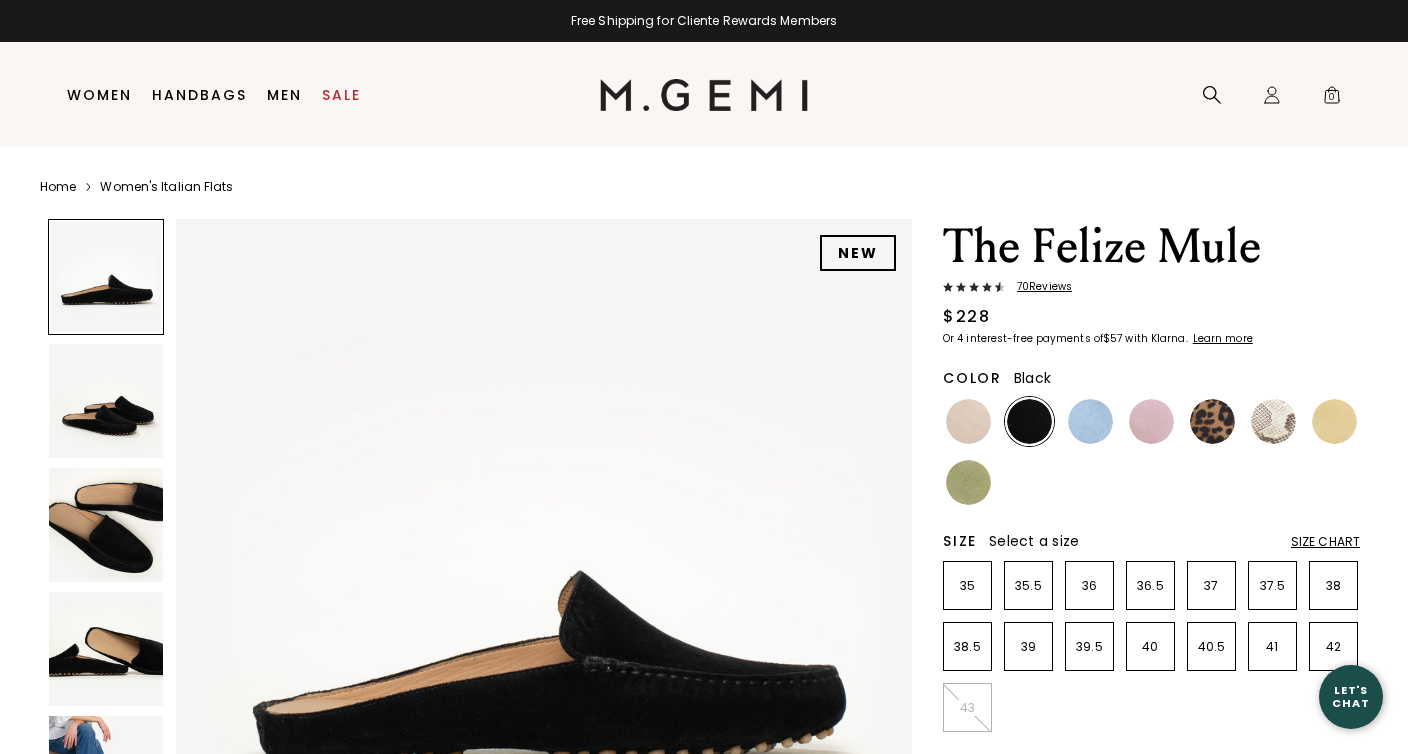click on "70  Review s" at bounding box center (1038, 287) 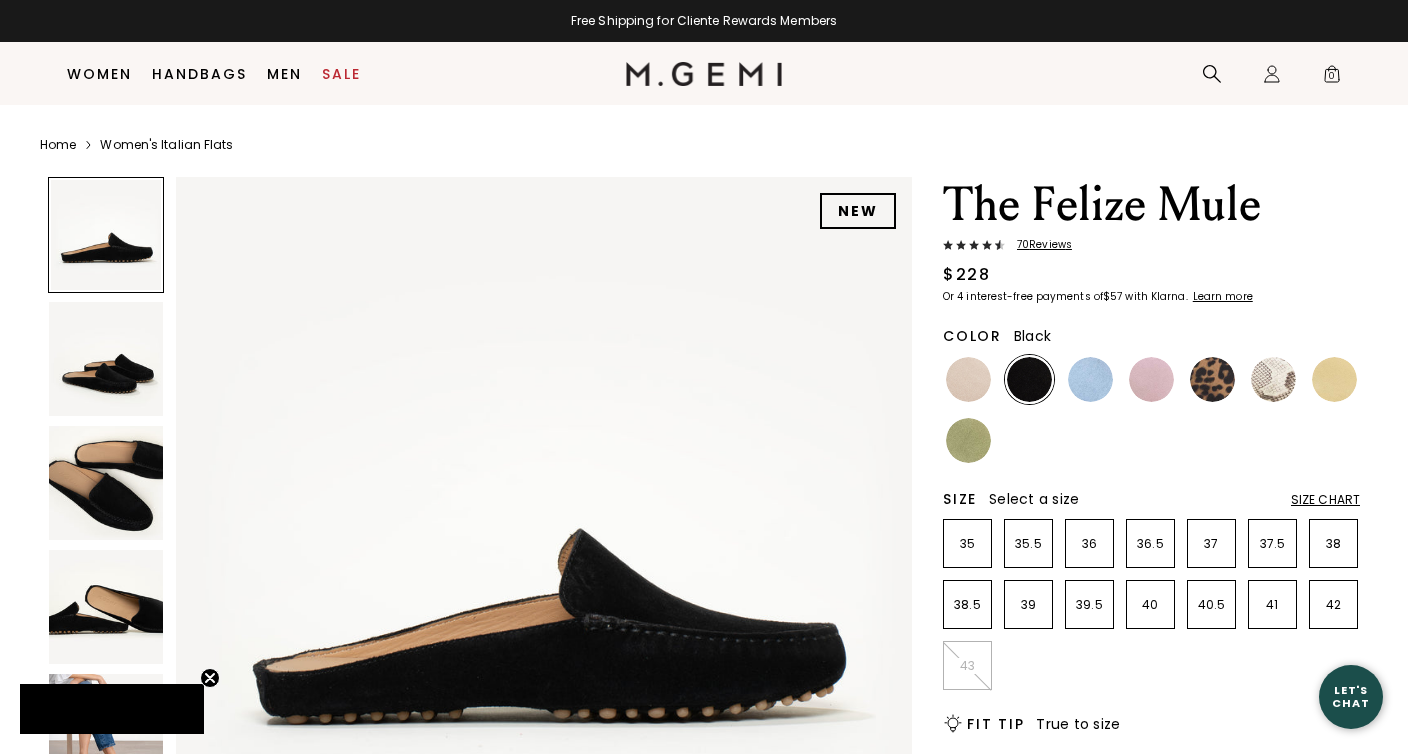 scroll, scrollTop: 3117, scrollLeft: 0, axis: vertical 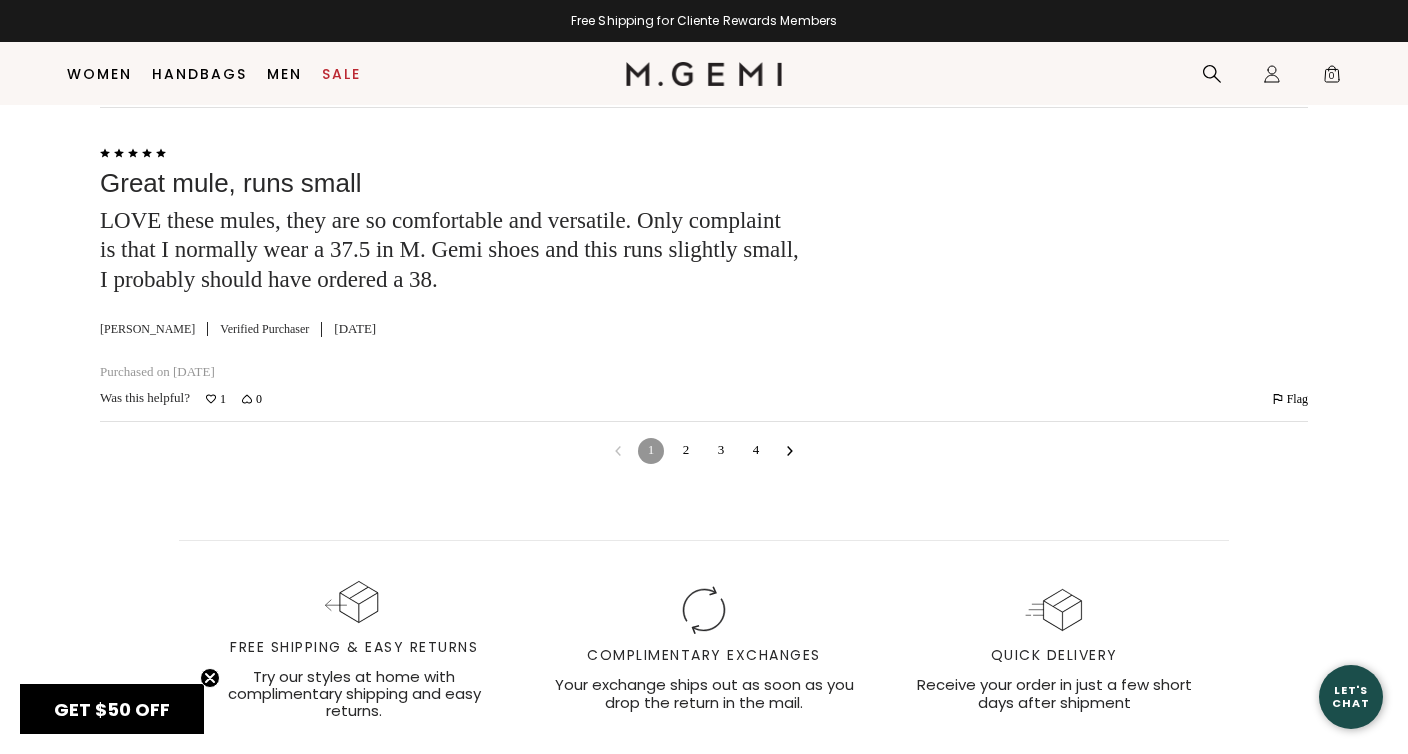click on "2" at bounding box center (686, 451) 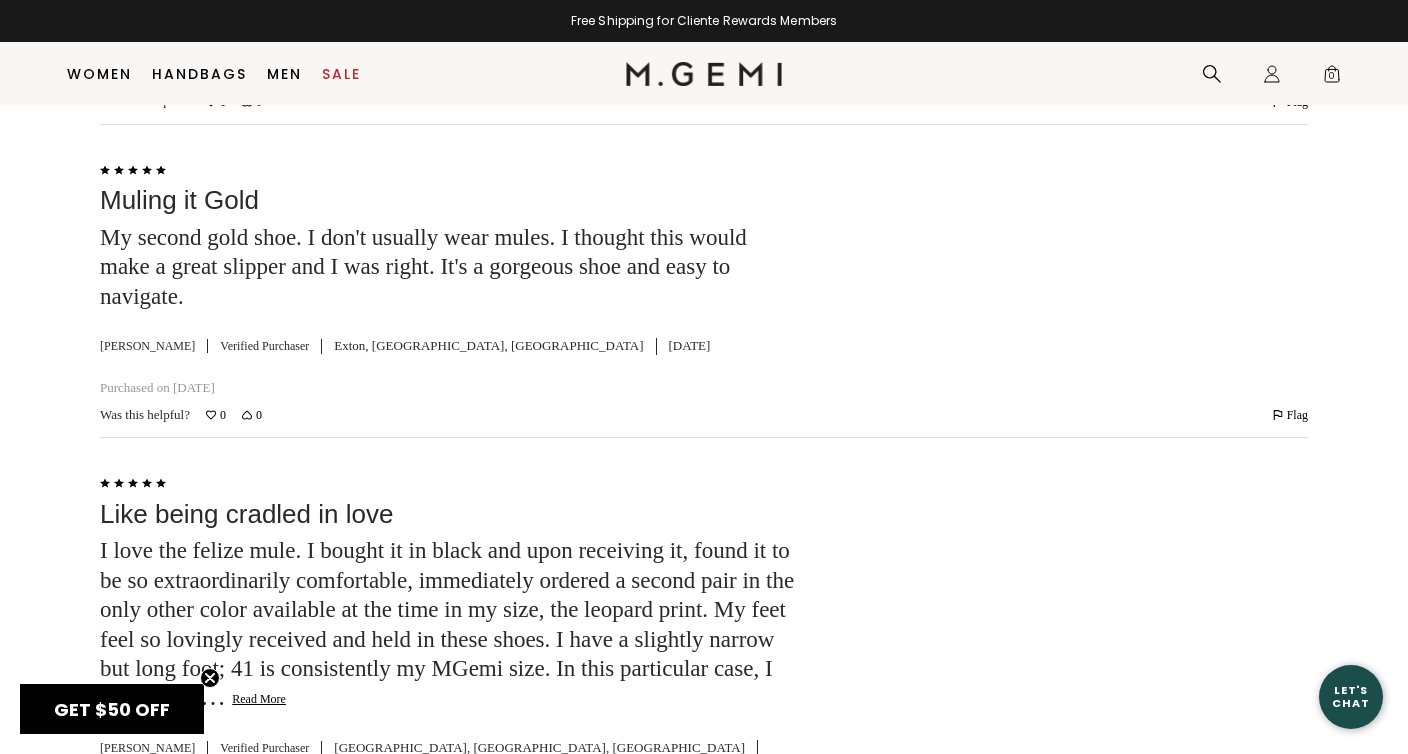 scroll, scrollTop: 3458, scrollLeft: 0, axis: vertical 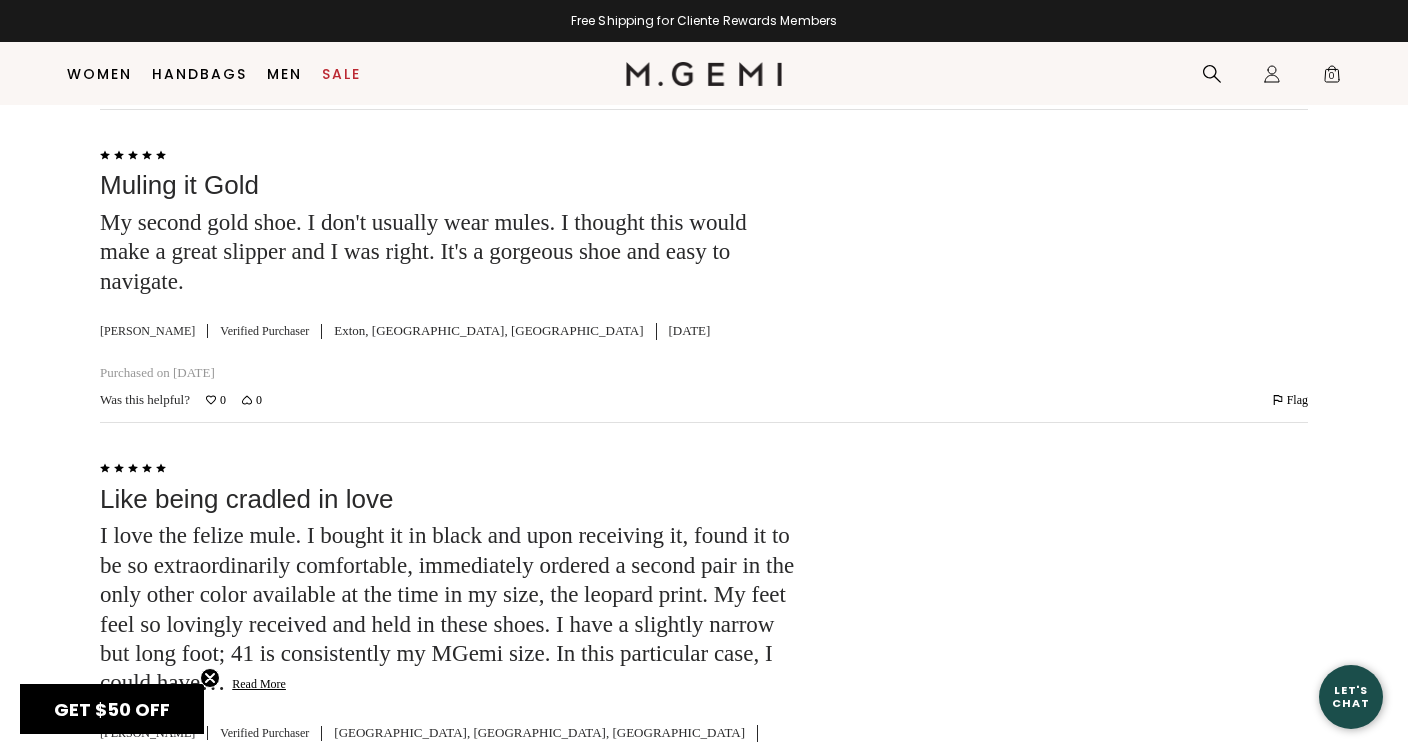 click on "Read More" 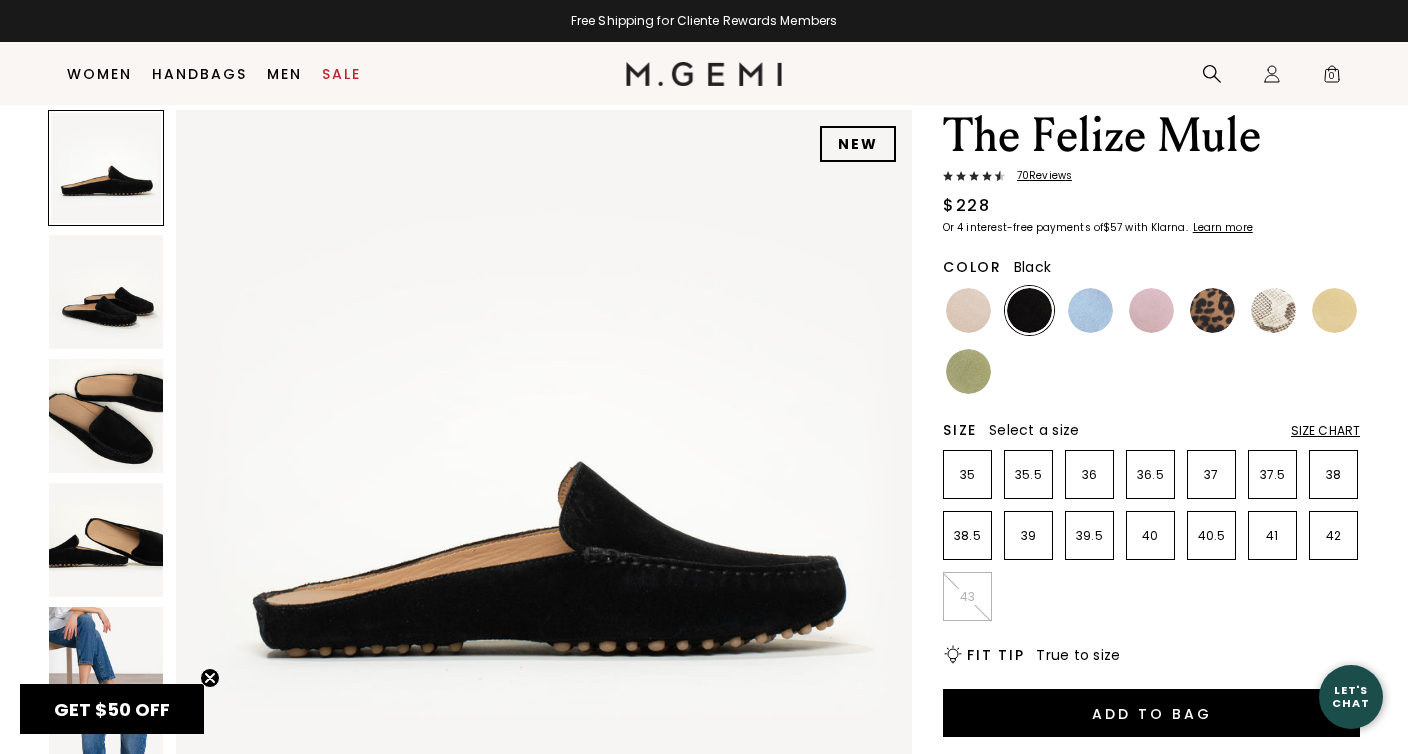 scroll, scrollTop: 63, scrollLeft: 0, axis: vertical 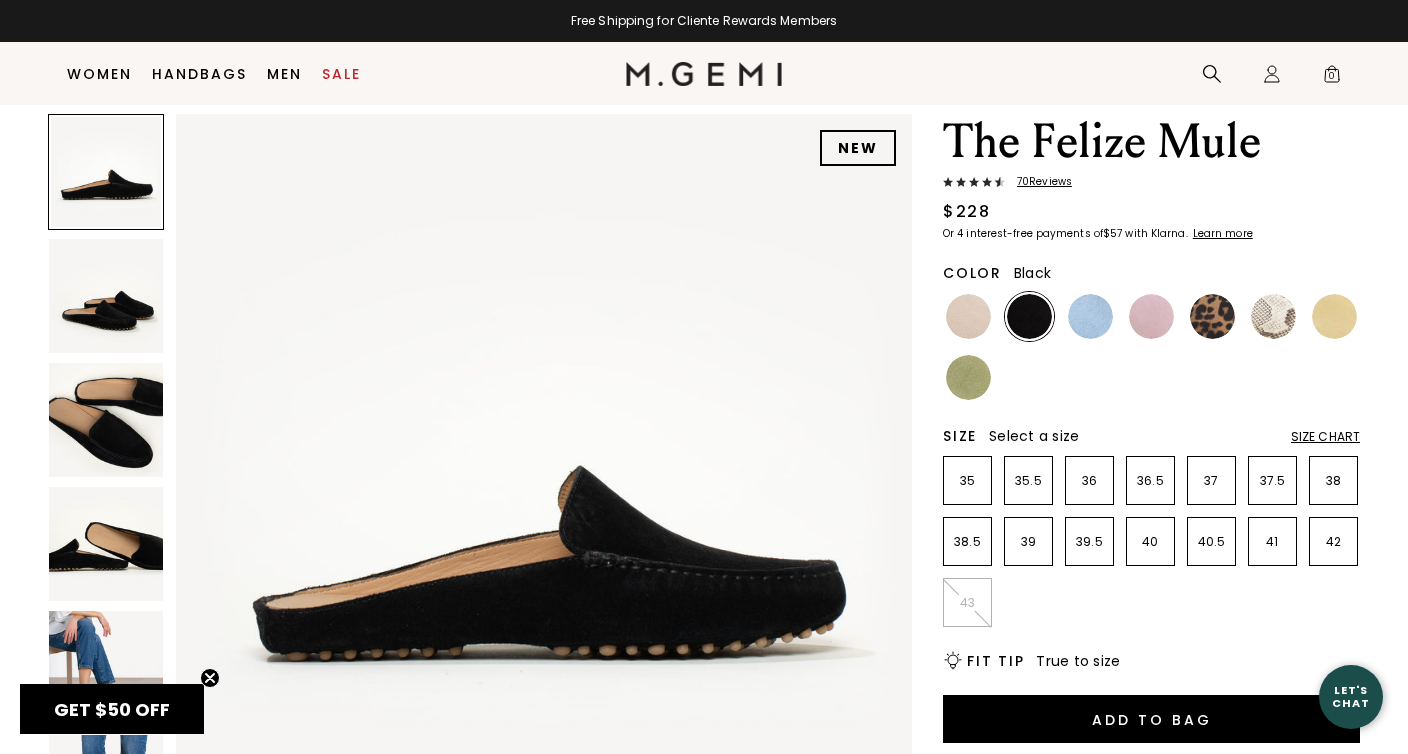 click at bounding box center (106, 296) 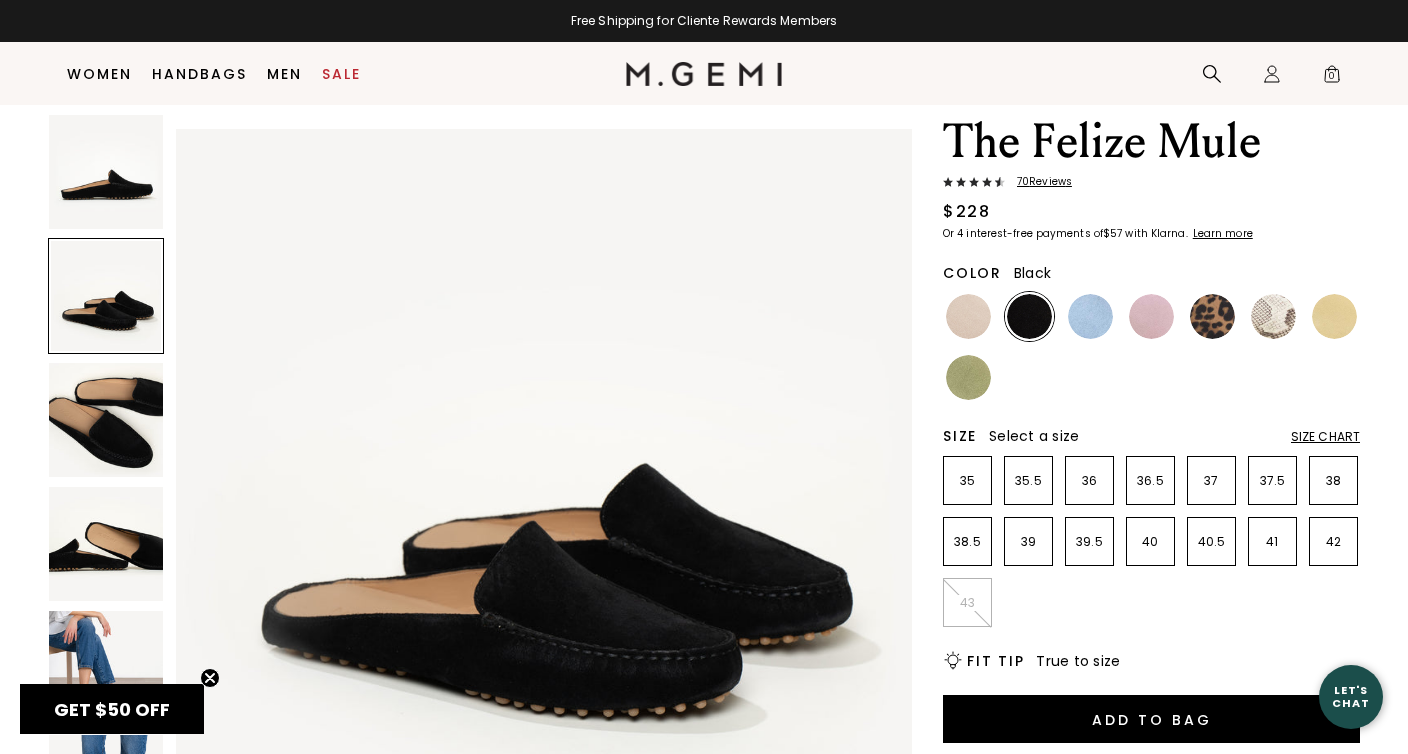 scroll, scrollTop: 756, scrollLeft: 0, axis: vertical 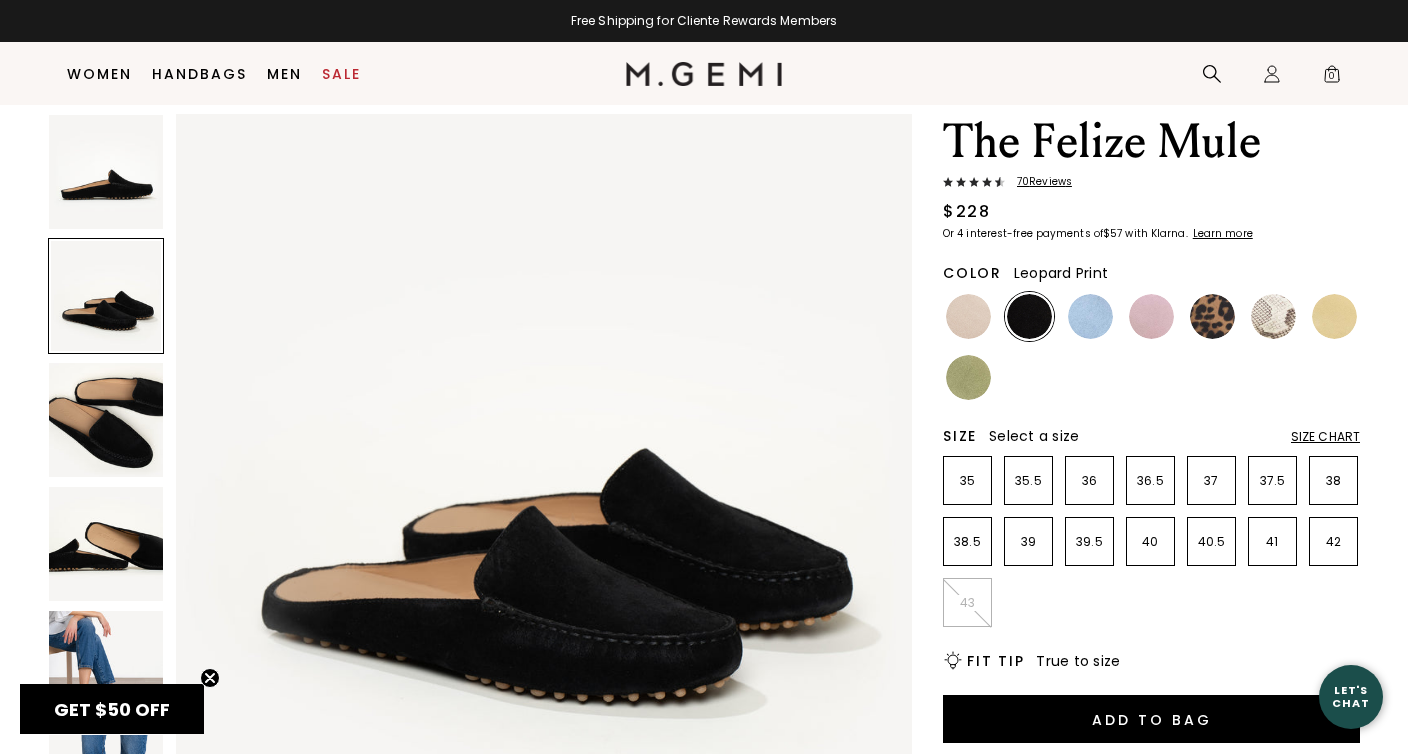 click at bounding box center (1212, 316) 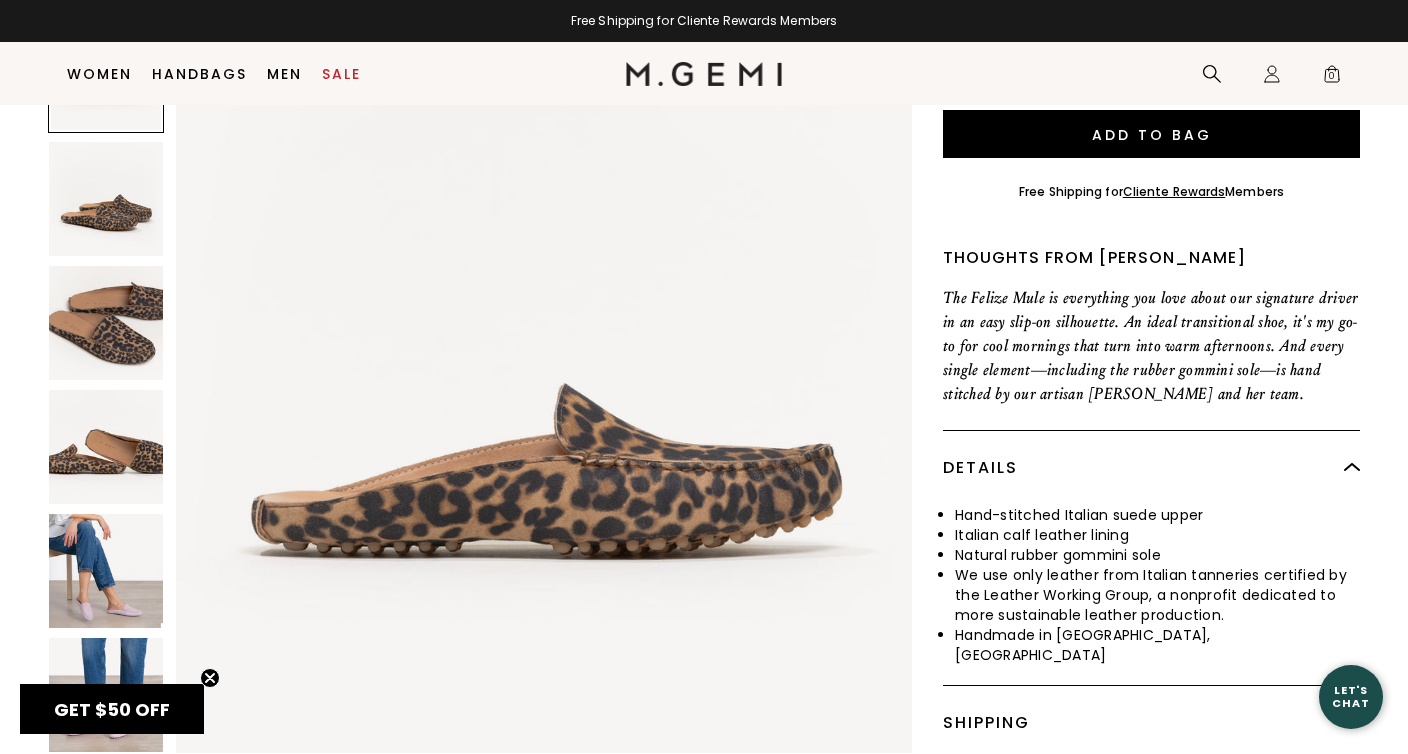 scroll, scrollTop: 675, scrollLeft: 0, axis: vertical 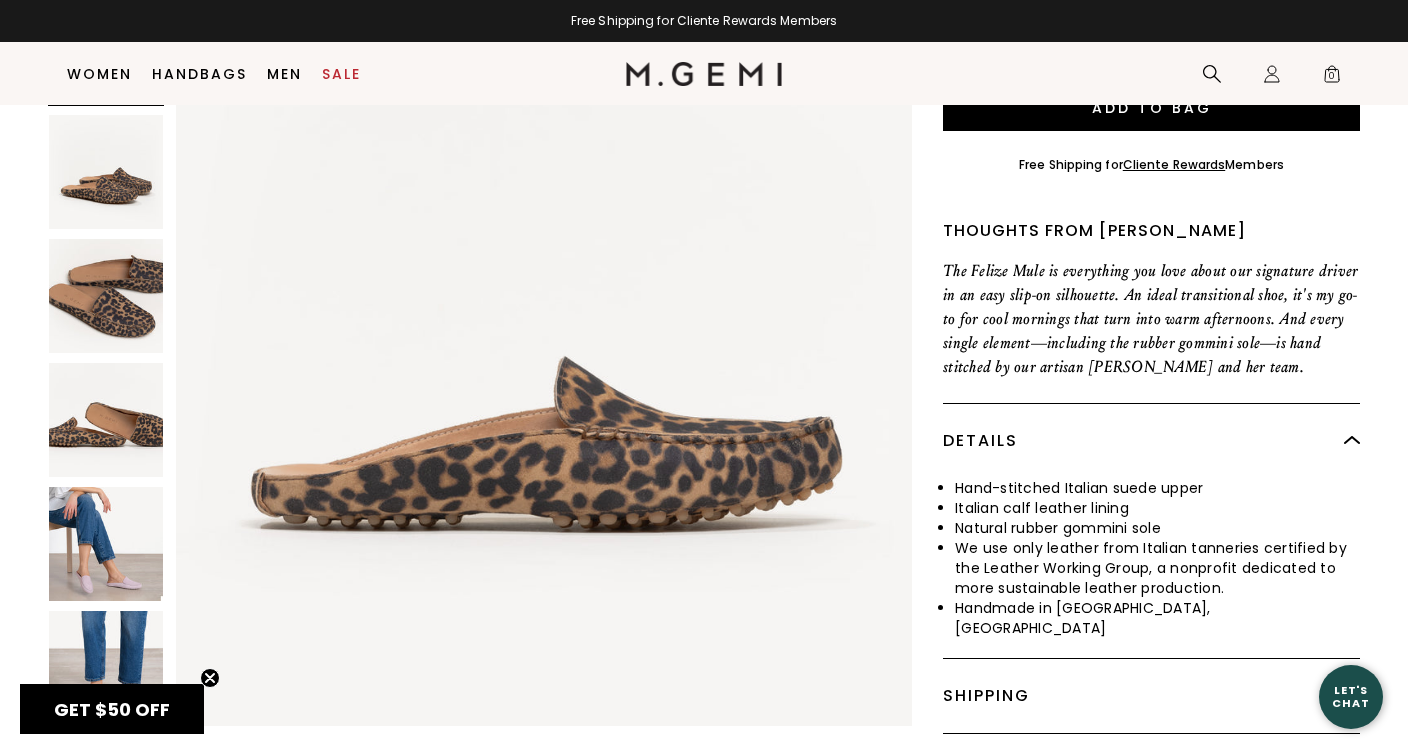 click at bounding box center [106, 420] 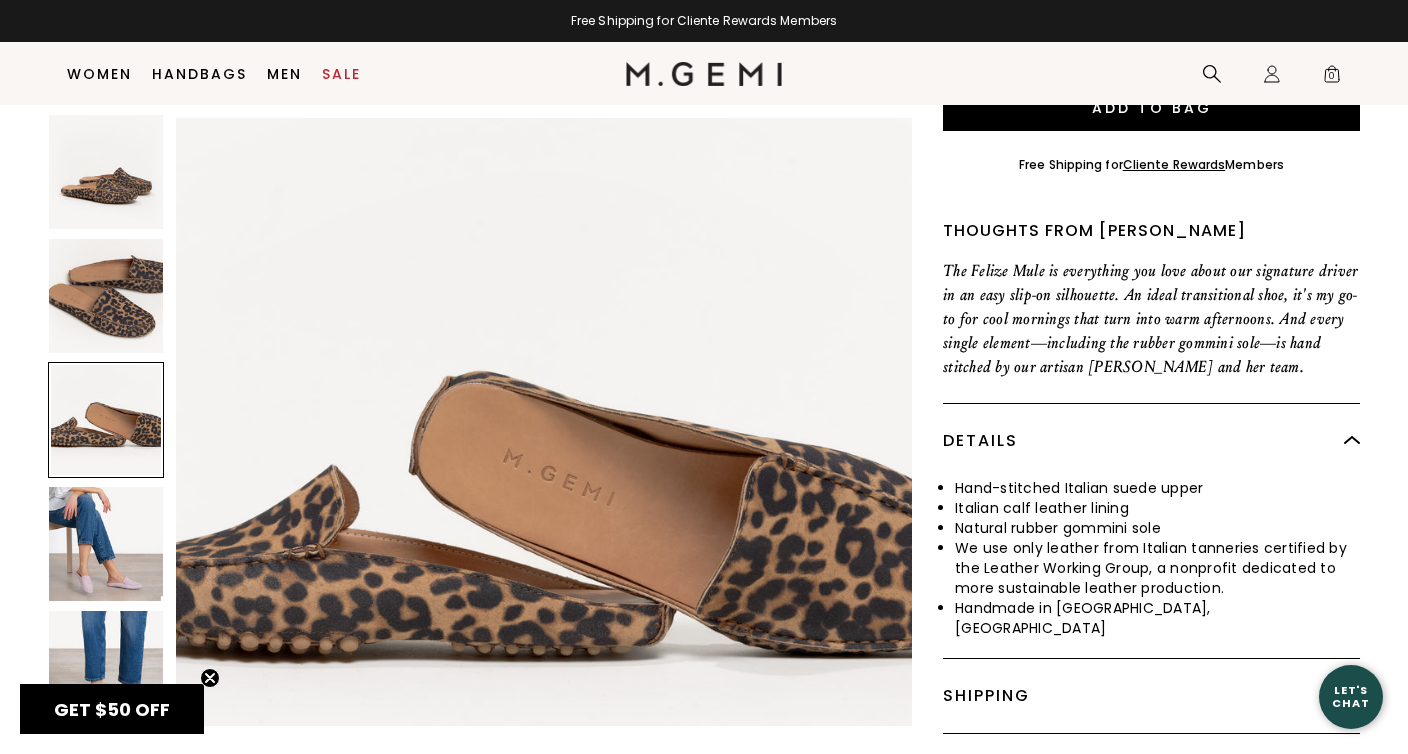 scroll, scrollTop: 2268, scrollLeft: 0, axis: vertical 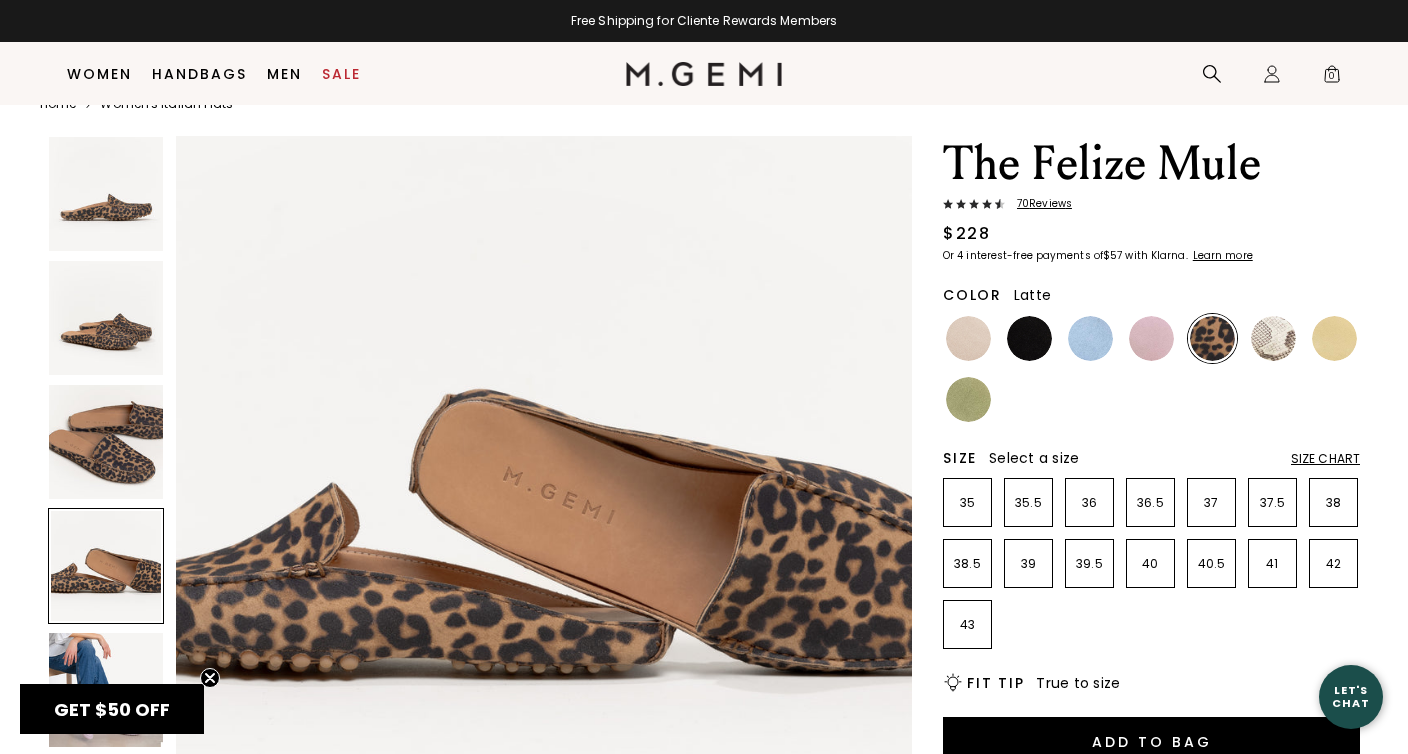 click at bounding box center (968, 338) 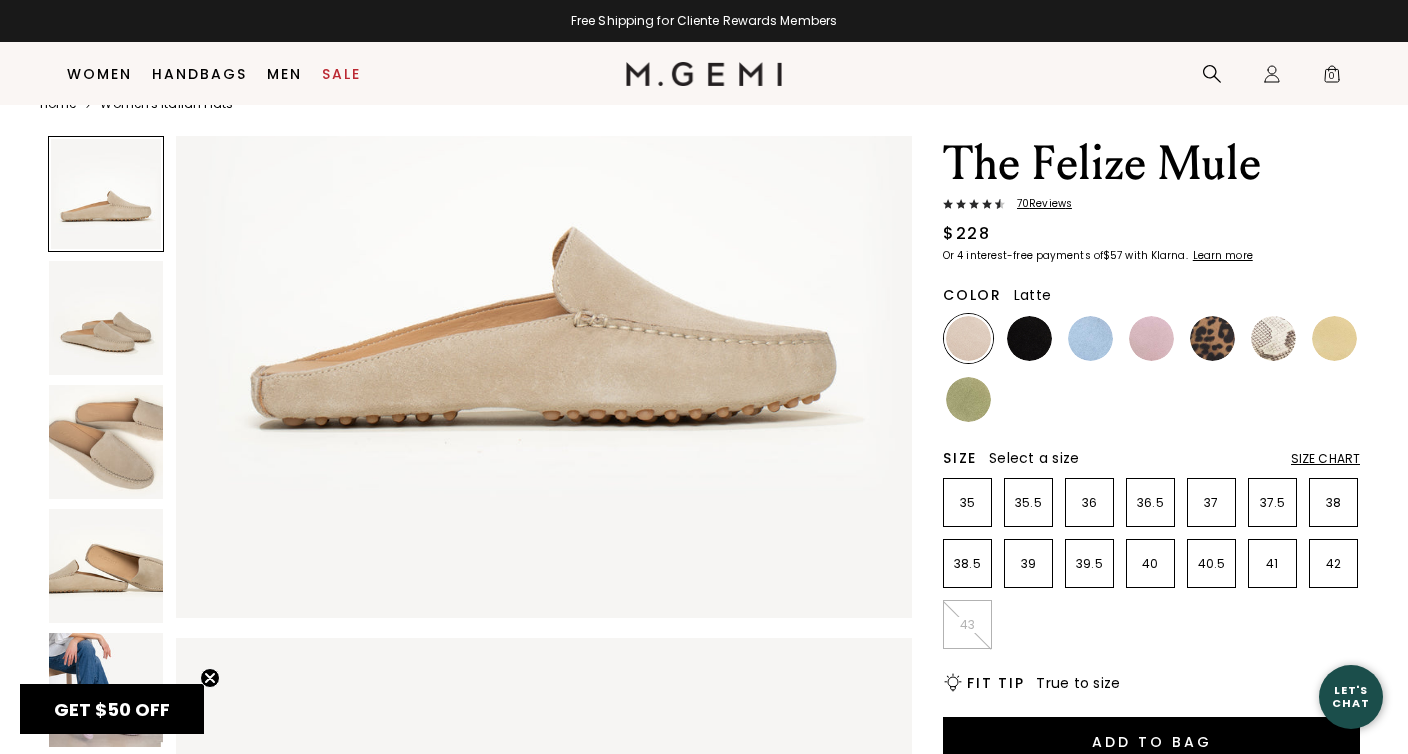 scroll, scrollTop: 262, scrollLeft: 0, axis: vertical 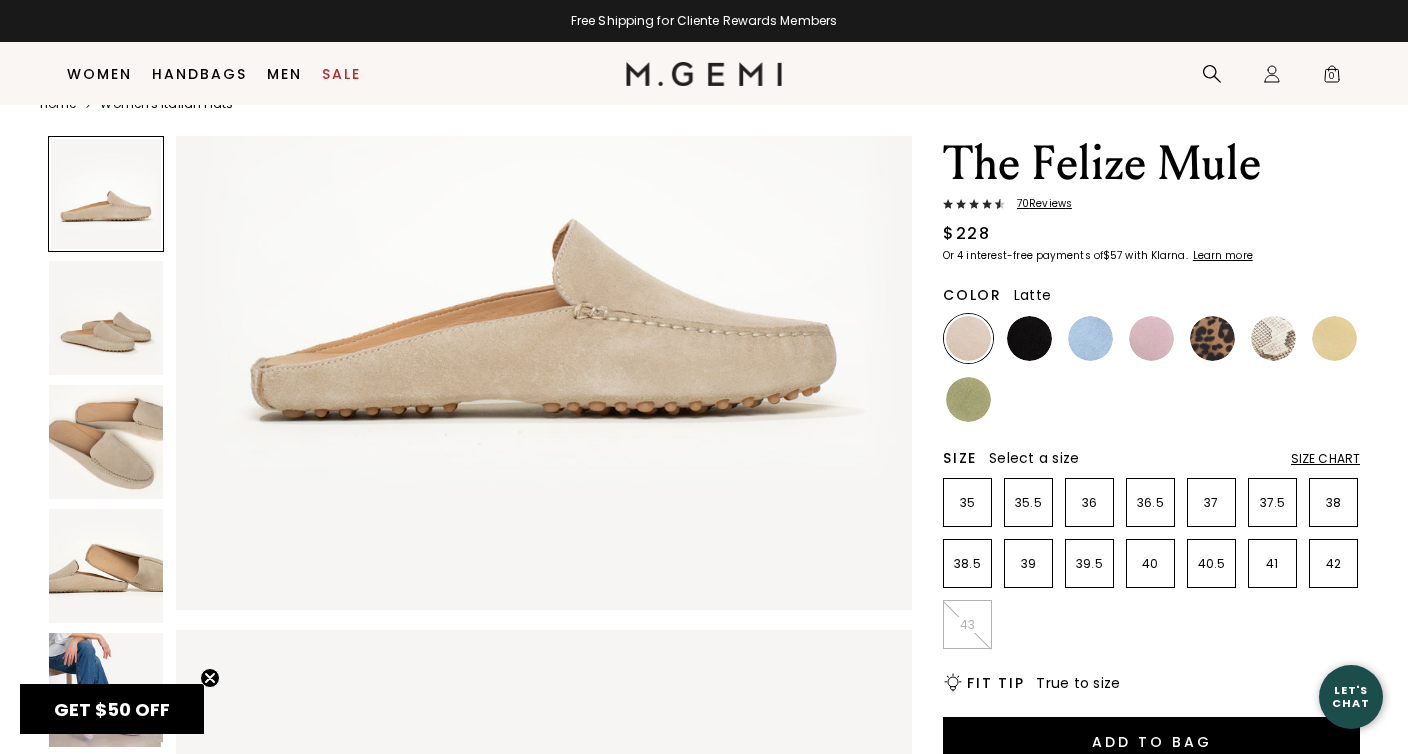 click at bounding box center [106, 566] 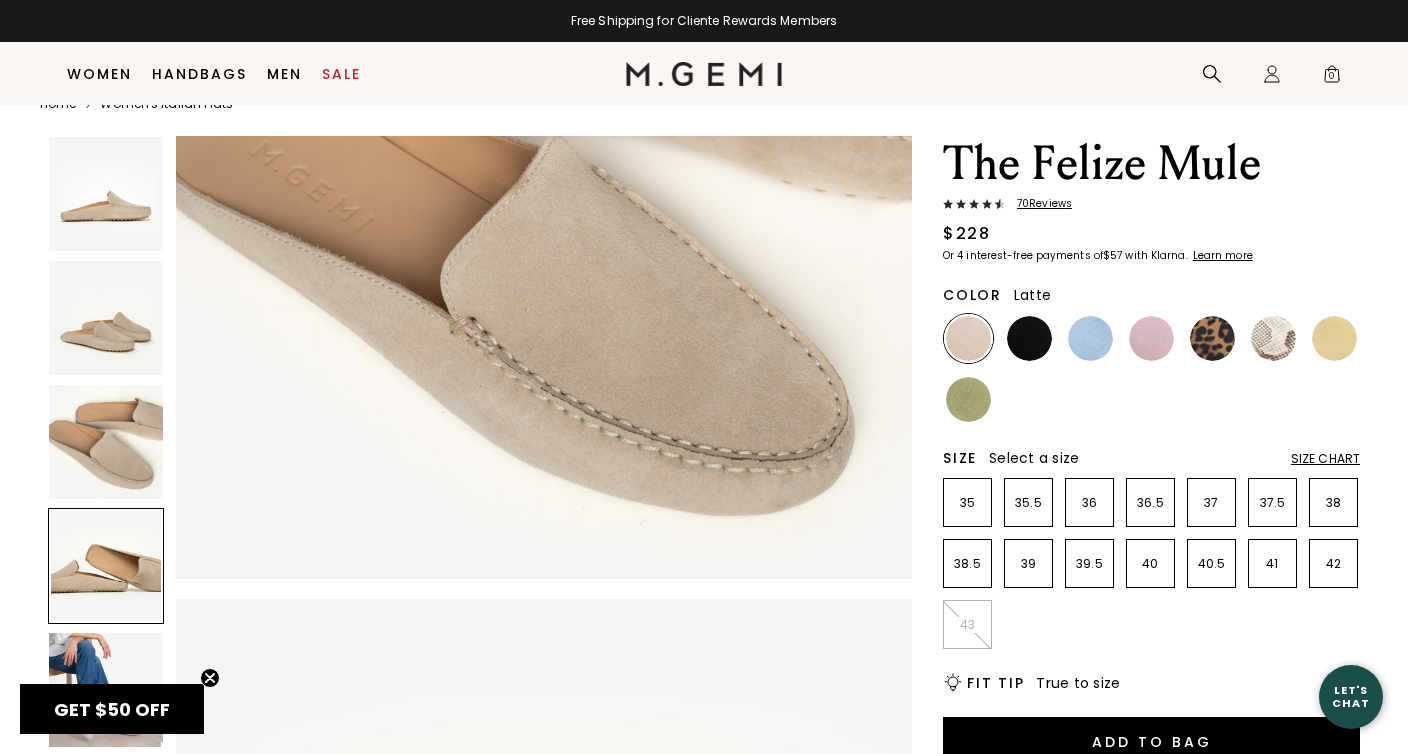 scroll, scrollTop: 2268, scrollLeft: 0, axis: vertical 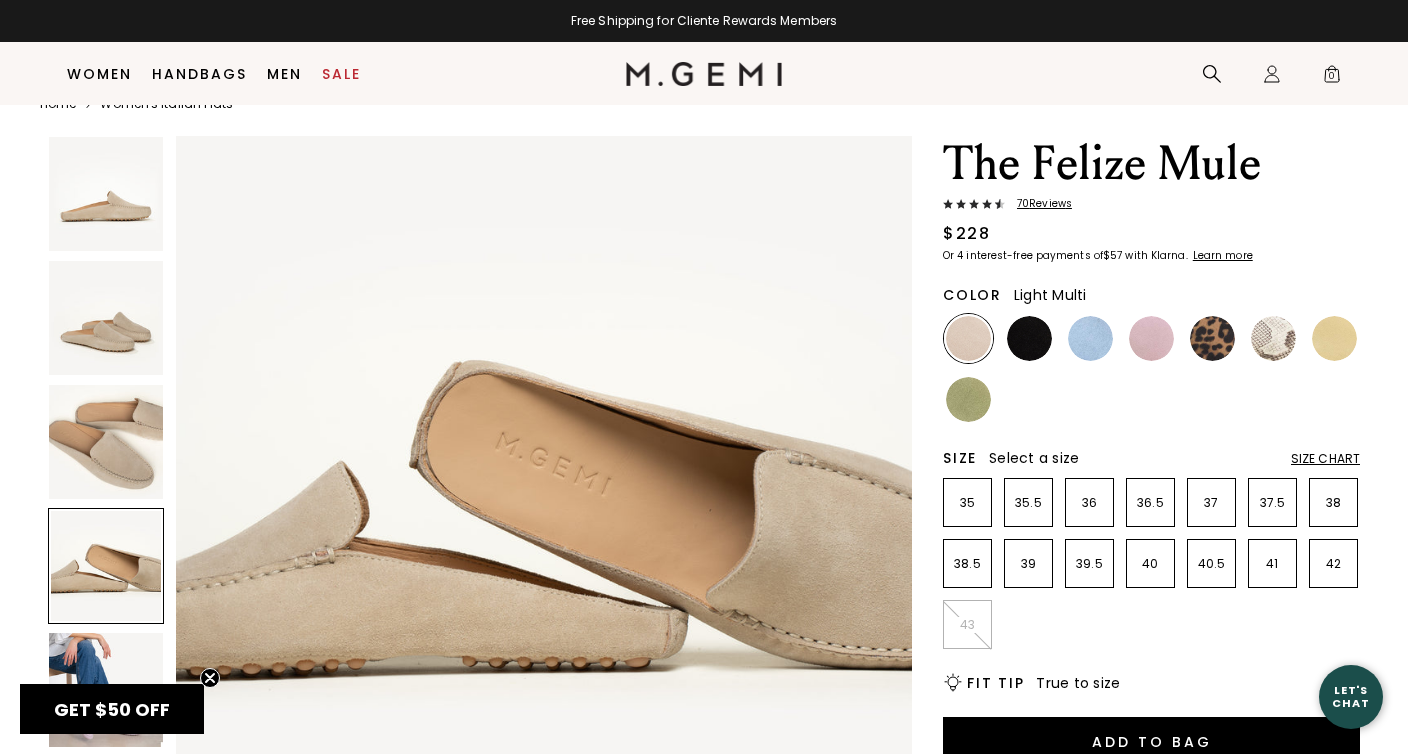click at bounding box center (1273, 338) 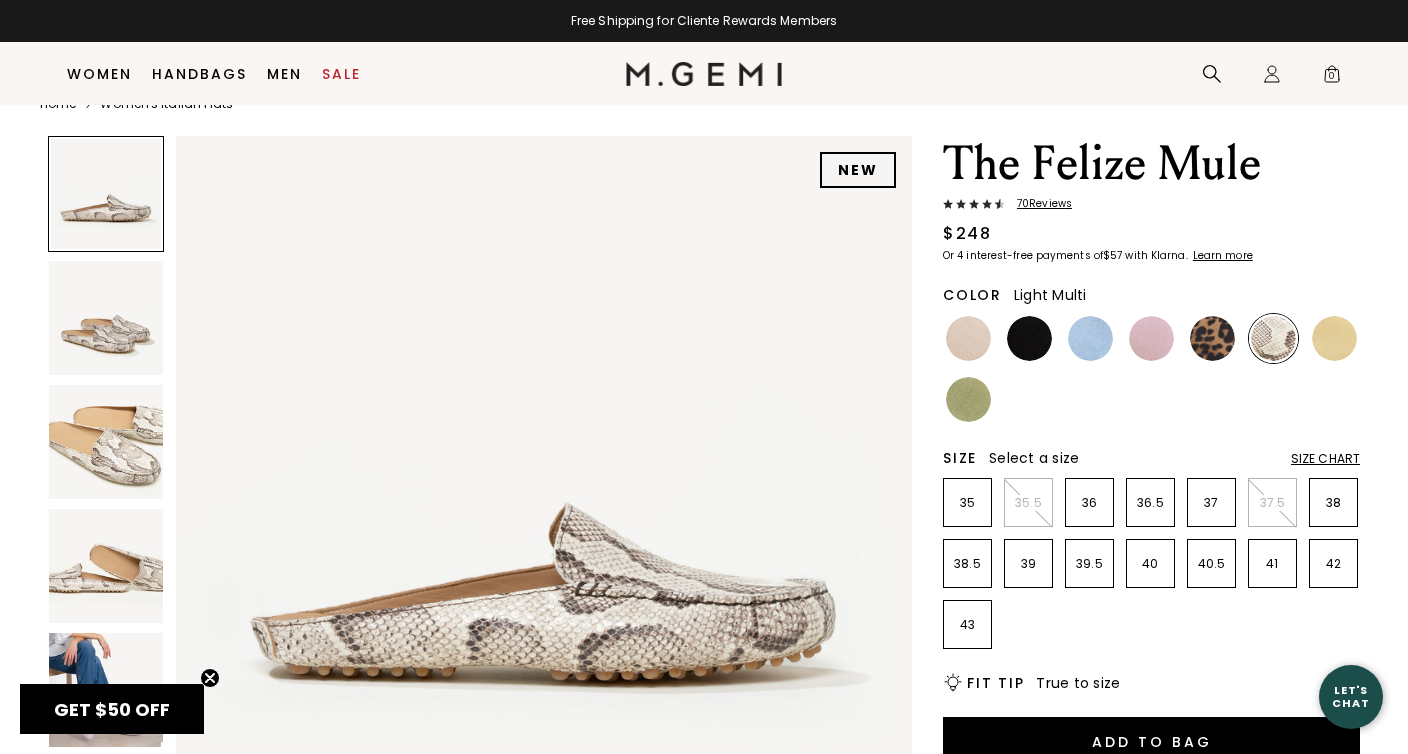 click at bounding box center (106, 566) 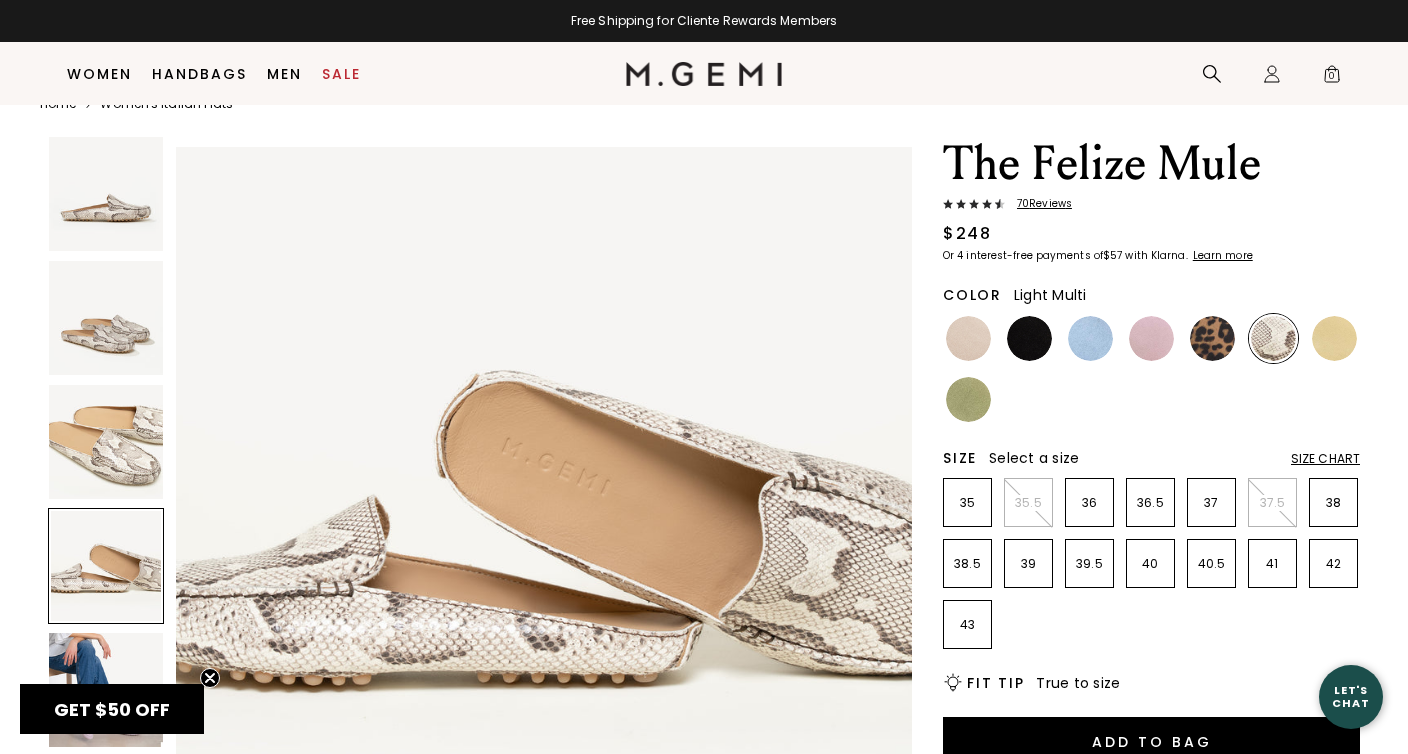 scroll, scrollTop: 2268, scrollLeft: 0, axis: vertical 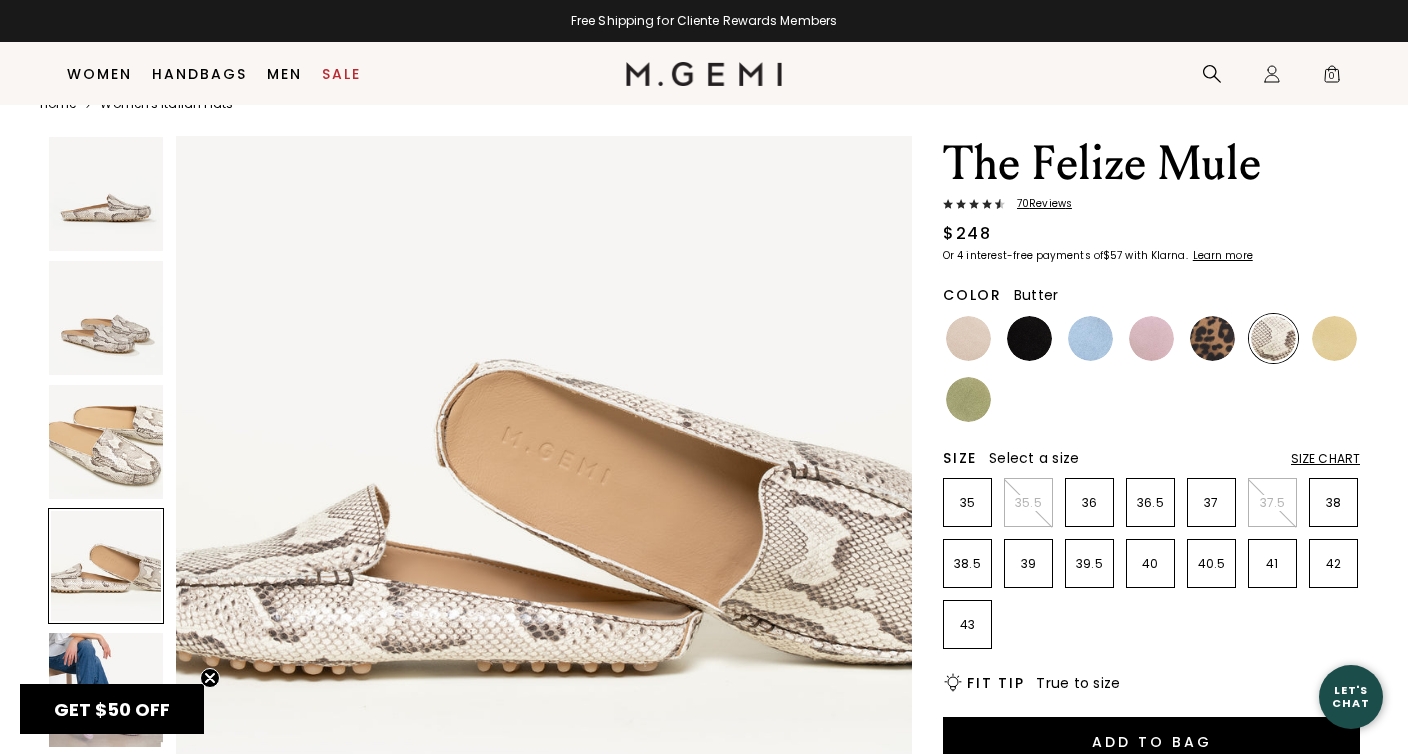 click at bounding box center (1334, 338) 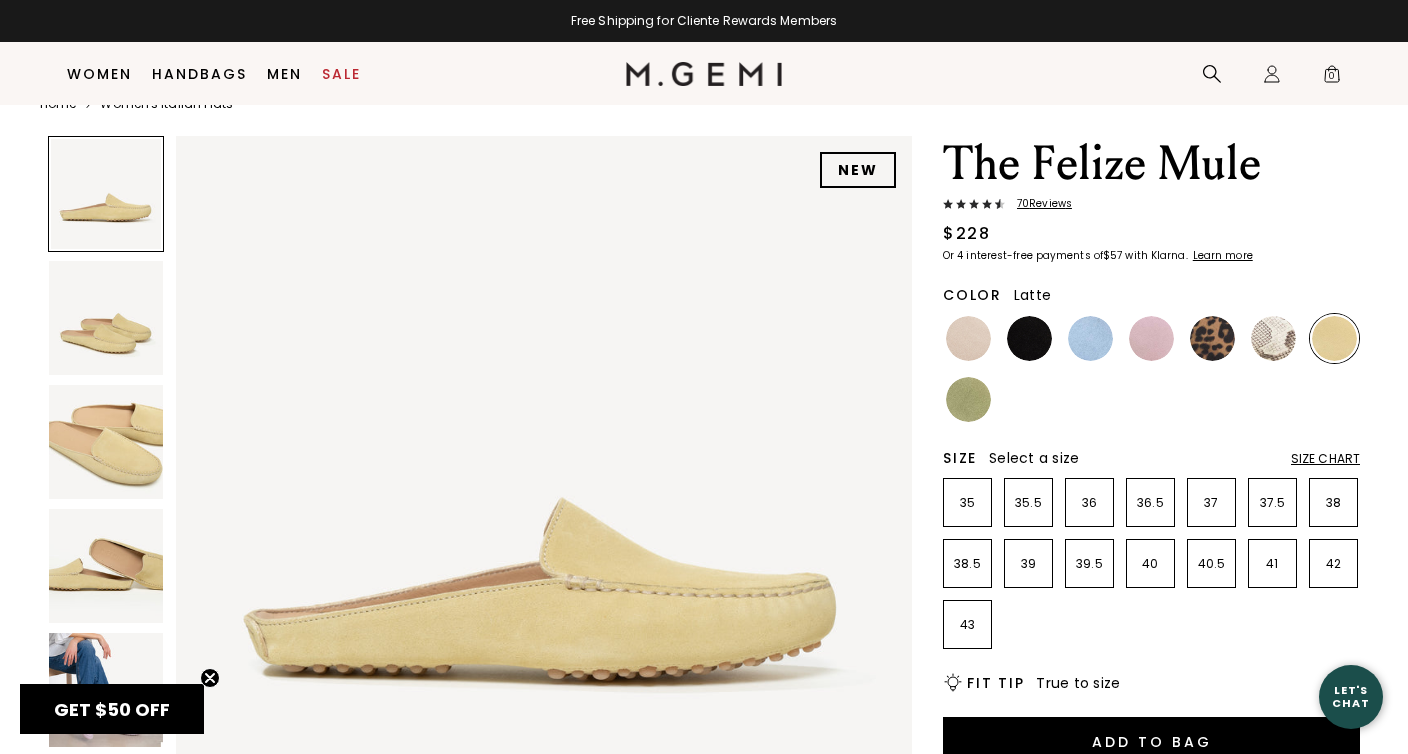 click at bounding box center [968, 338] 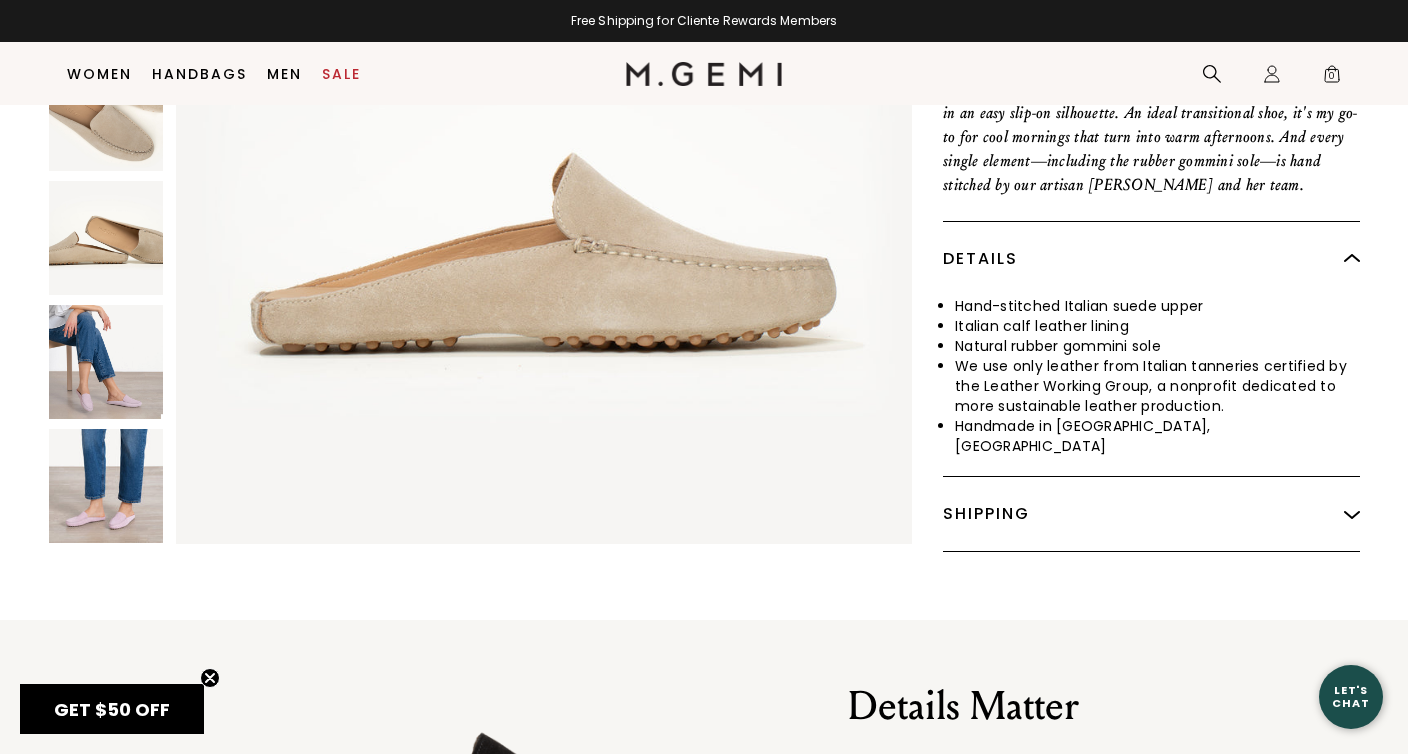 scroll, scrollTop: 871, scrollLeft: 0, axis: vertical 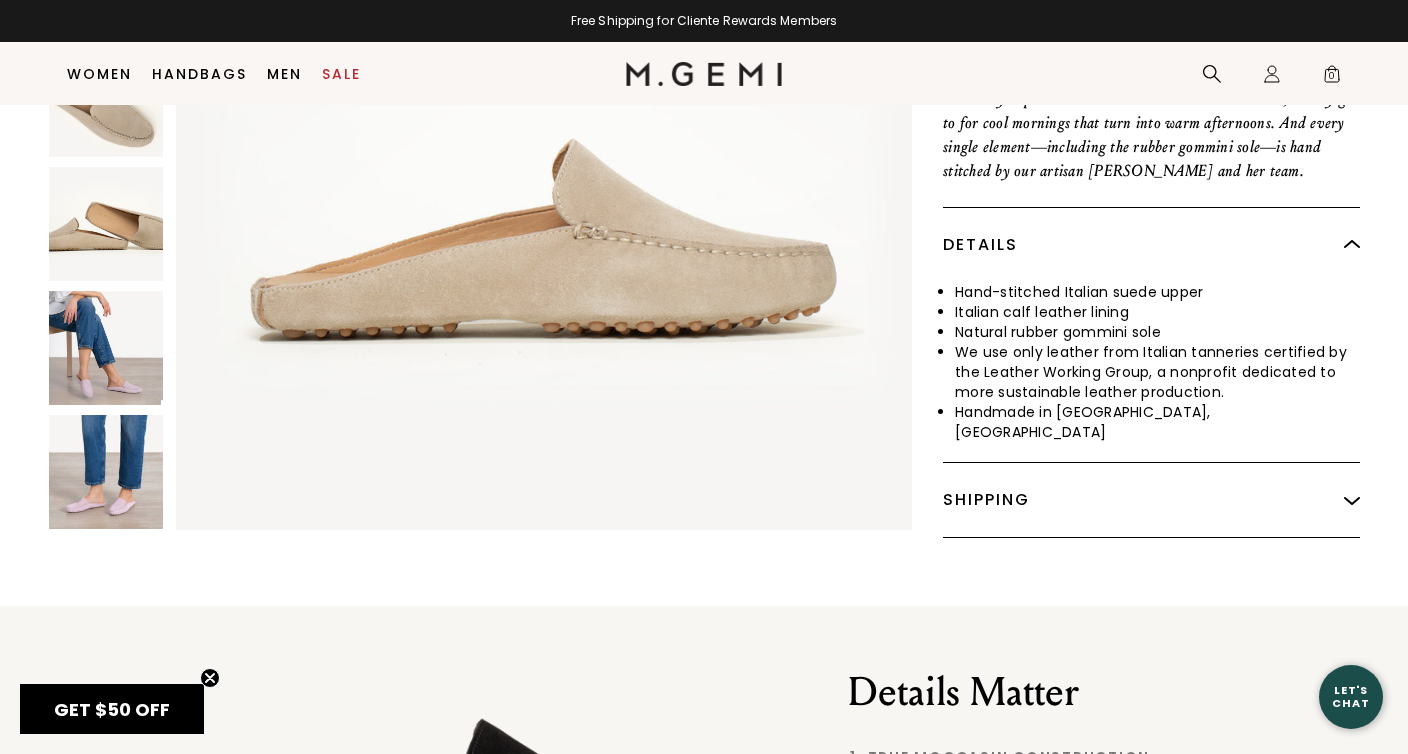 click at bounding box center (106, 472) 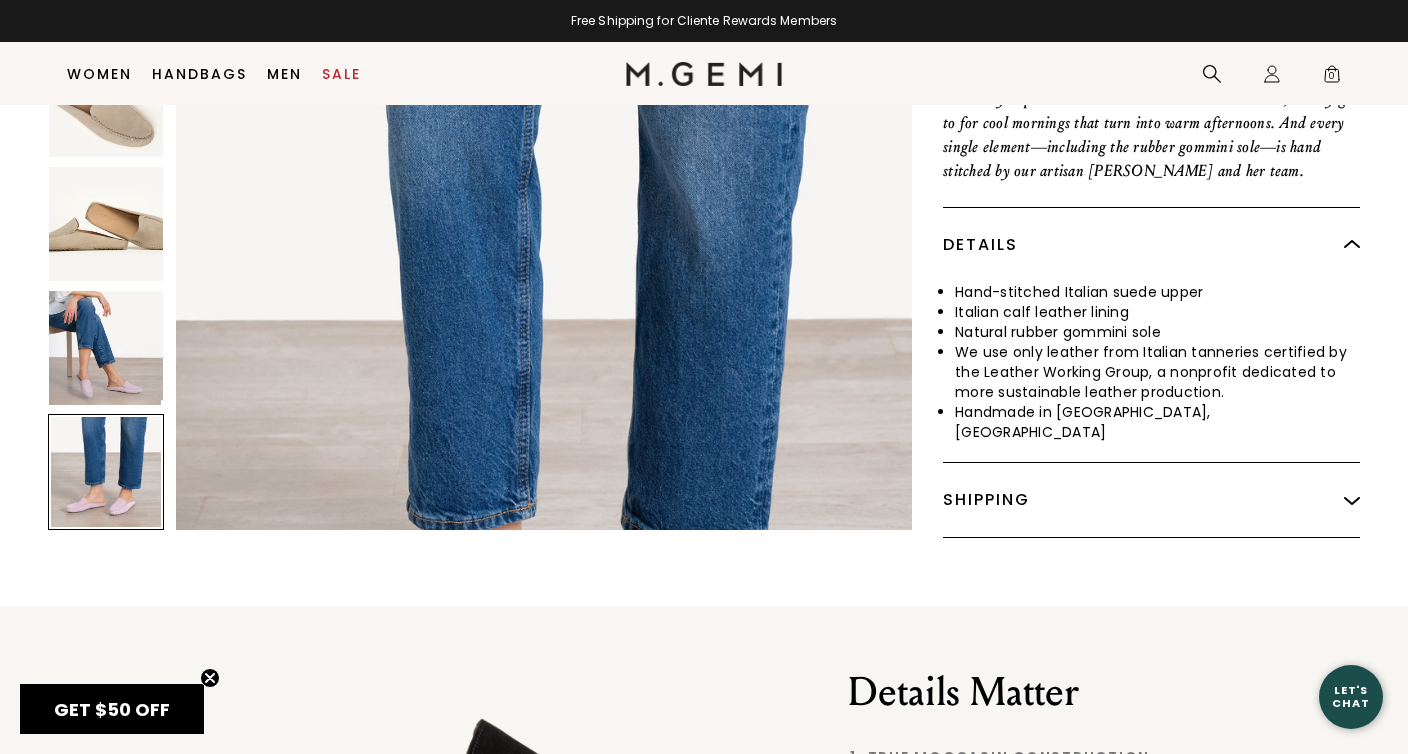 scroll, scrollTop: 3780, scrollLeft: 0, axis: vertical 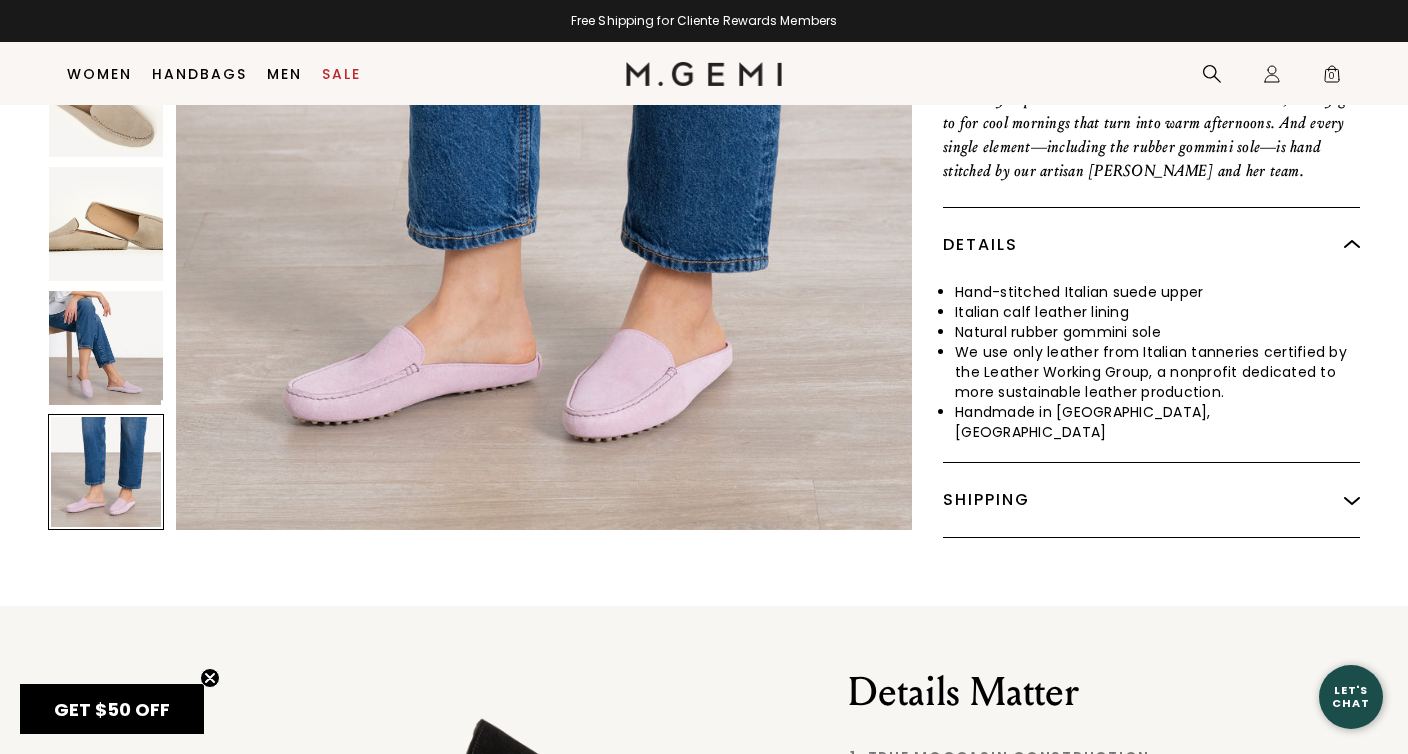 click at bounding box center (106, 348) 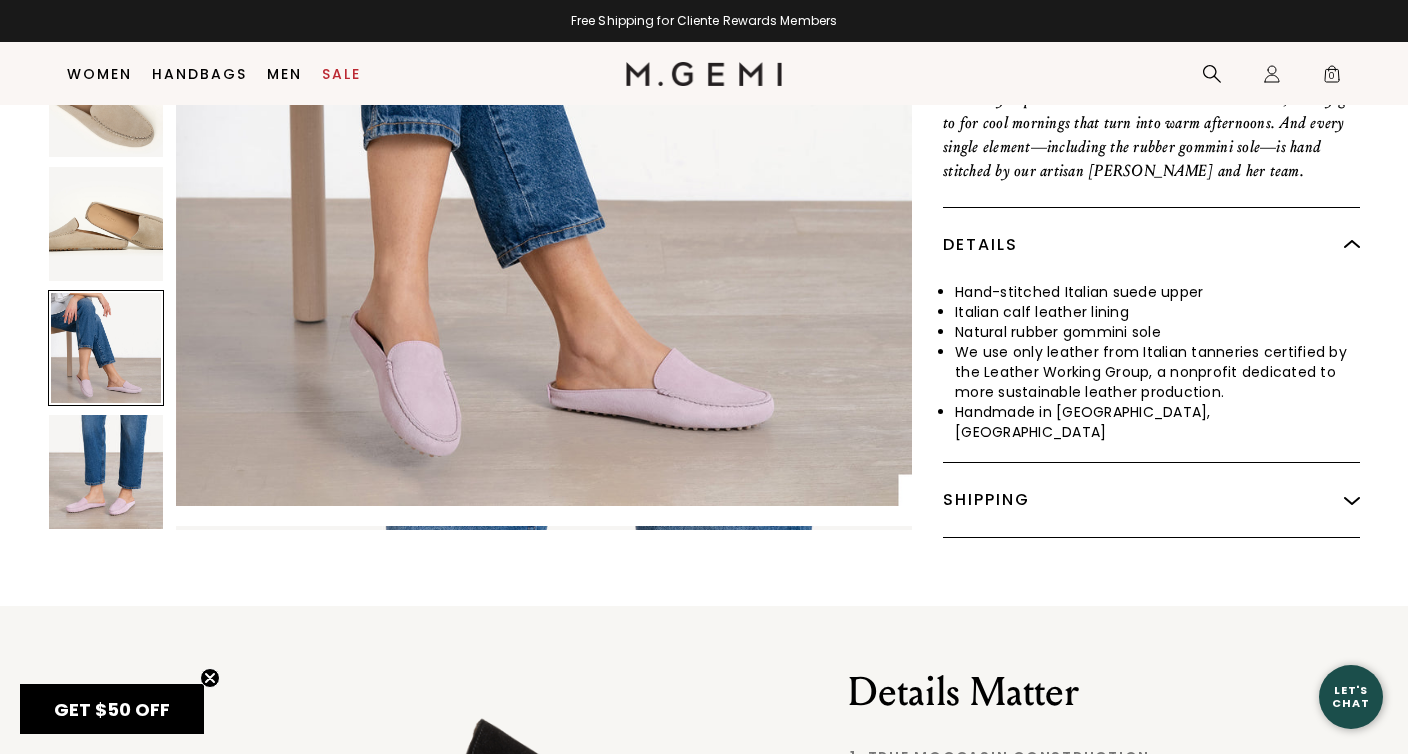 scroll, scrollTop: 3024, scrollLeft: 0, axis: vertical 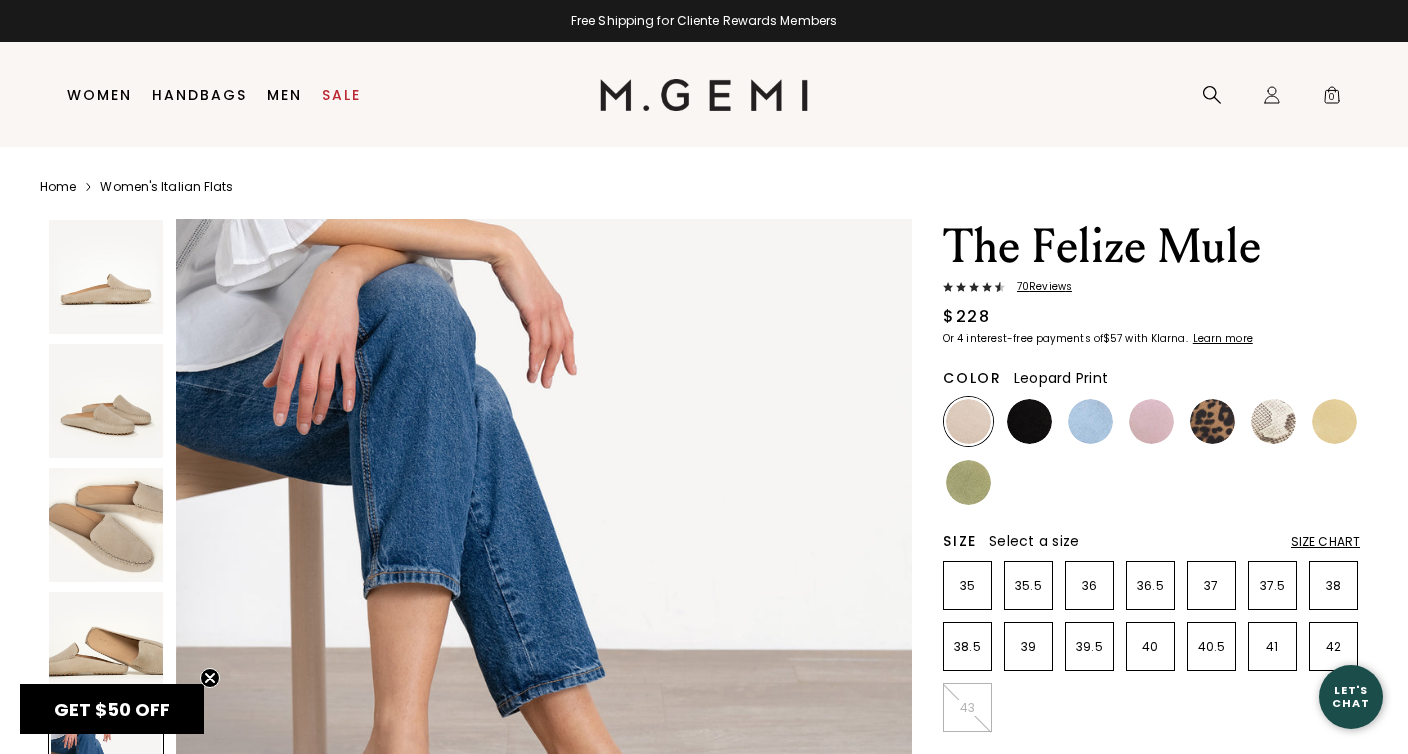 click at bounding box center [1212, 421] 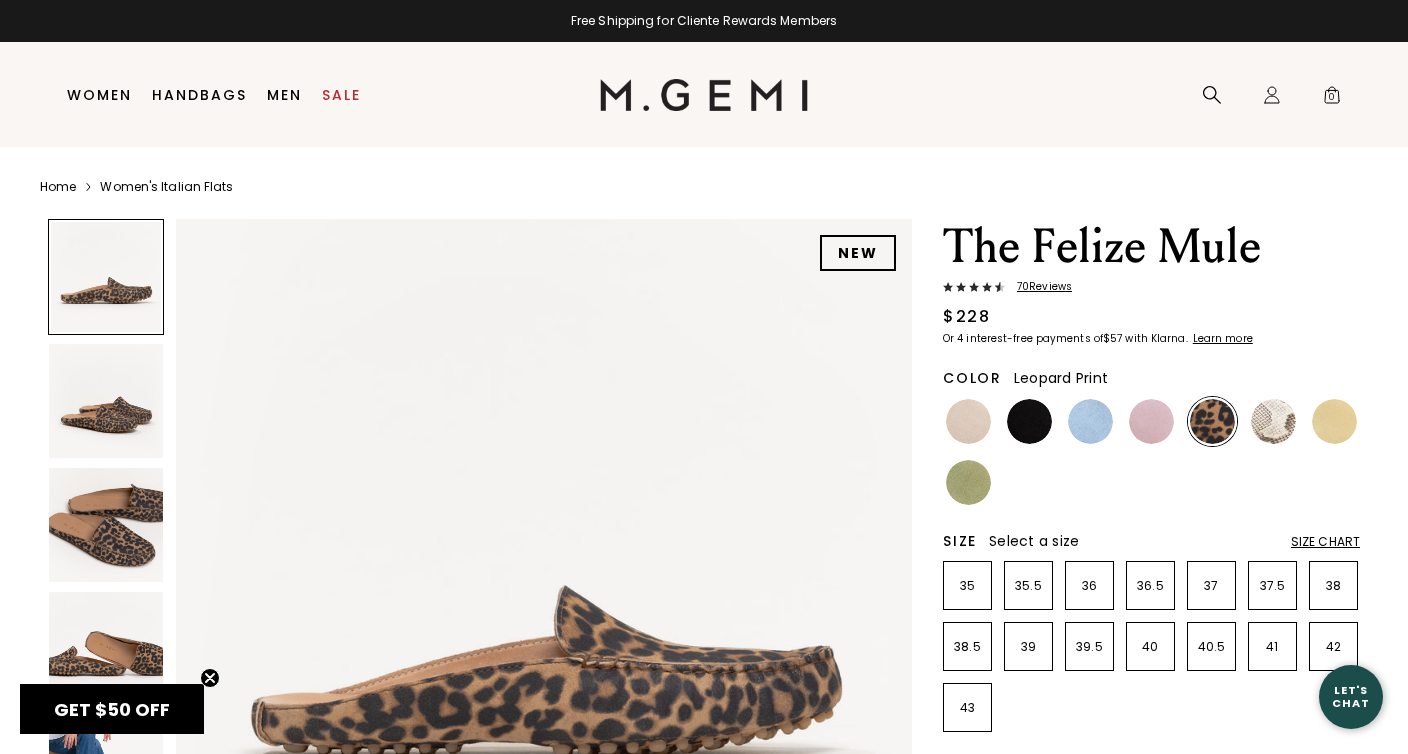 click at bounding box center (106, 525) 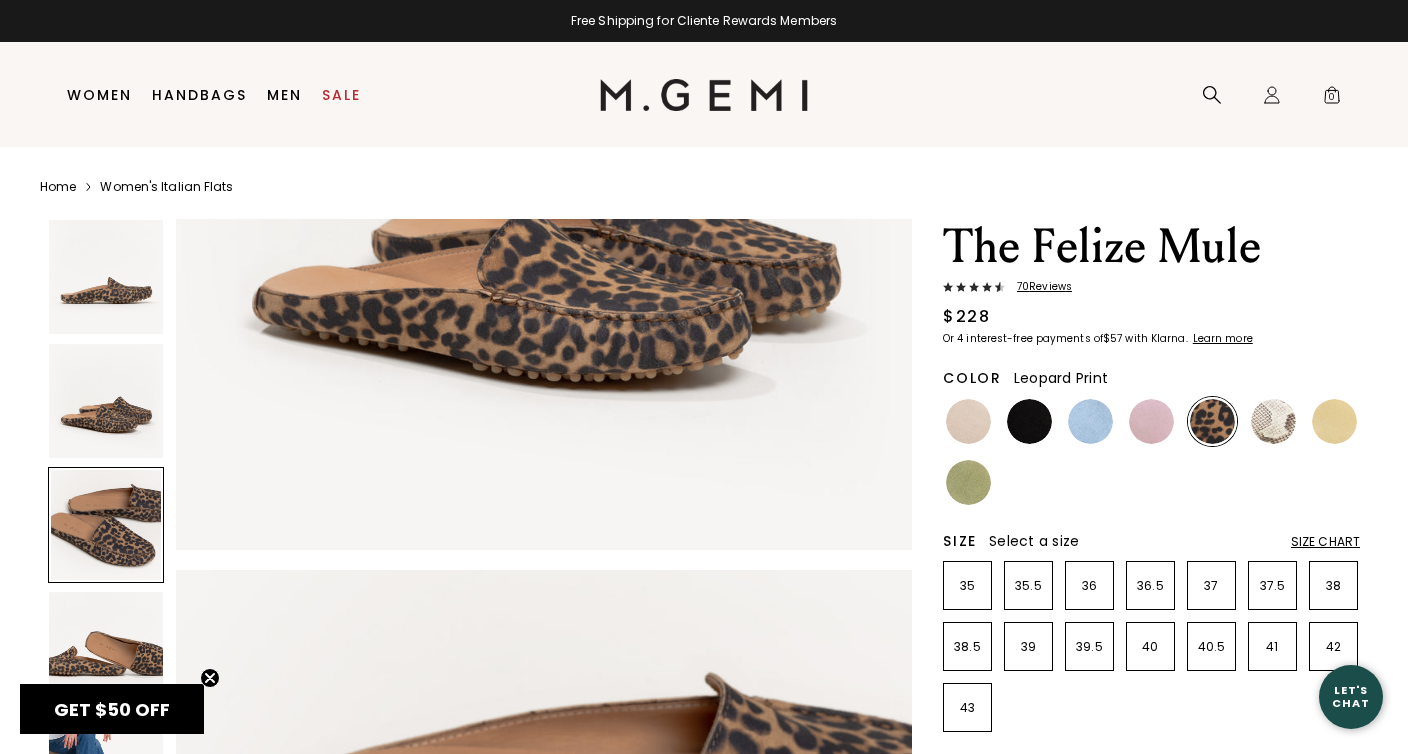 scroll, scrollTop: 1512, scrollLeft: 0, axis: vertical 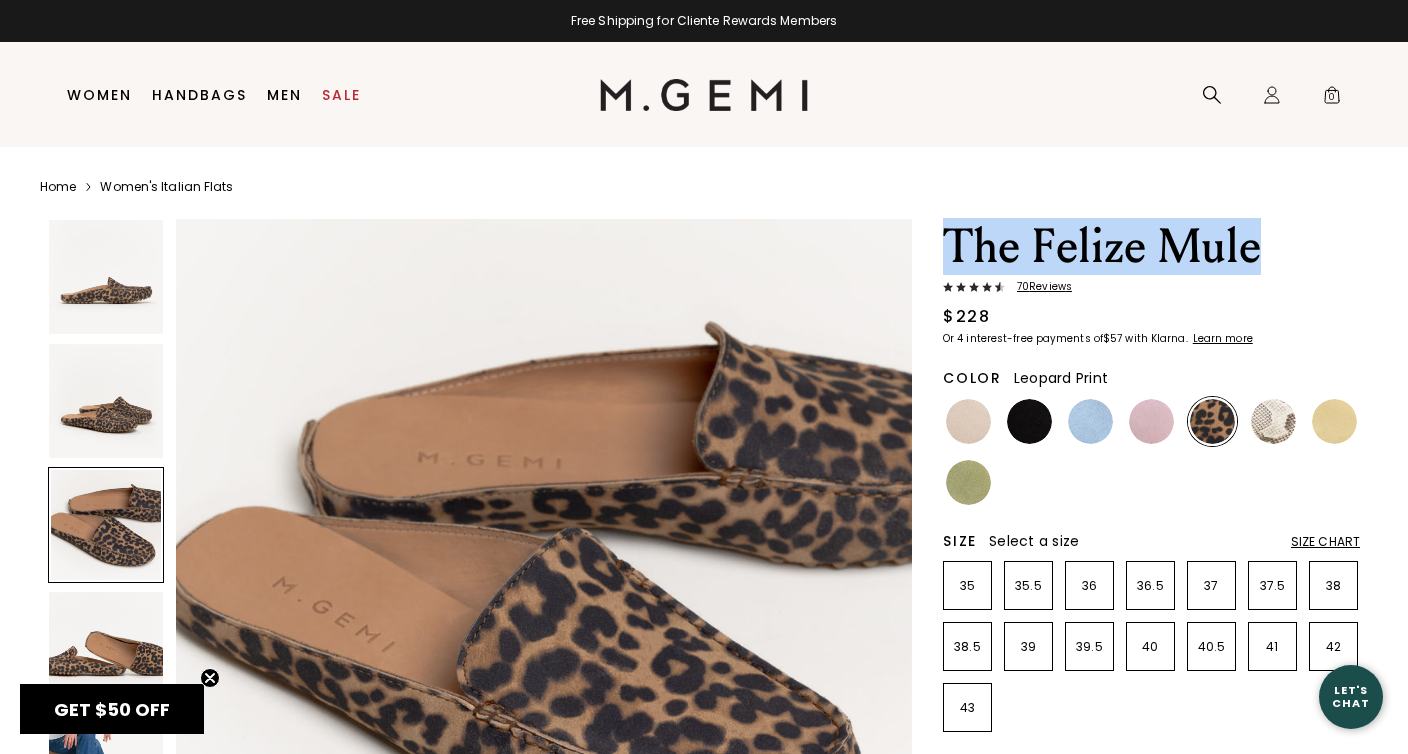 drag, startPoint x: 1259, startPoint y: 254, endPoint x: 952, endPoint y: 253, distance: 307.00162 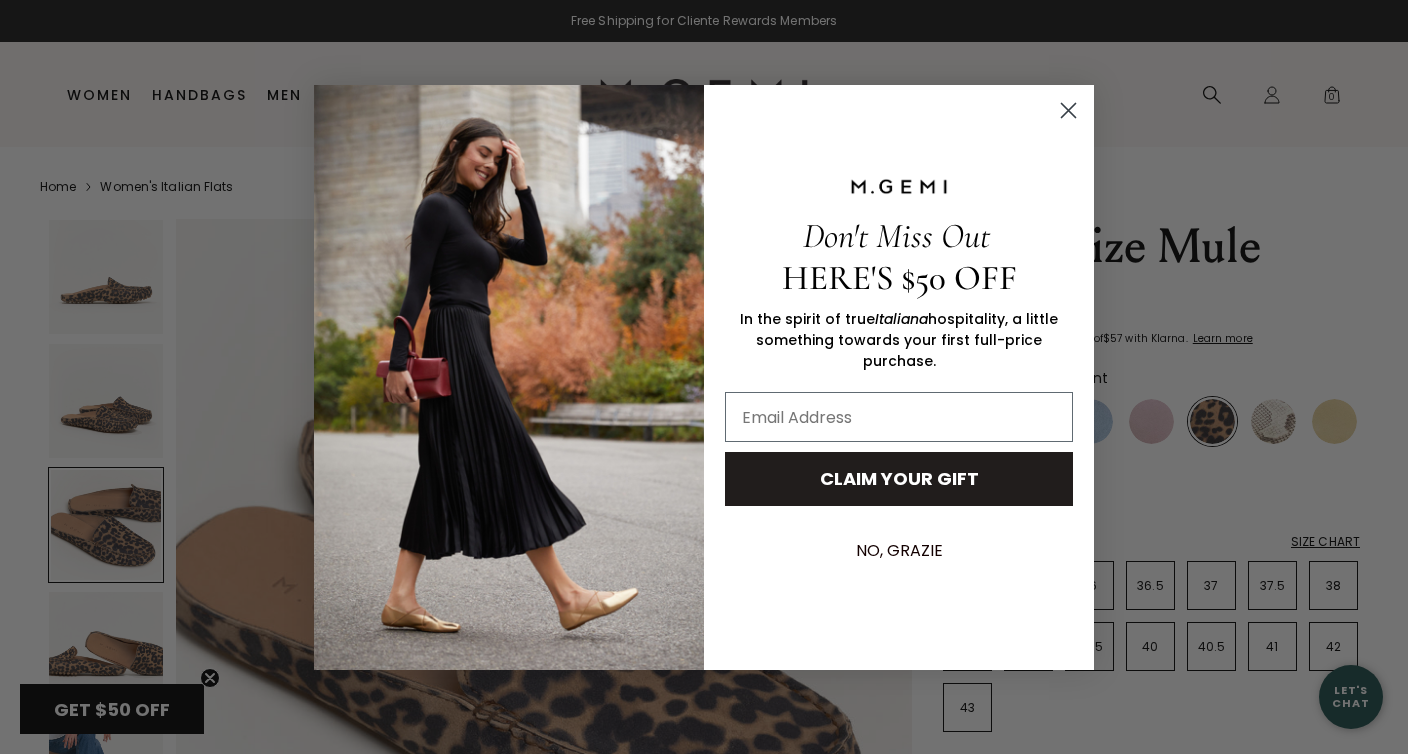 click 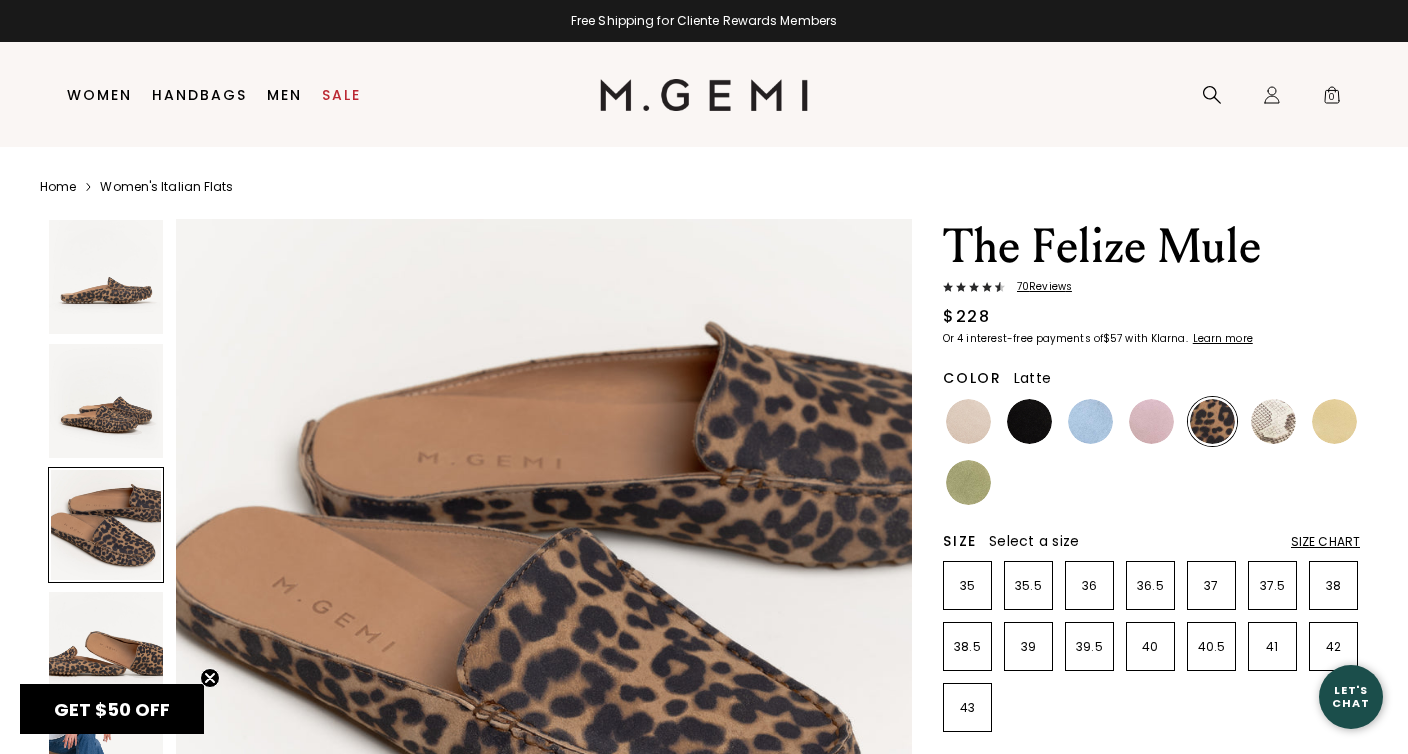 click at bounding box center (968, 421) 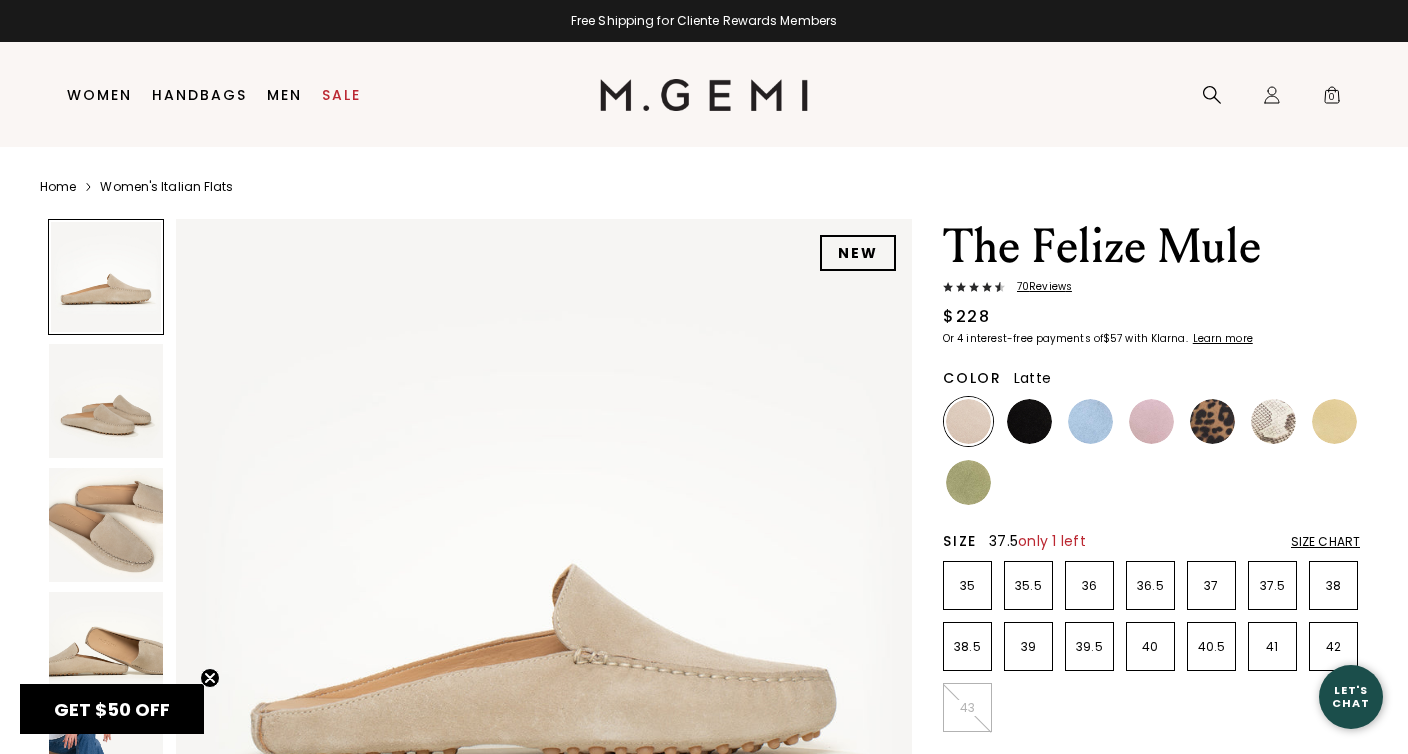click on "37.5" at bounding box center [1272, 586] 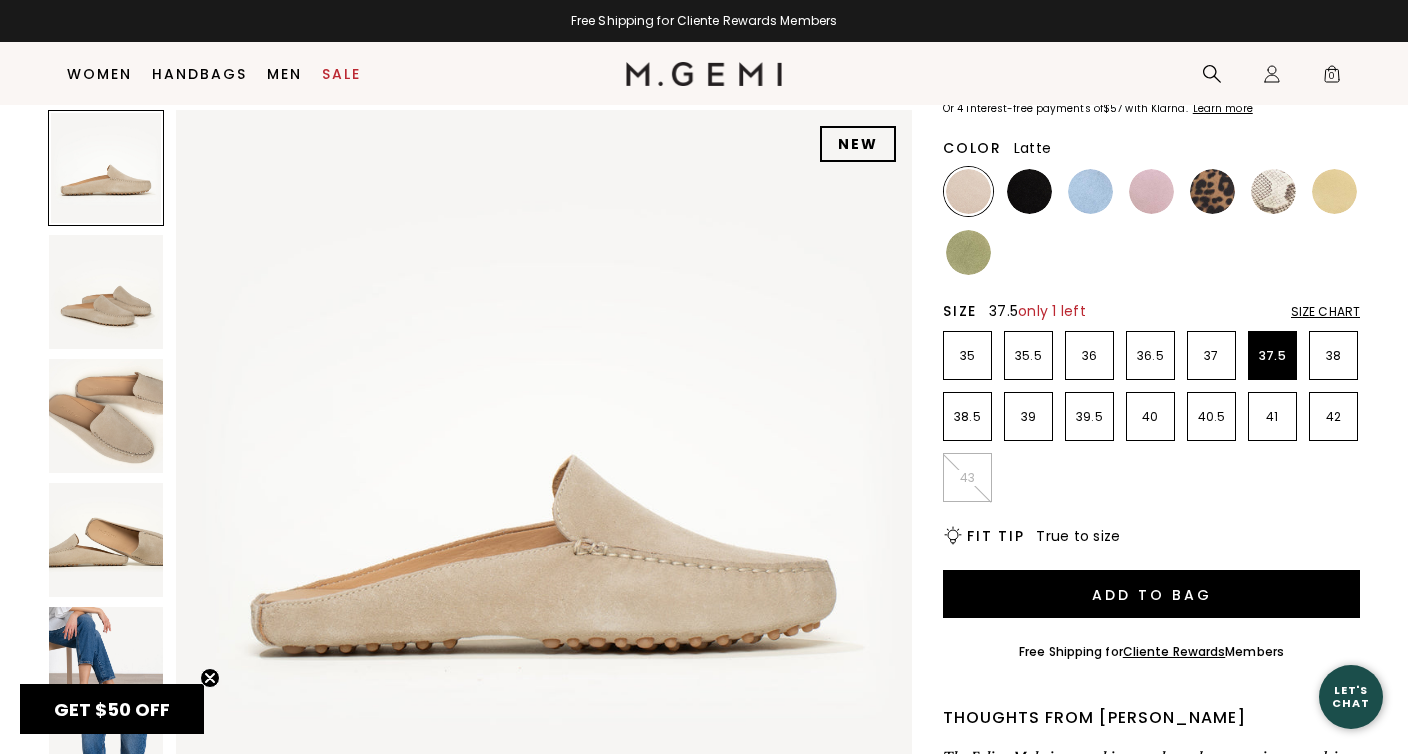scroll, scrollTop: 284, scrollLeft: 0, axis: vertical 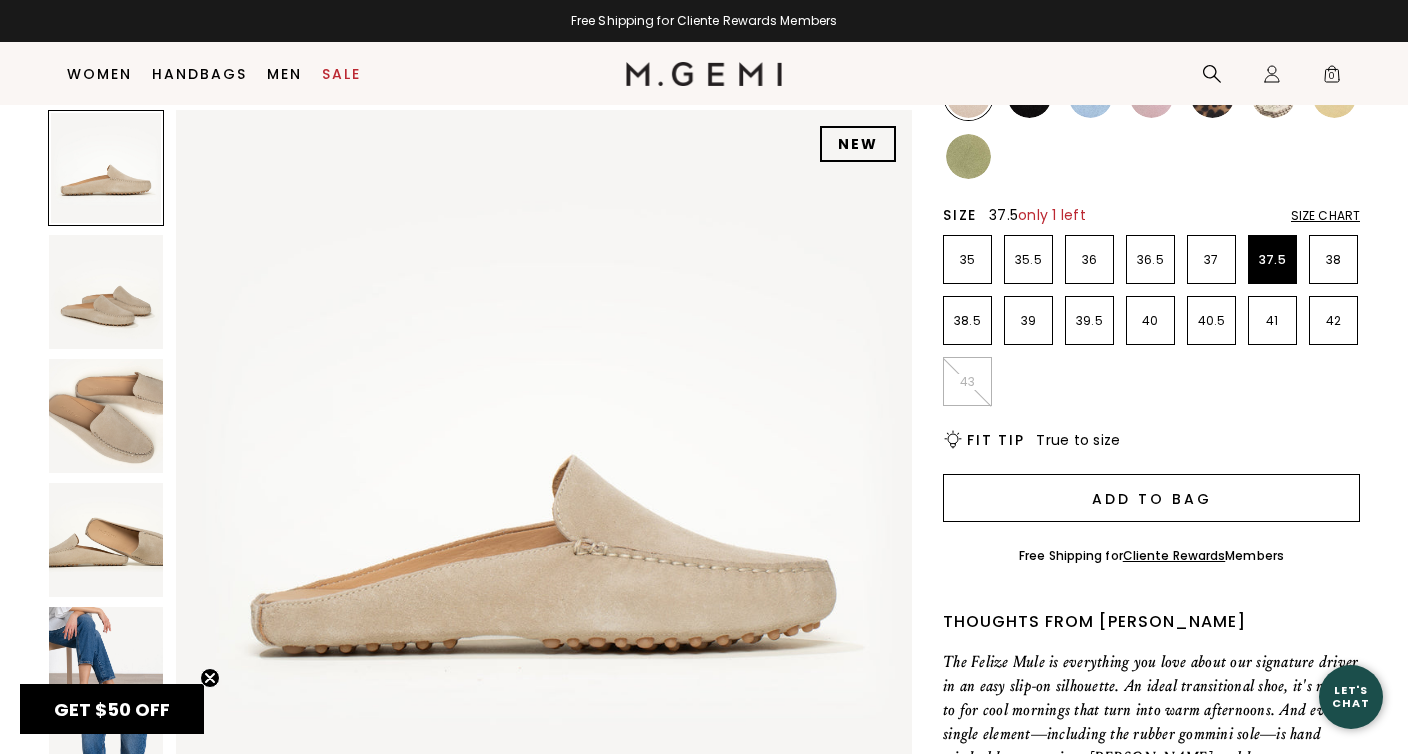click on "Add to Bag" at bounding box center [1151, 498] 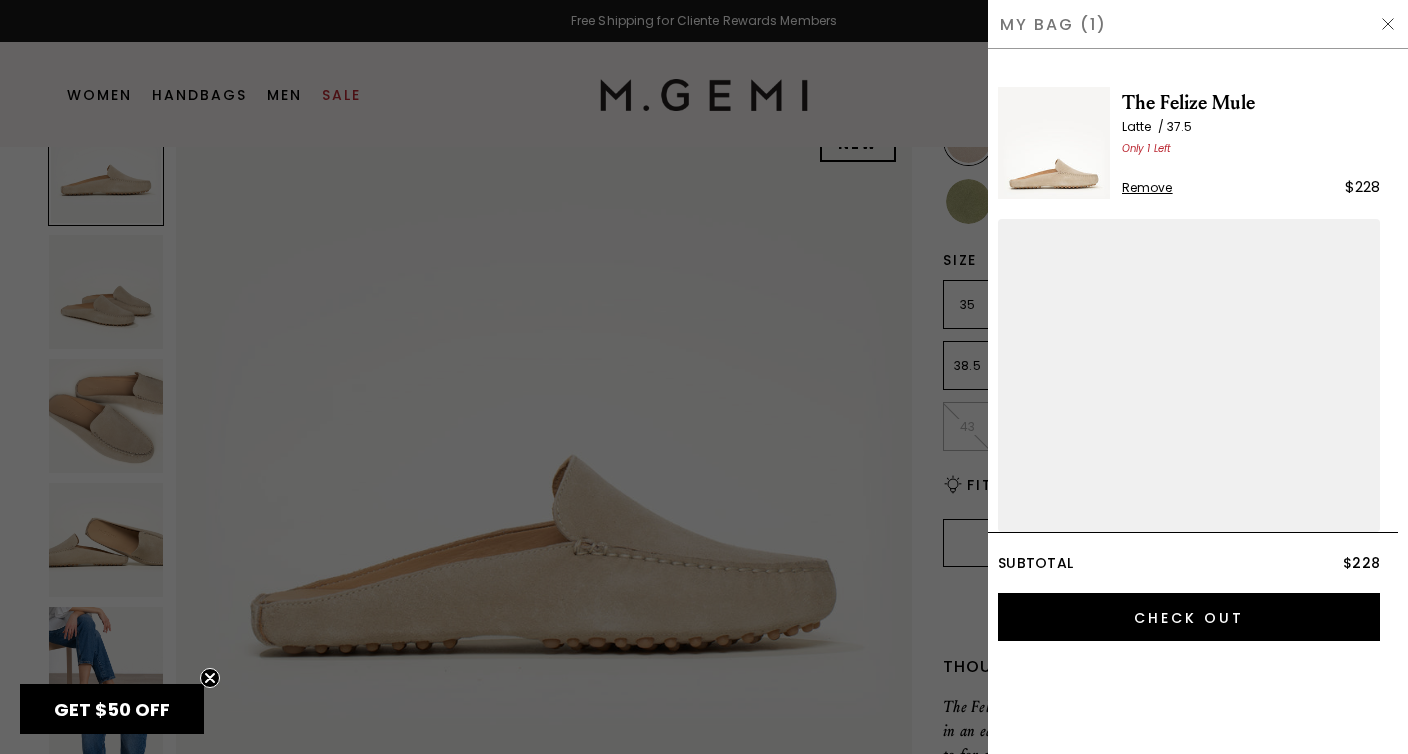 scroll, scrollTop: 0, scrollLeft: 0, axis: both 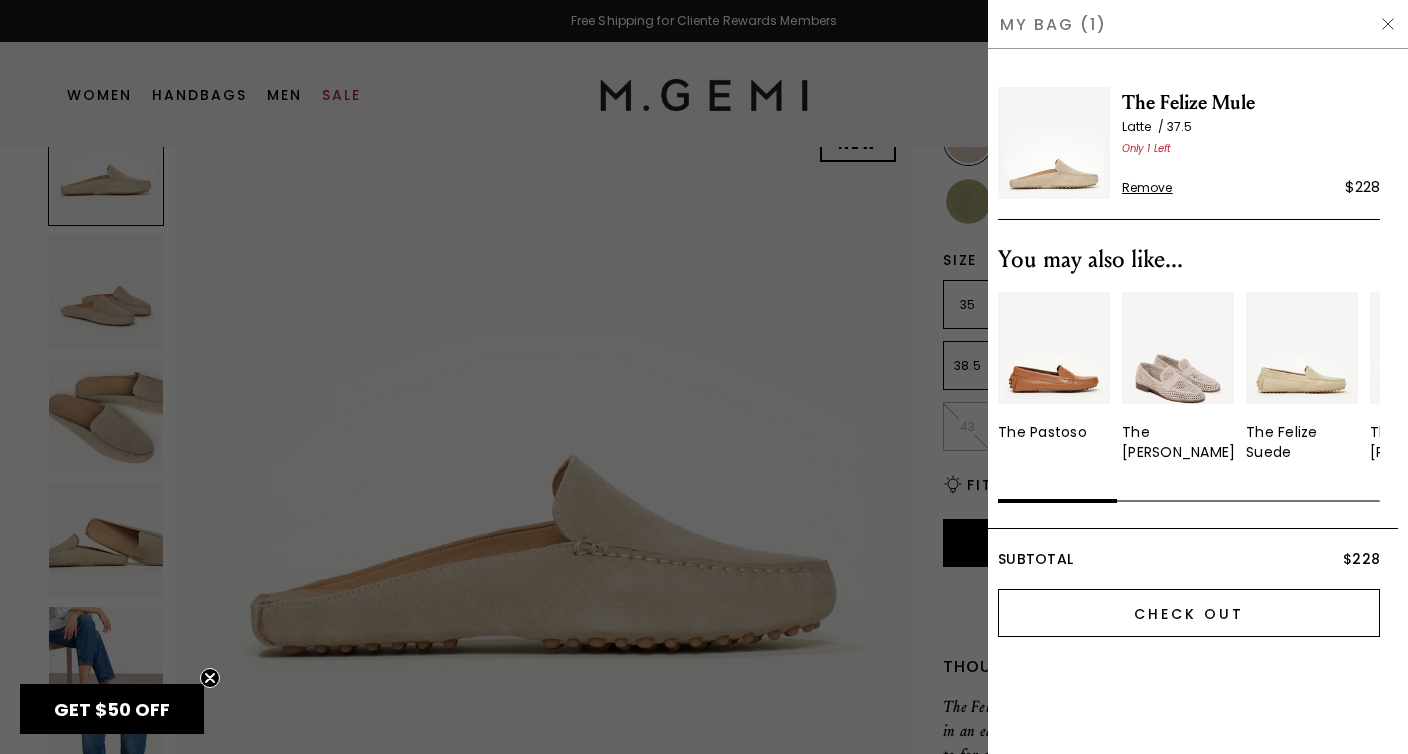 click on "Check Out" at bounding box center [1189, 613] 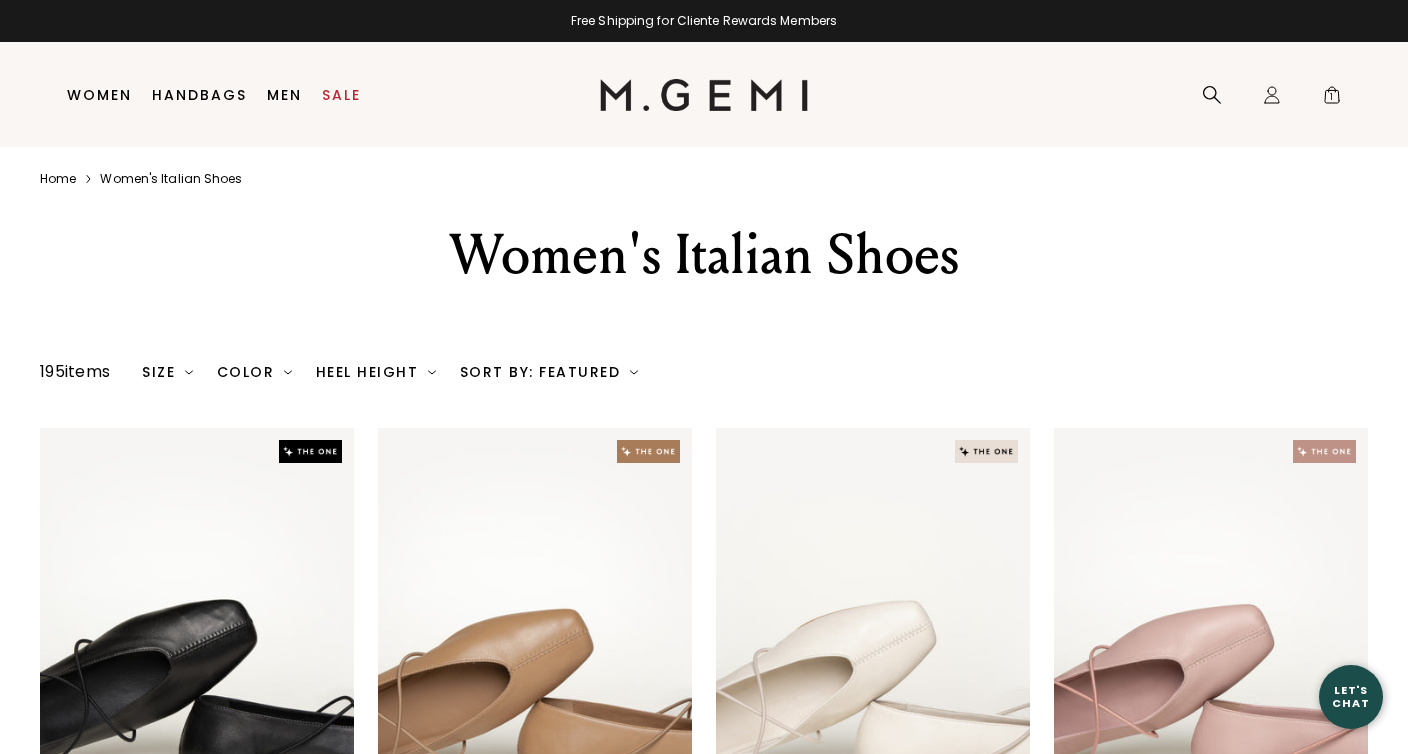 scroll, scrollTop: 0, scrollLeft: 0, axis: both 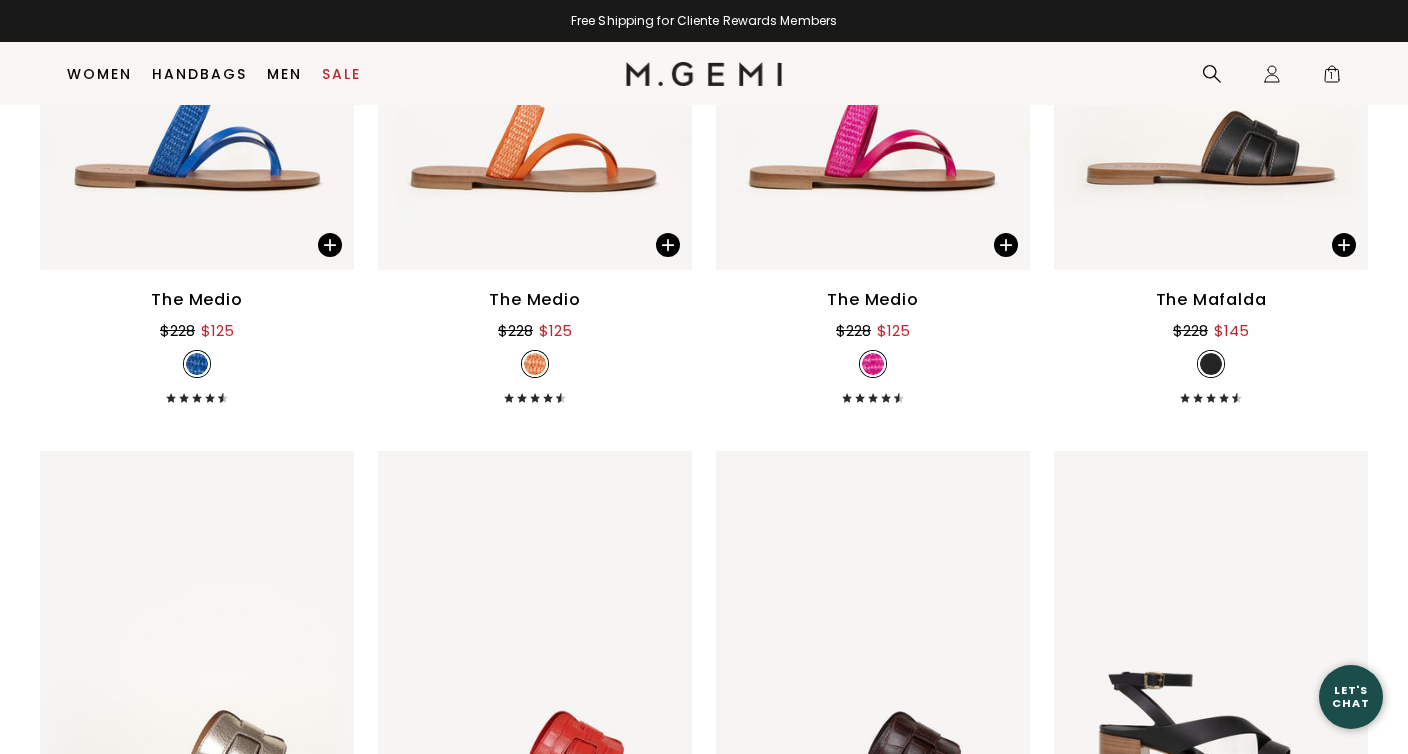 click at bounding box center (704, 73) 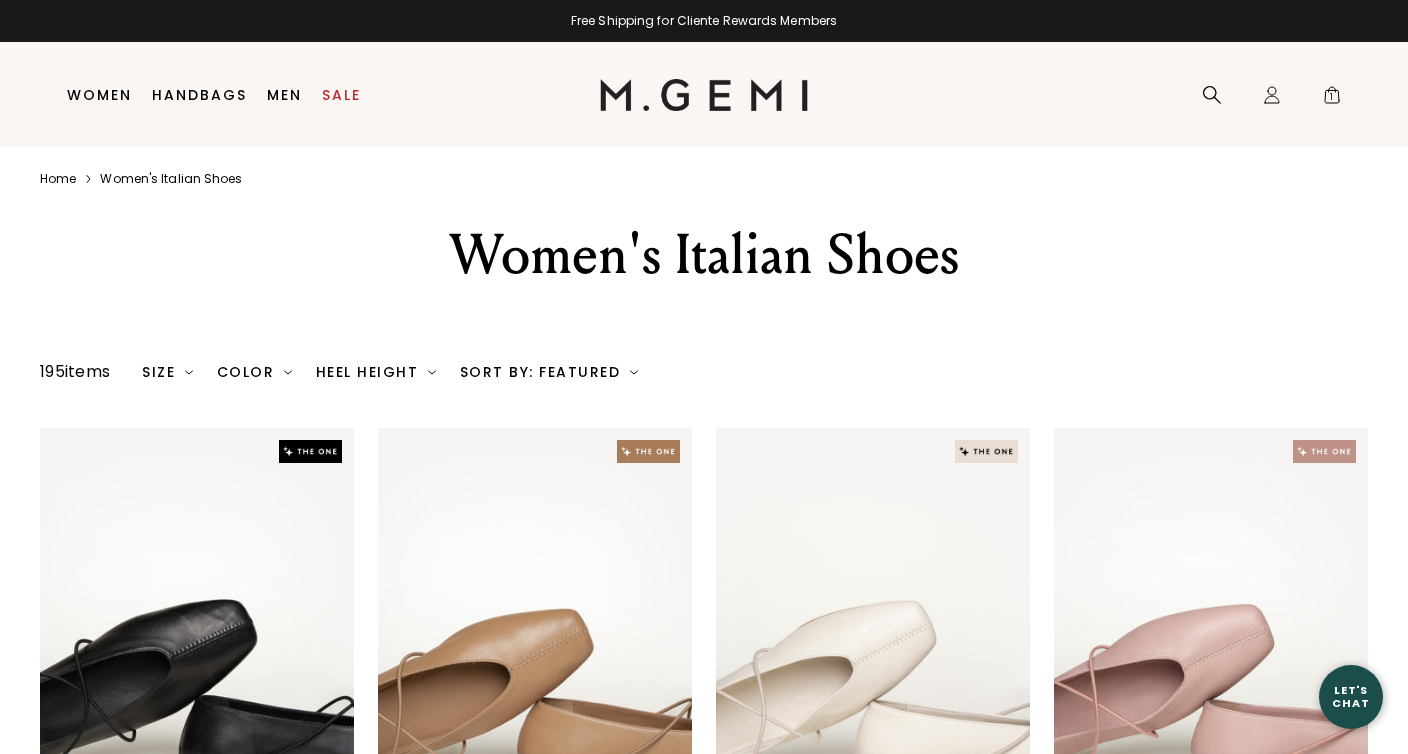 scroll, scrollTop: 0, scrollLeft: 0, axis: both 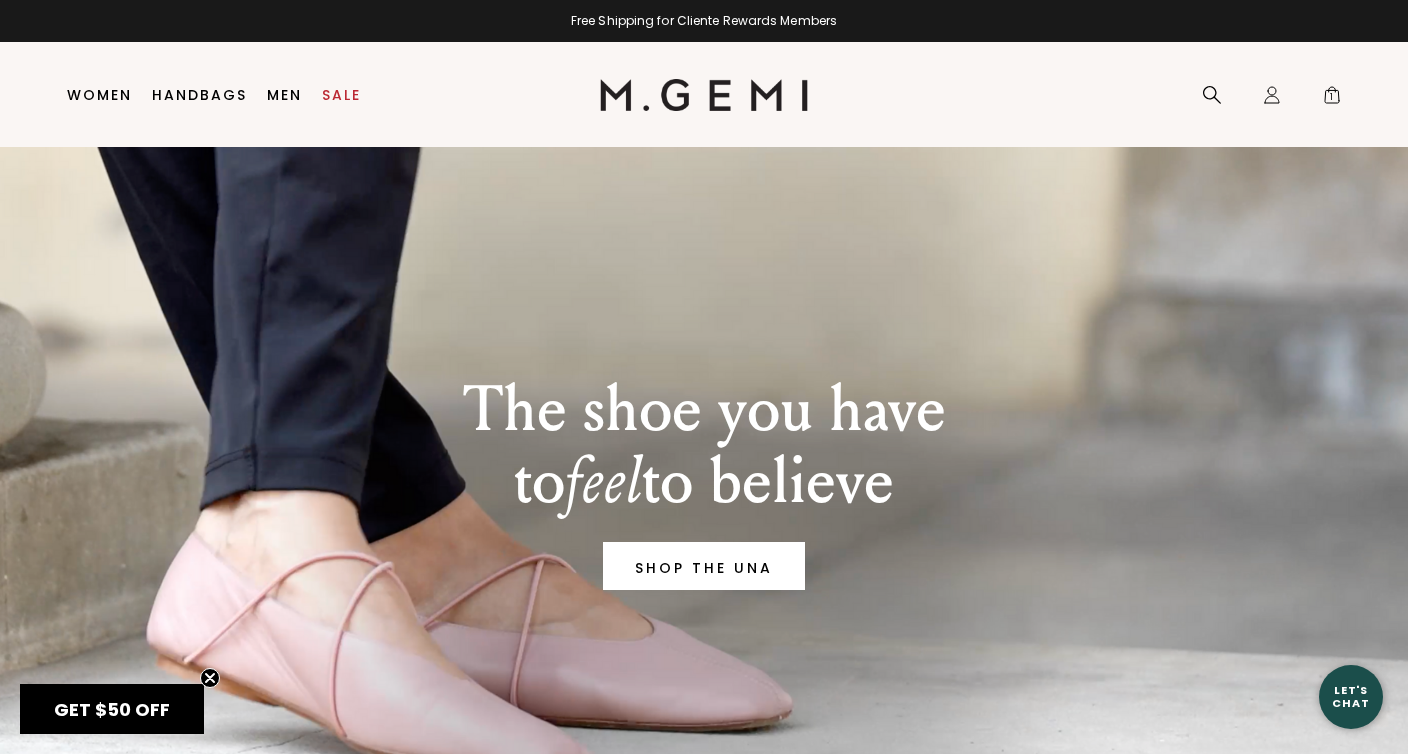 click on "Free Shipping for Cliente Rewards Members" at bounding box center [704, 21] 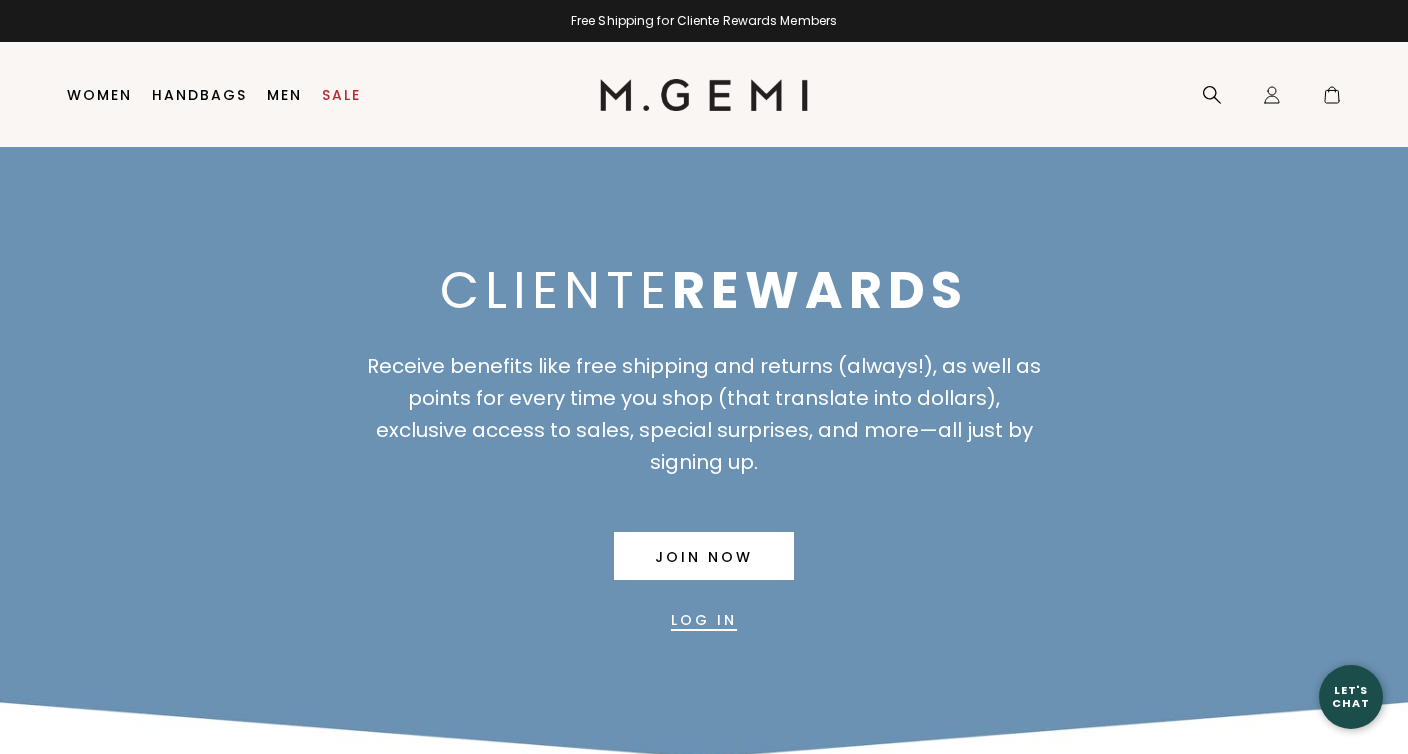scroll, scrollTop: 0, scrollLeft: 0, axis: both 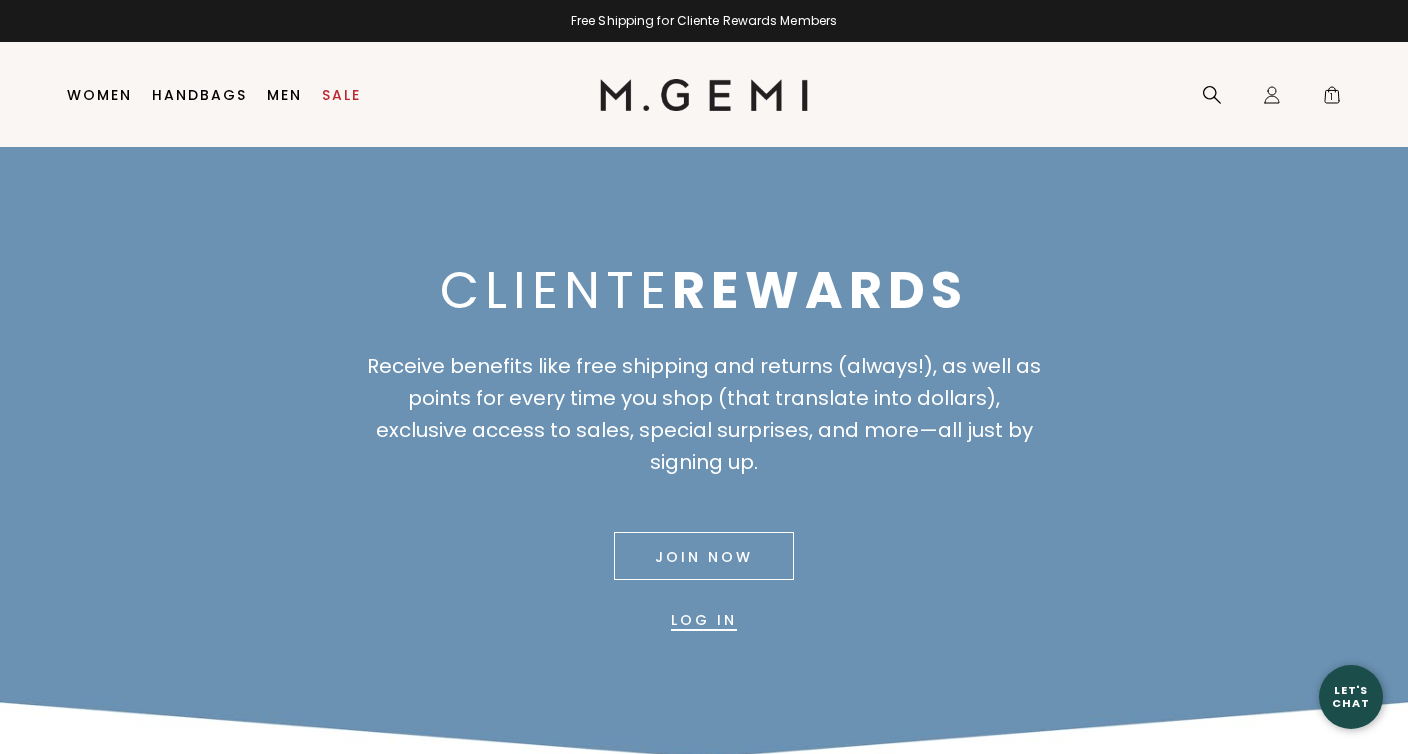 click on "Join Now" at bounding box center (704, 556) 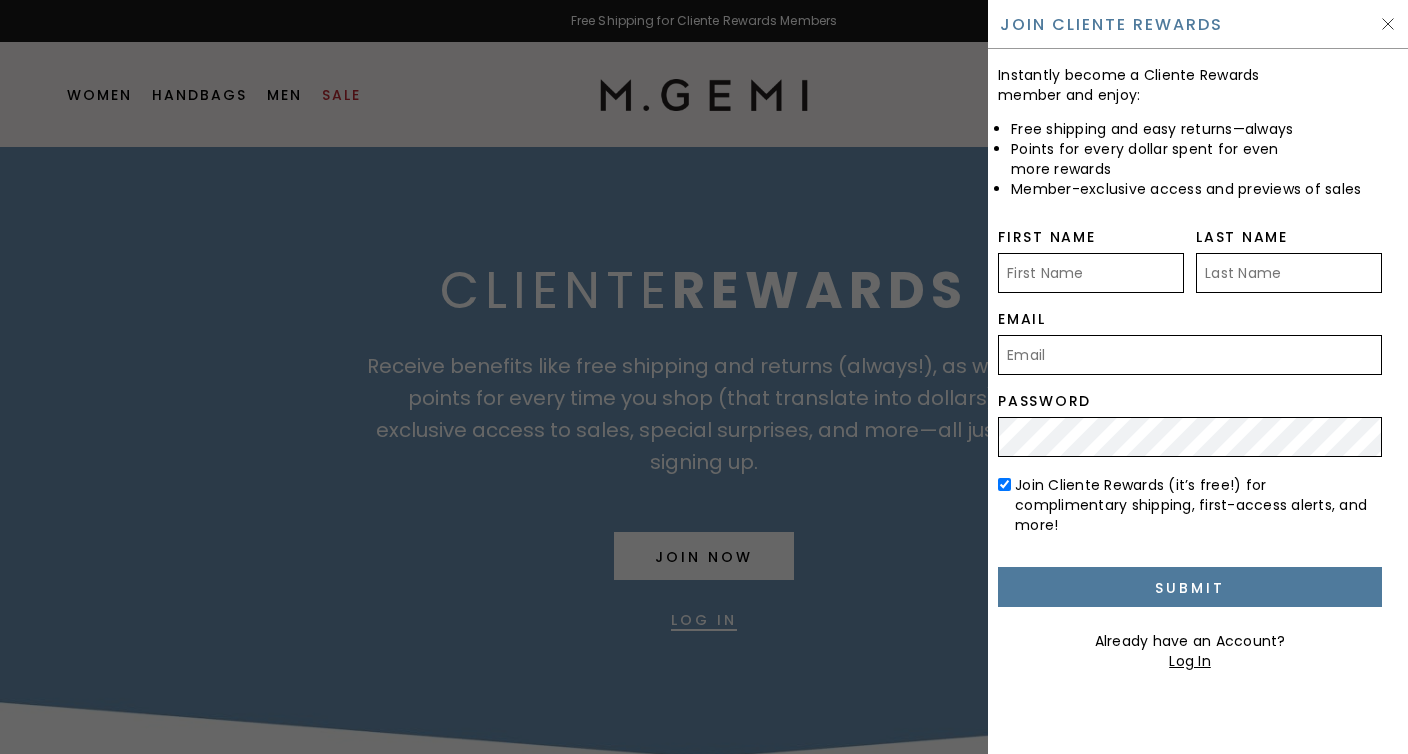 click on "First Name" at bounding box center [1091, 273] 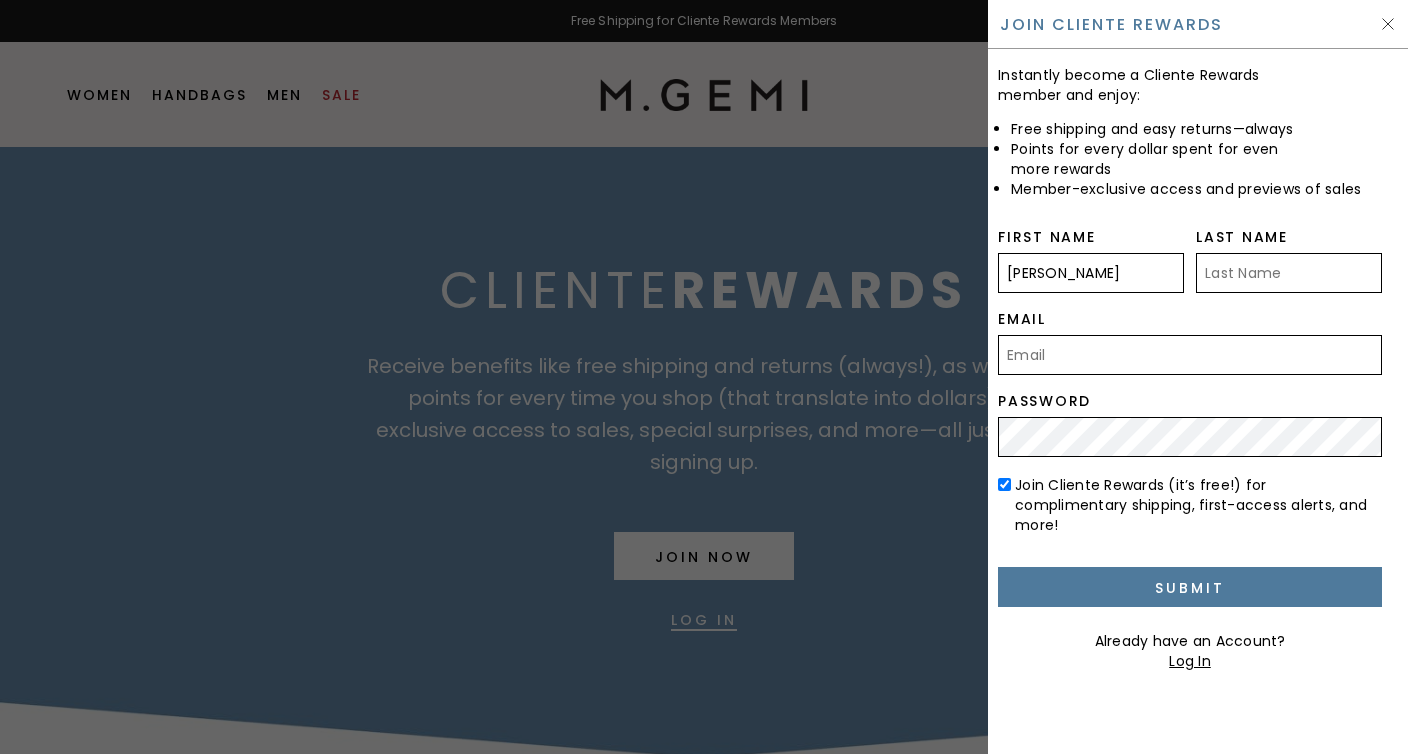 type on "Hwa" 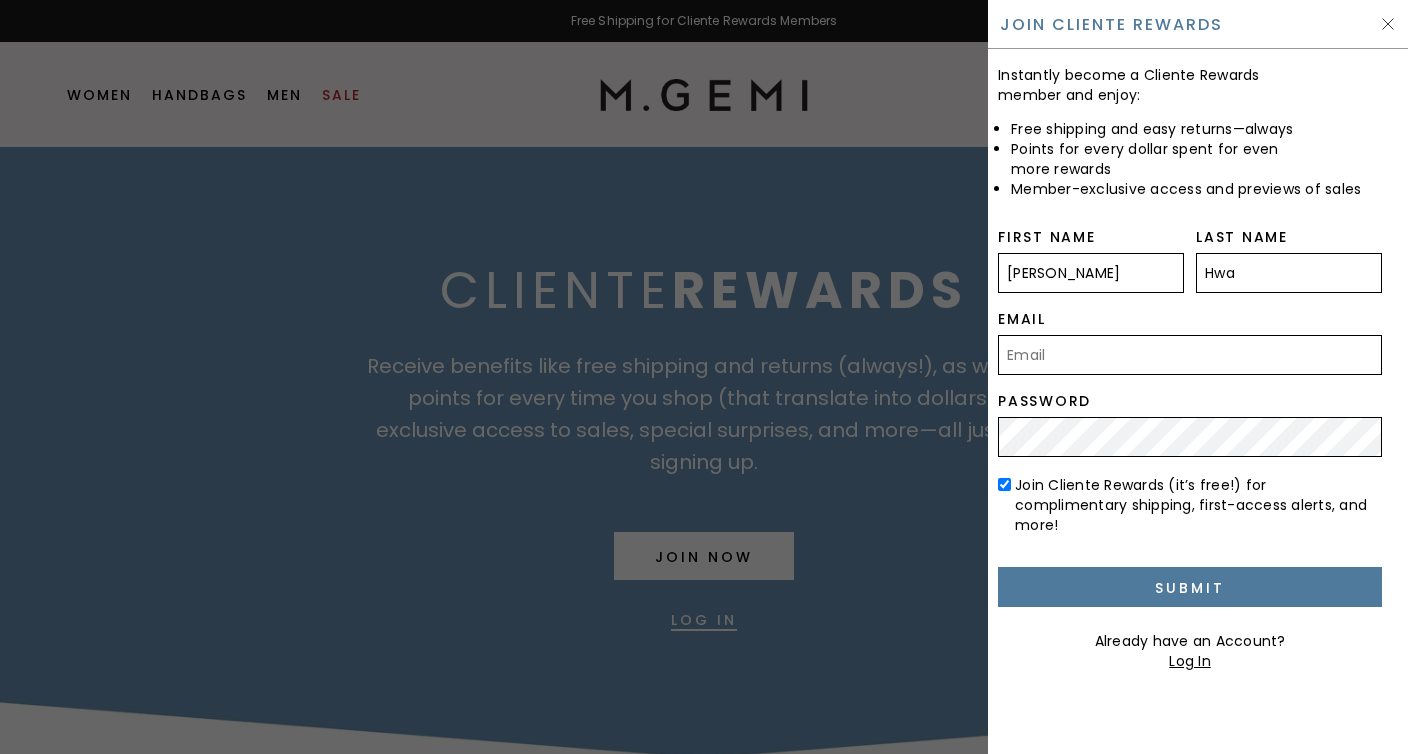 type on "jennymhwa@gmail.com" 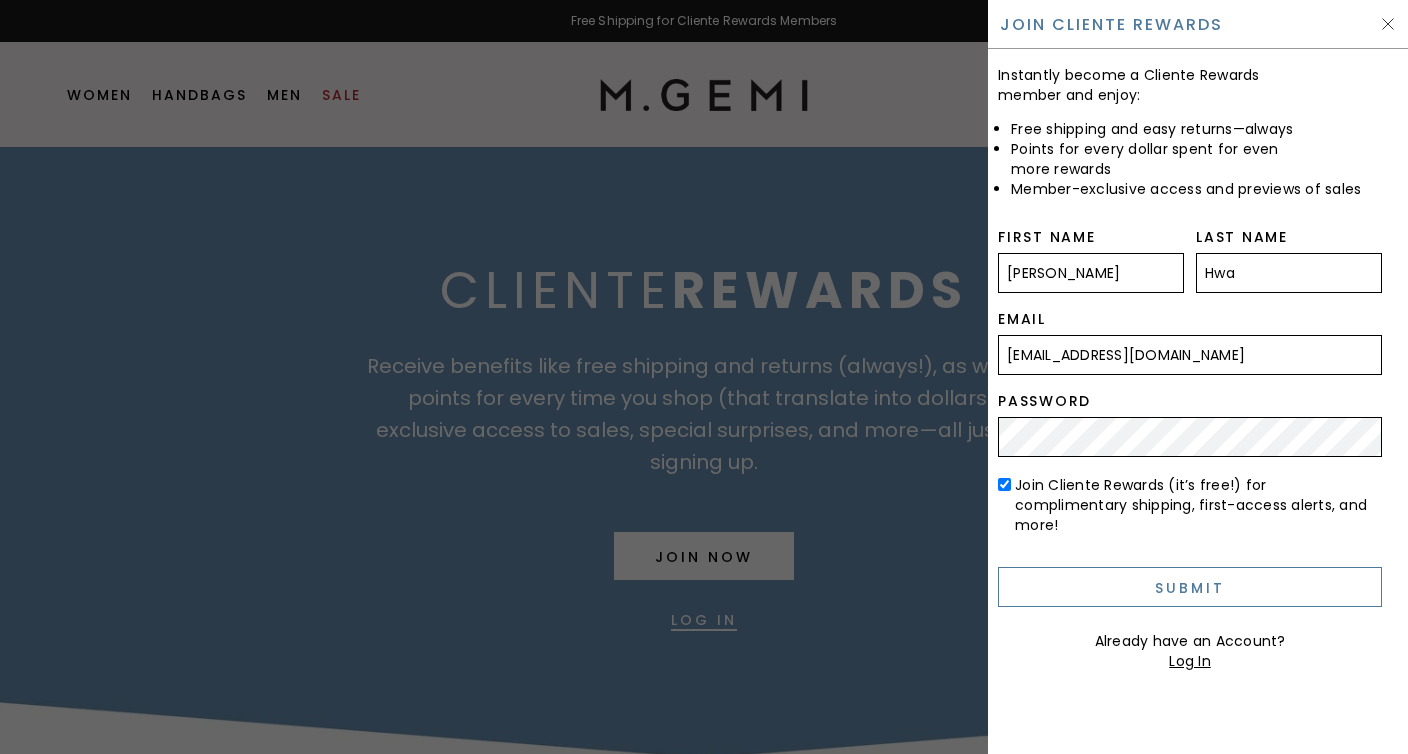 click on "Submit" at bounding box center [1190, 587] 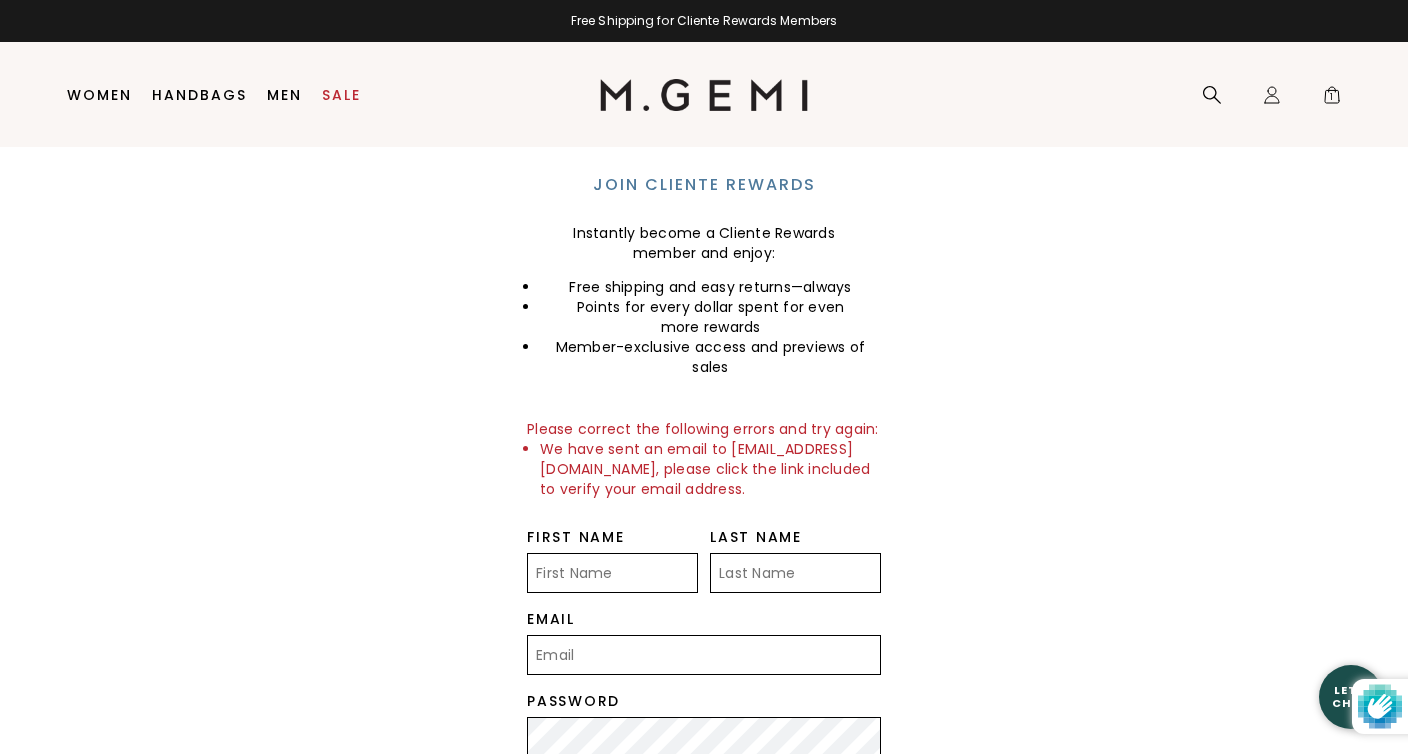 scroll, scrollTop: 0, scrollLeft: 0, axis: both 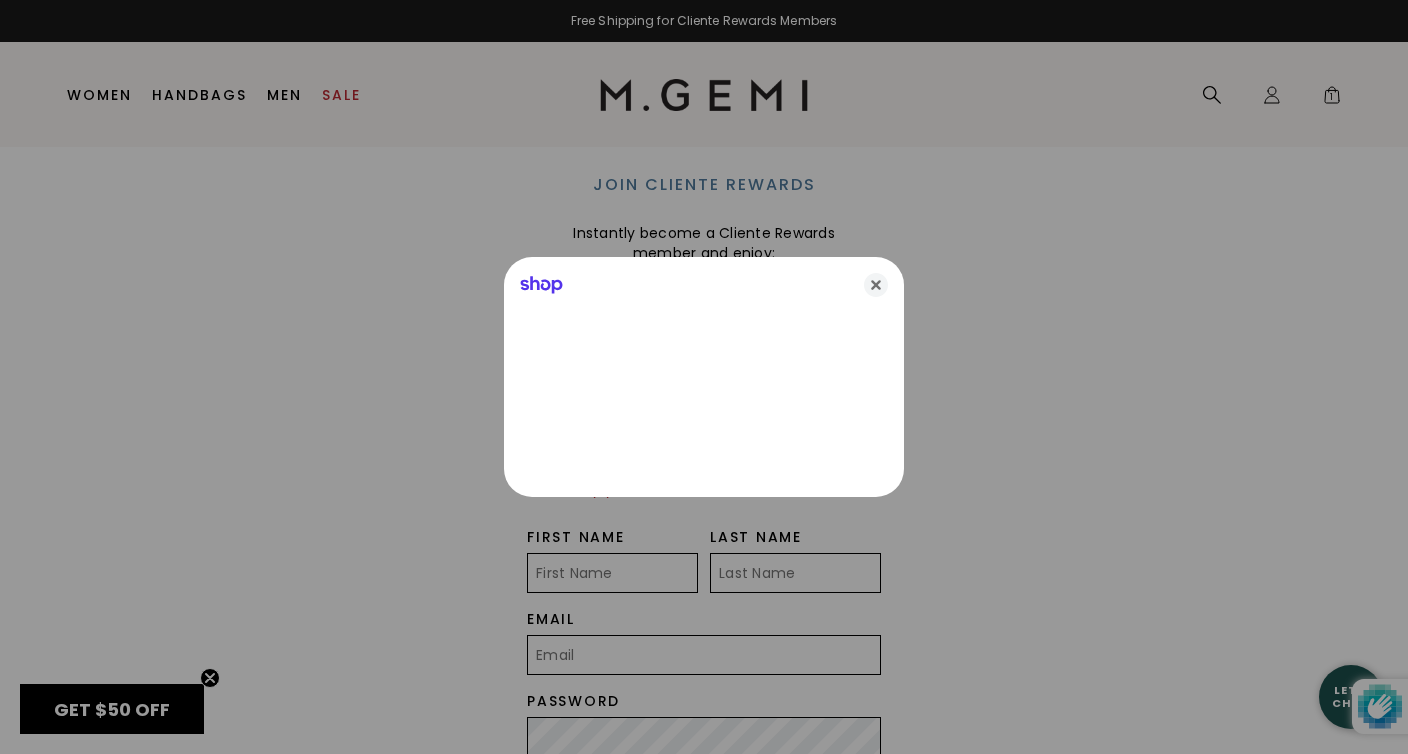 click at bounding box center [704, 377] 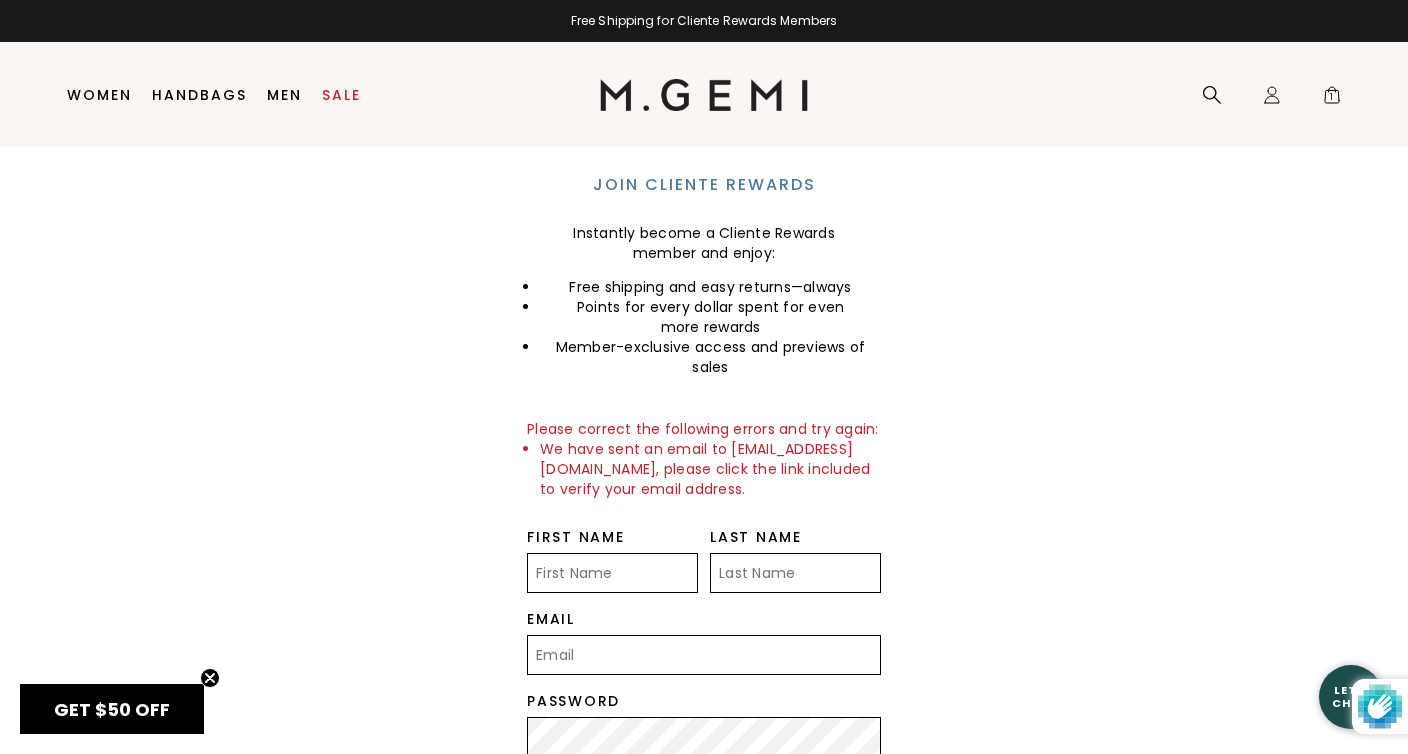 click on "First Name" at bounding box center [612, 573] 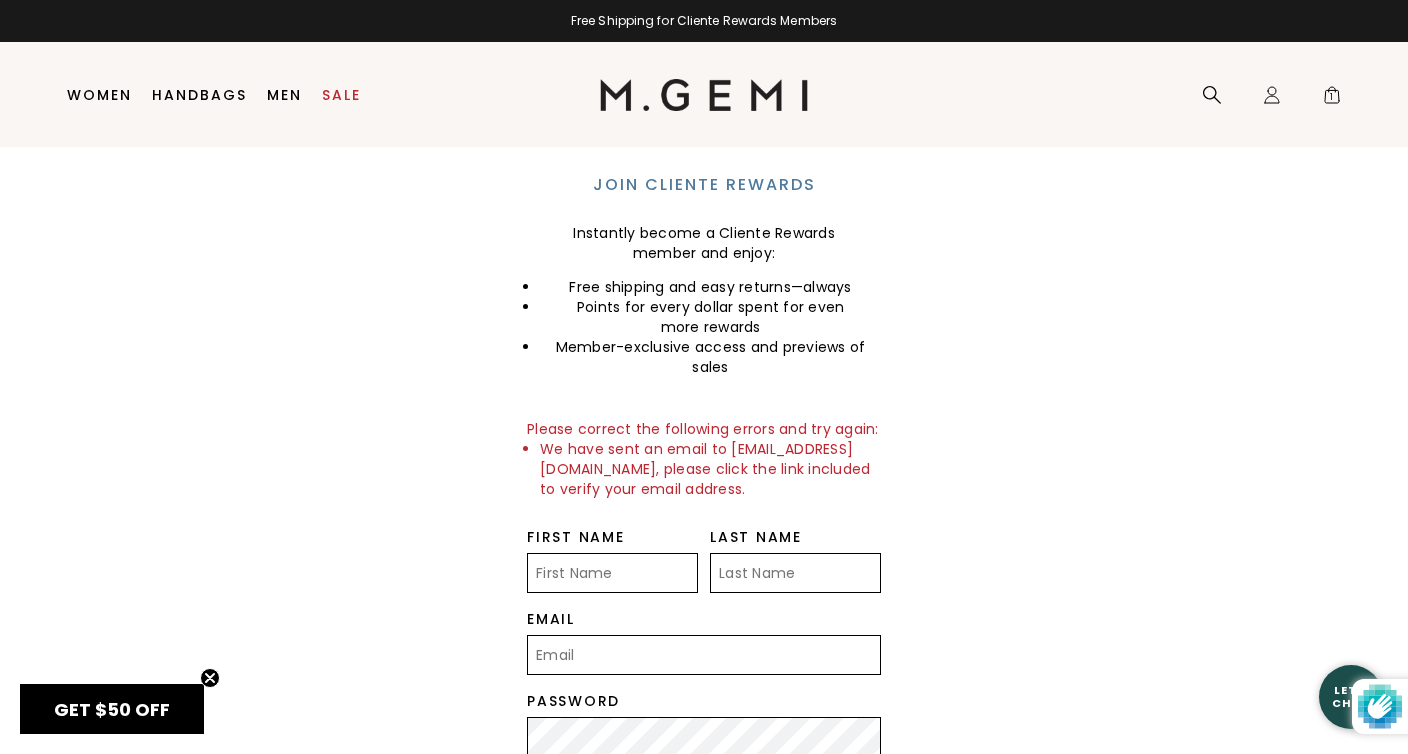 type on "[PERSON_NAME]" 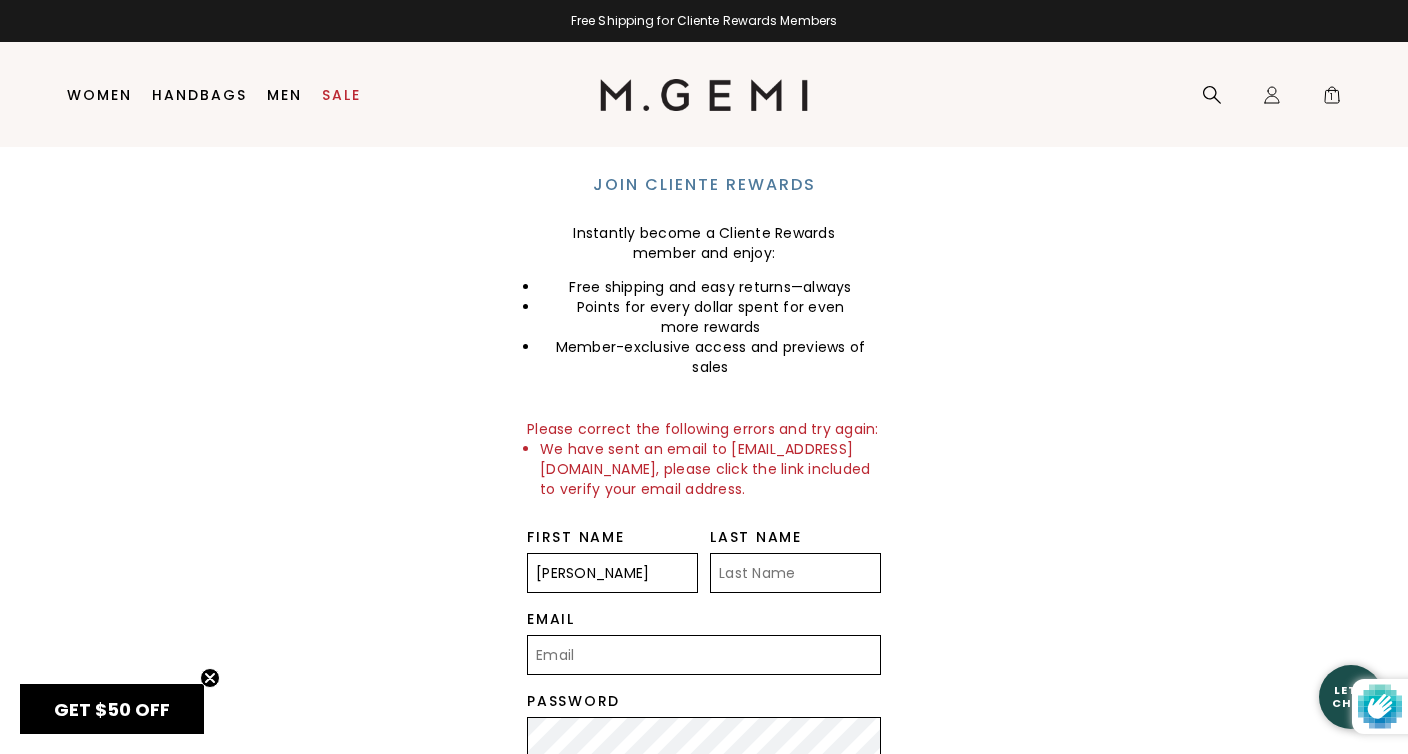 type on "Hwa" 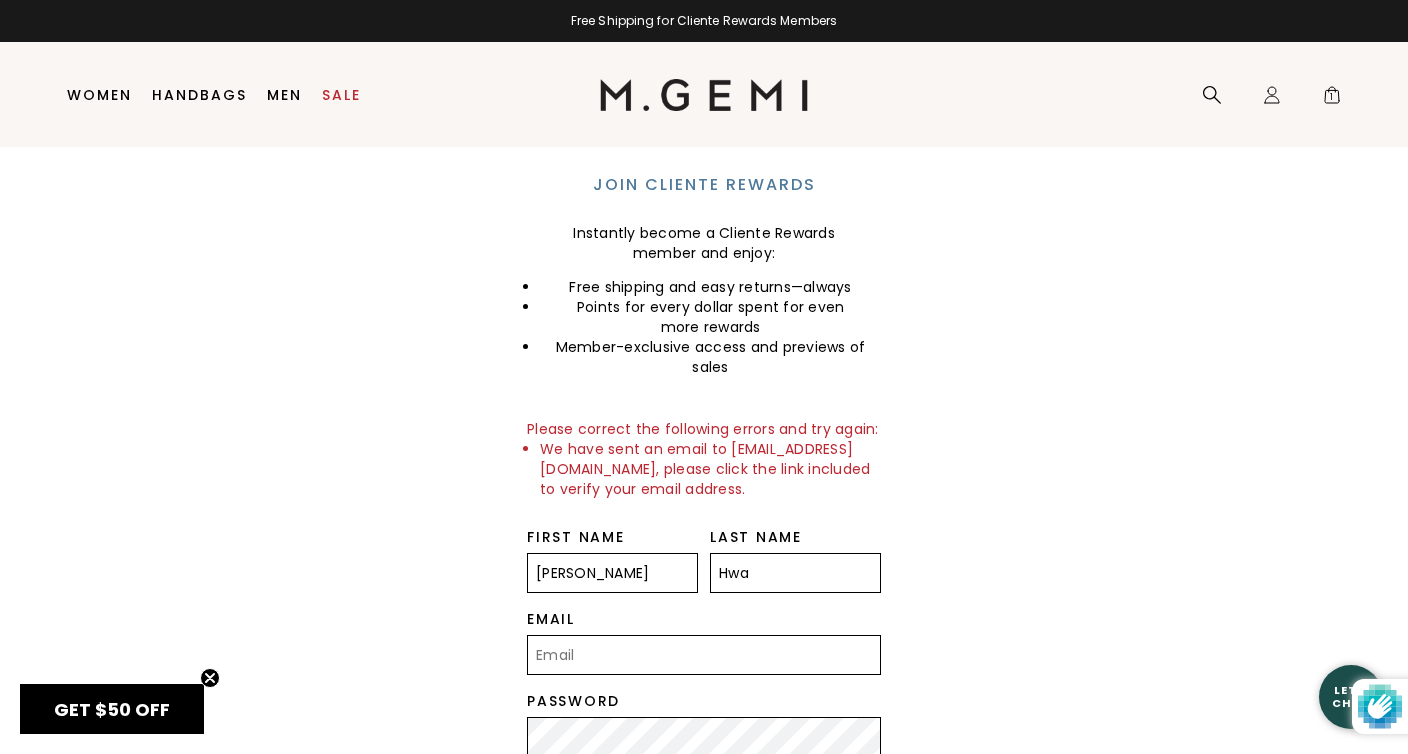 type on "[EMAIL_ADDRESS][DOMAIN_NAME]" 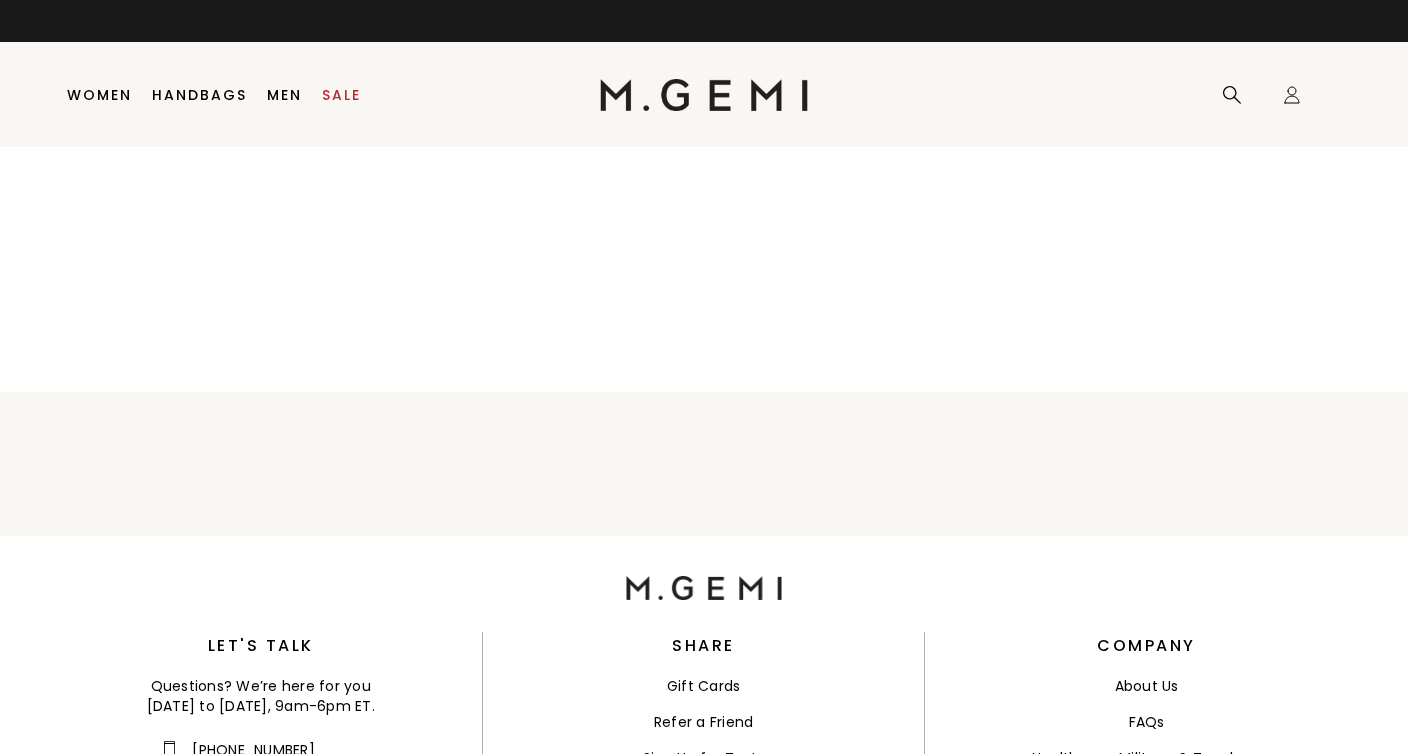 scroll, scrollTop: 0, scrollLeft: 0, axis: both 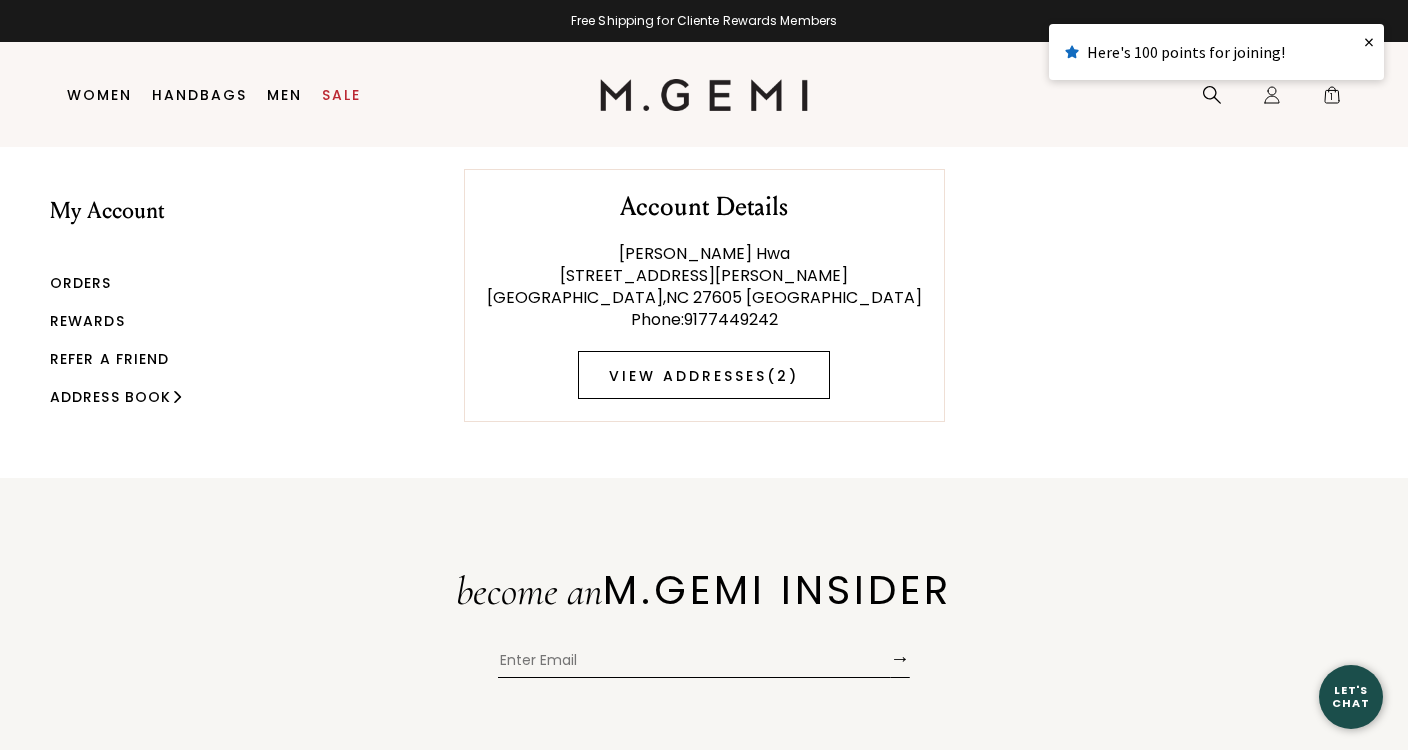 click on "View Addresses  ( 2 )" at bounding box center [704, 375] 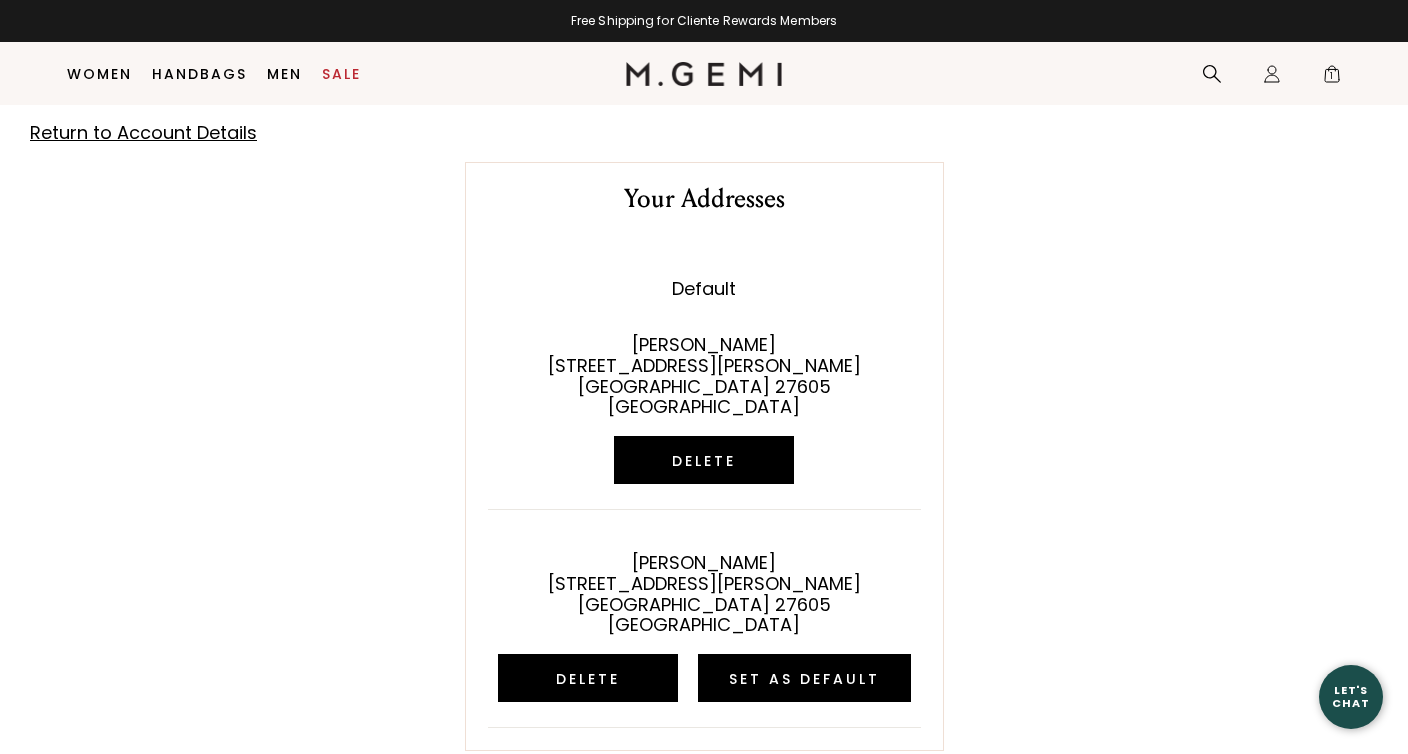 scroll, scrollTop: 59, scrollLeft: 0, axis: vertical 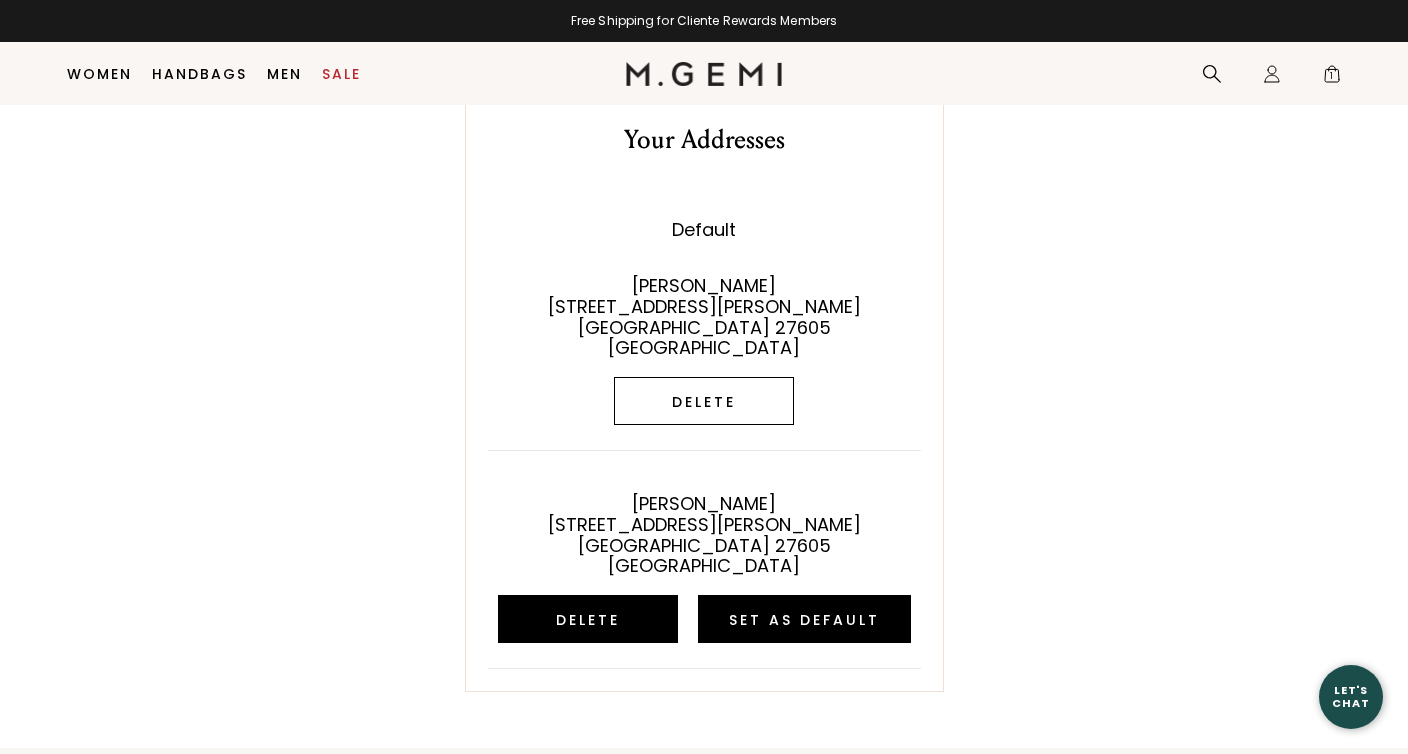 click on "Delete" at bounding box center (704, 401) 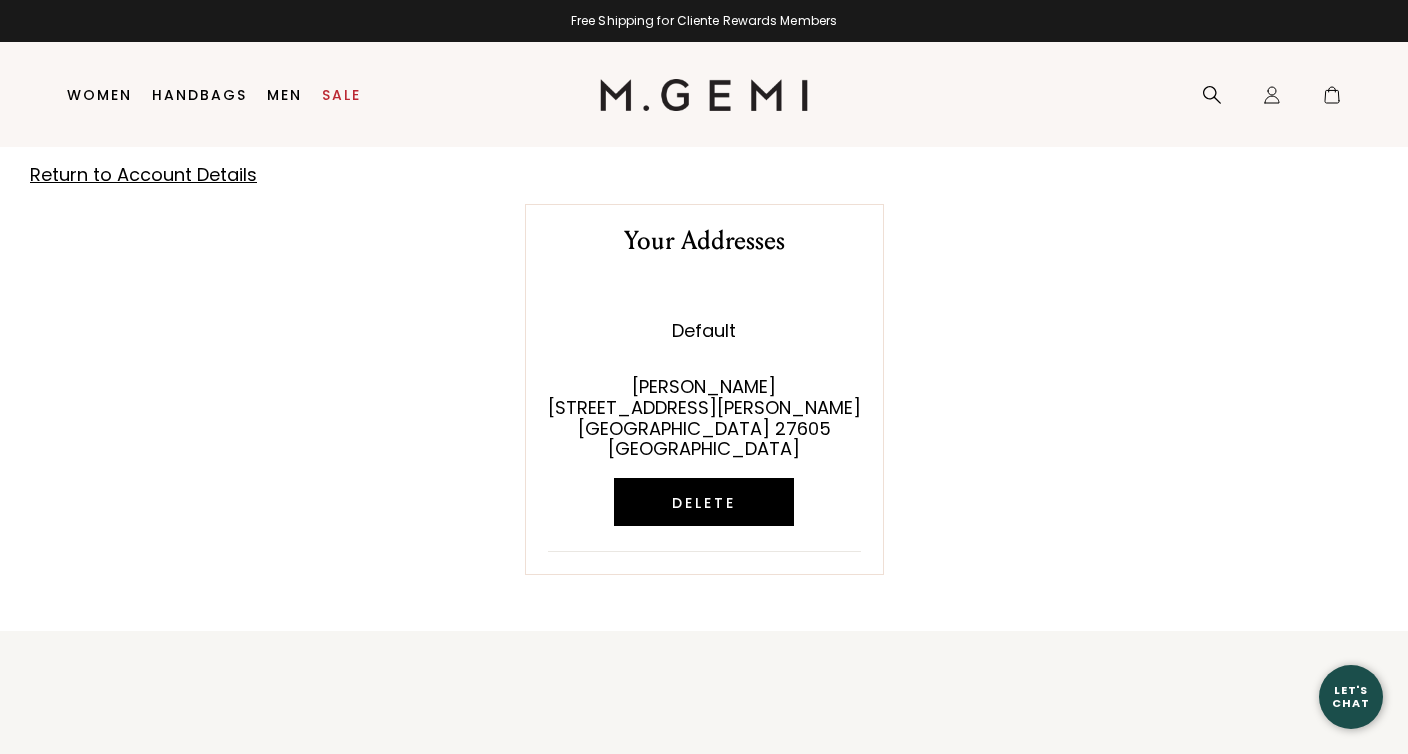 scroll, scrollTop: 0, scrollLeft: 0, axis: both 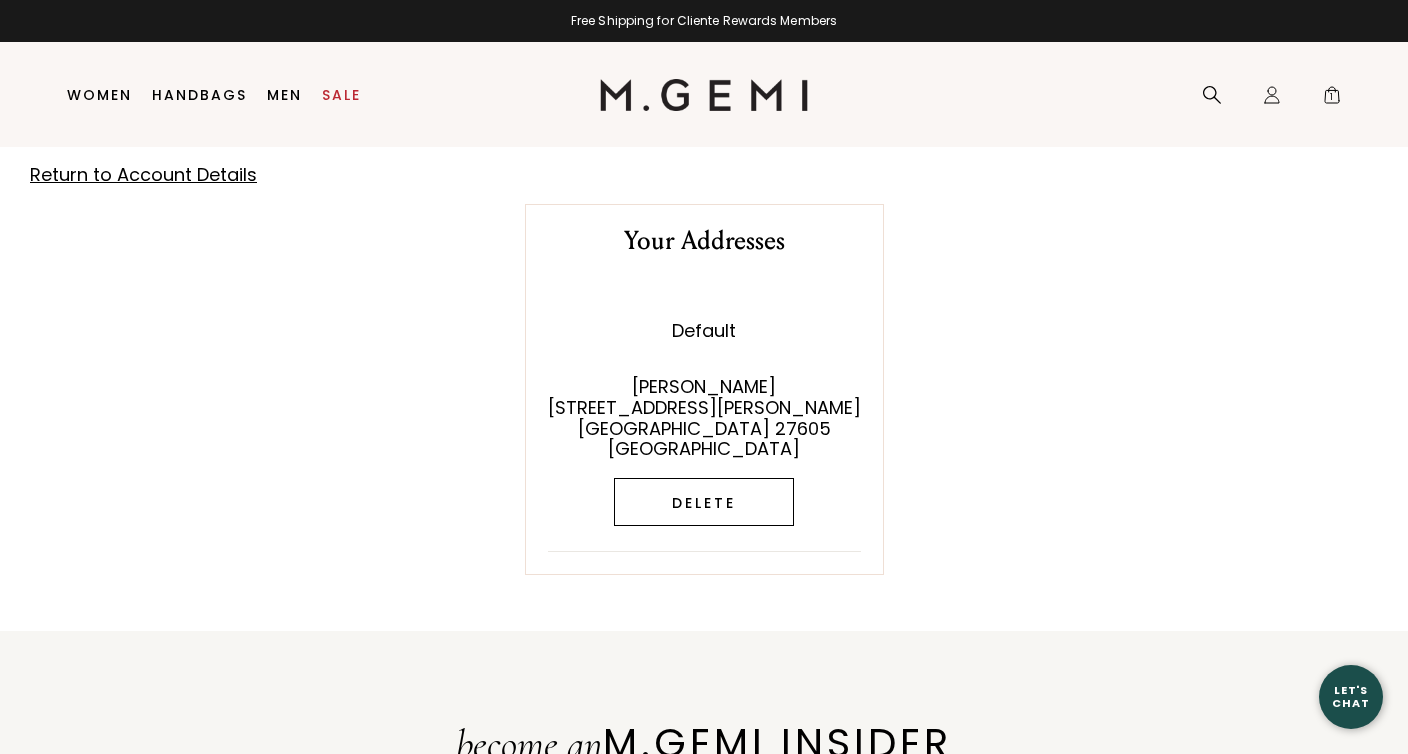 click on "Delete" at bounding box center (704, 502) 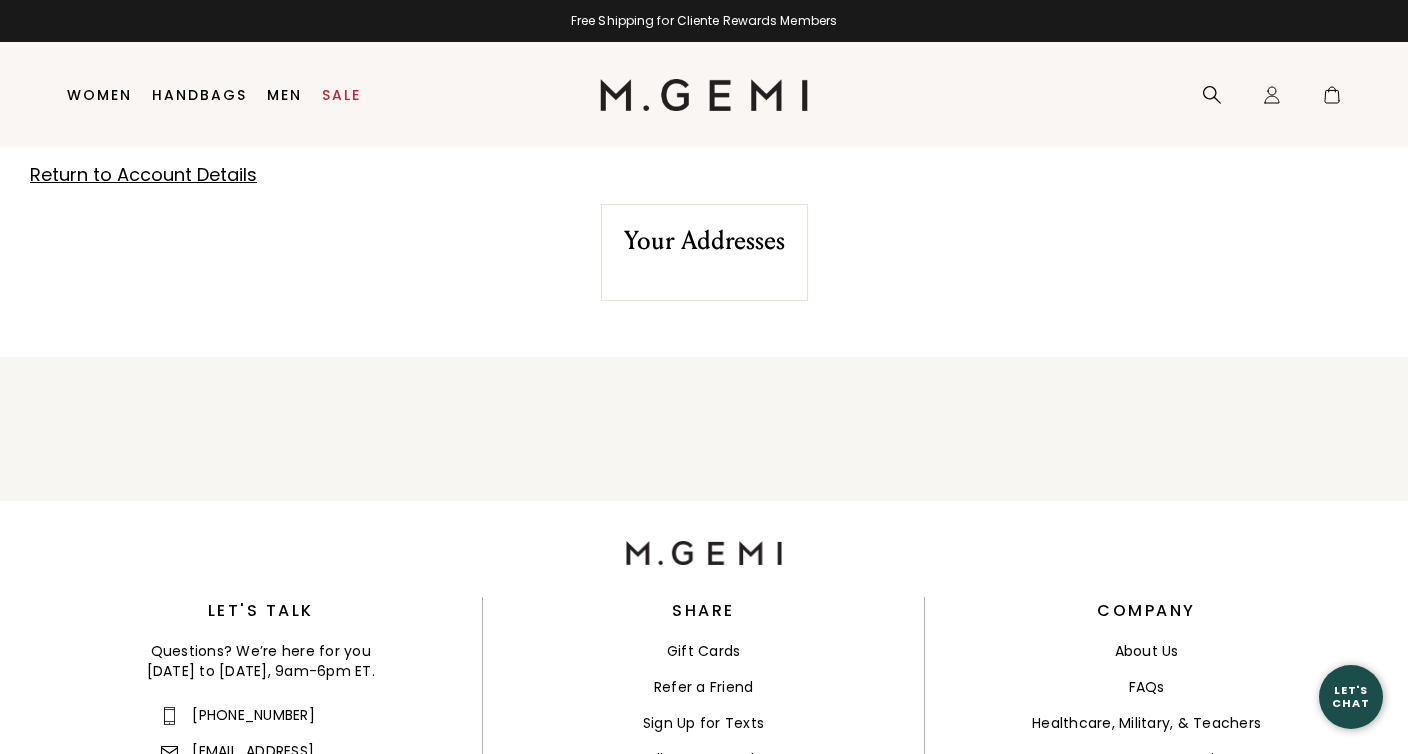 scroll, scrollTop: 0, scrollLeft: 0, axis: both 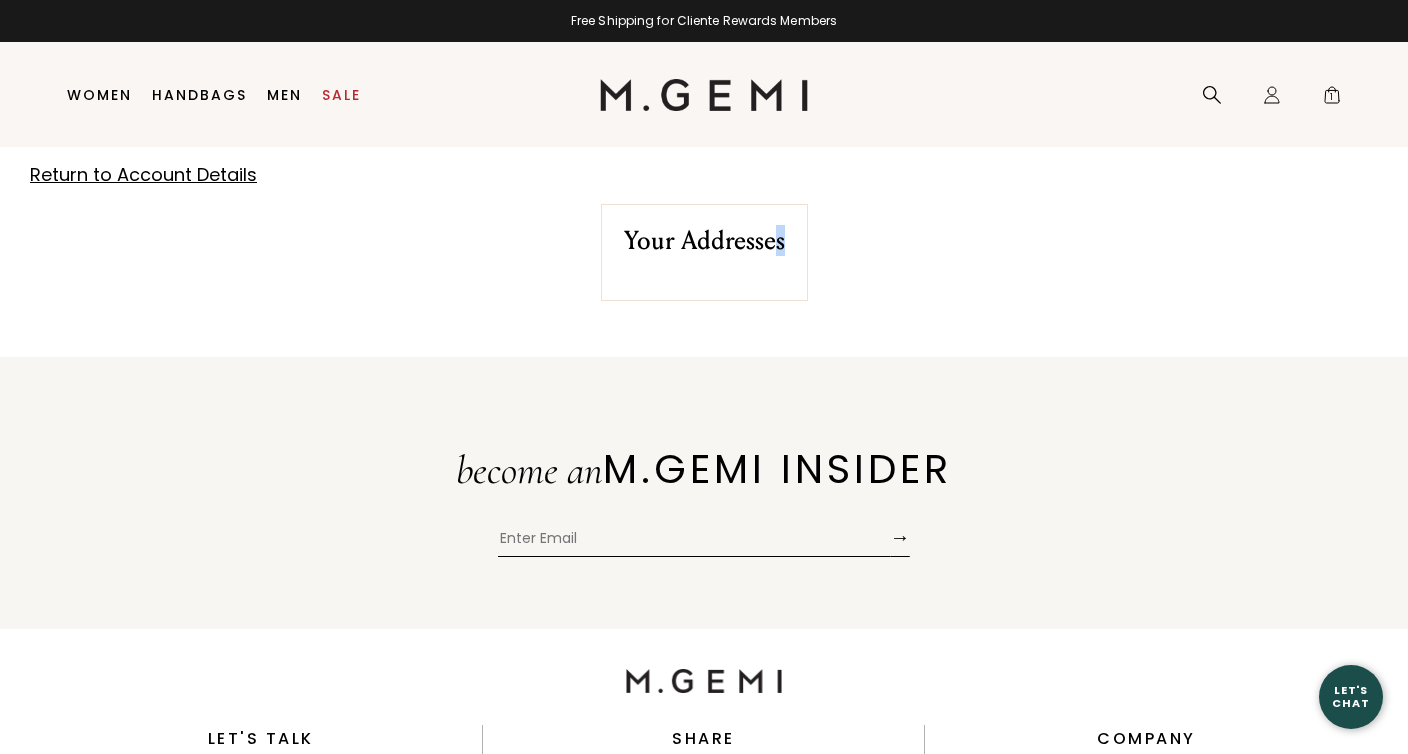 click on "Your Addresses" at bounding box center [704, 252] 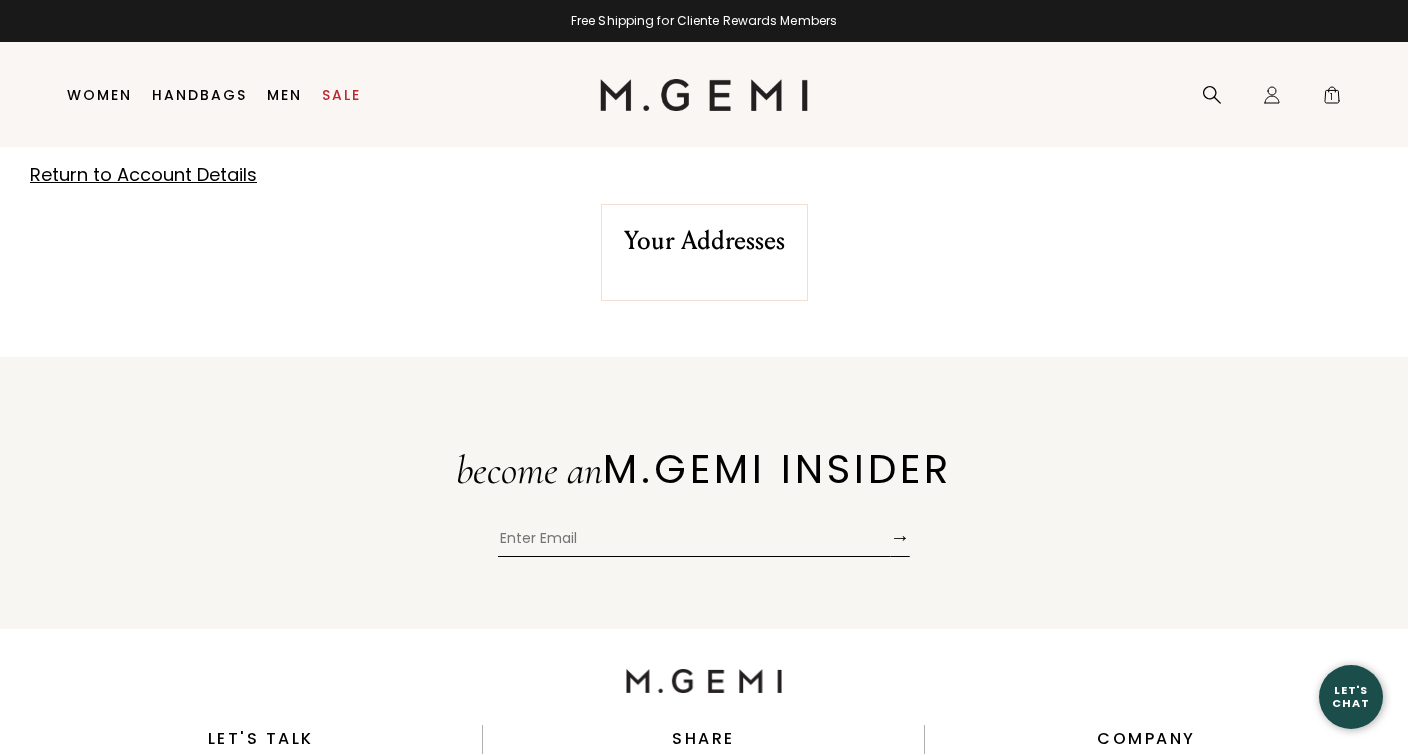 click on "Return to Account Details" at bounding box center [143, 174] 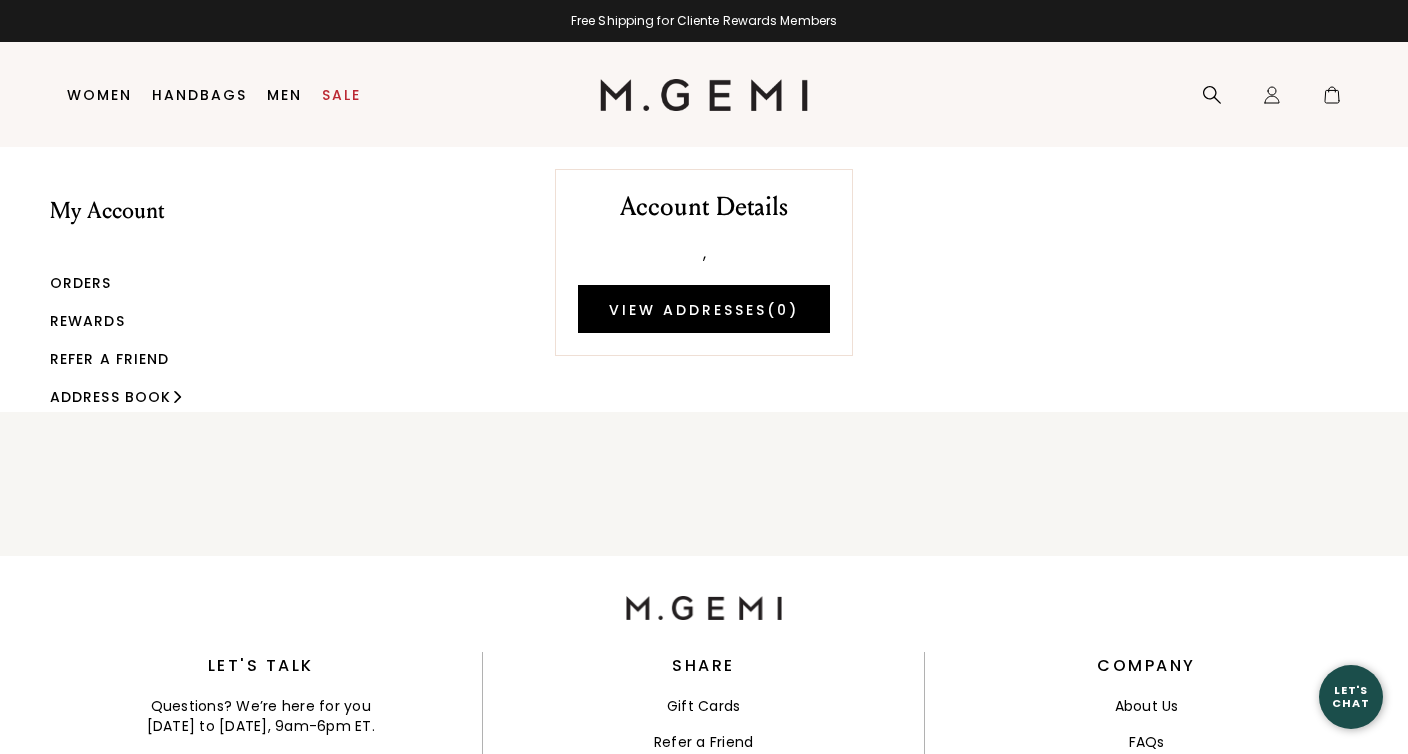 scroll, scrollTop: 0, scrollLeft: 0, axis: both 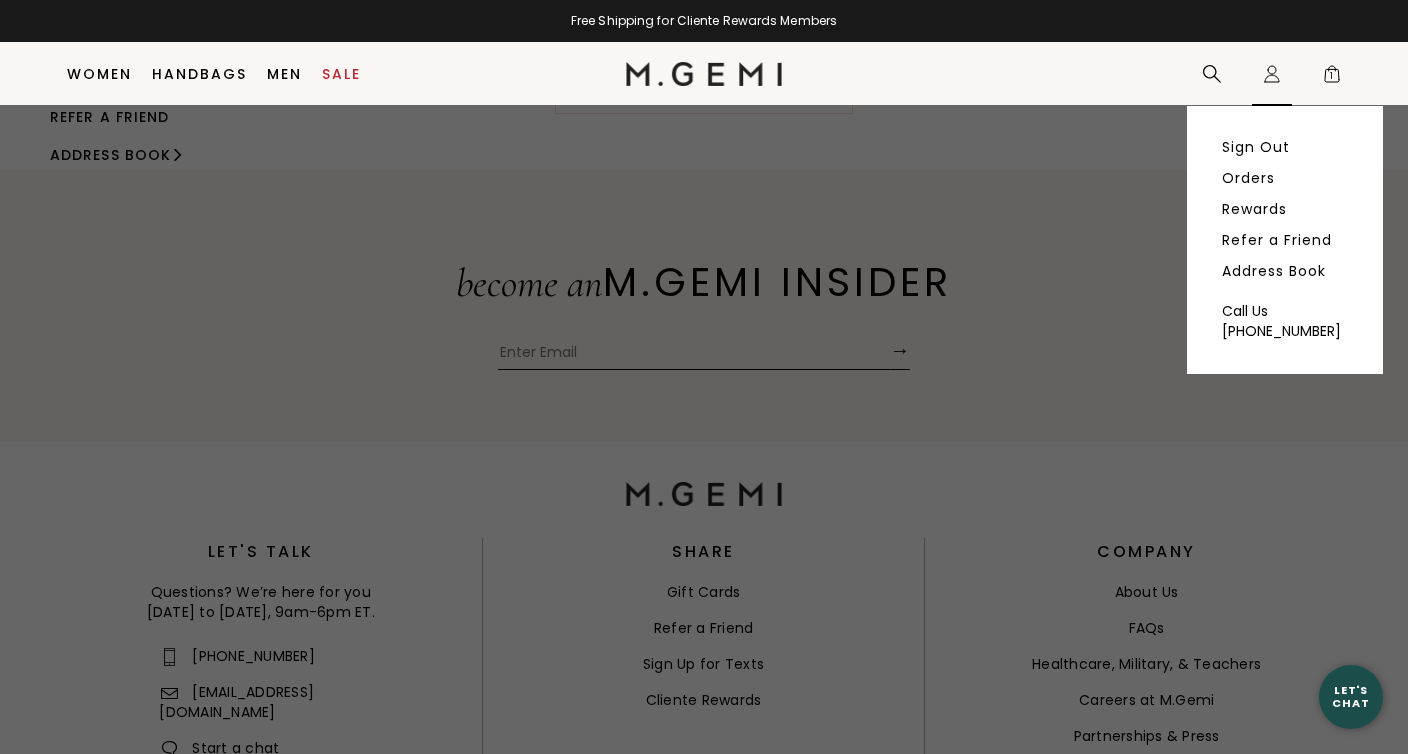 click on "Icons/20x20/profile@2x
Sign Out
Orders
Rewards
Refer a Friend
Address Book
Call Us
+1-844-574-4364" at bounding box center [1272, 74] 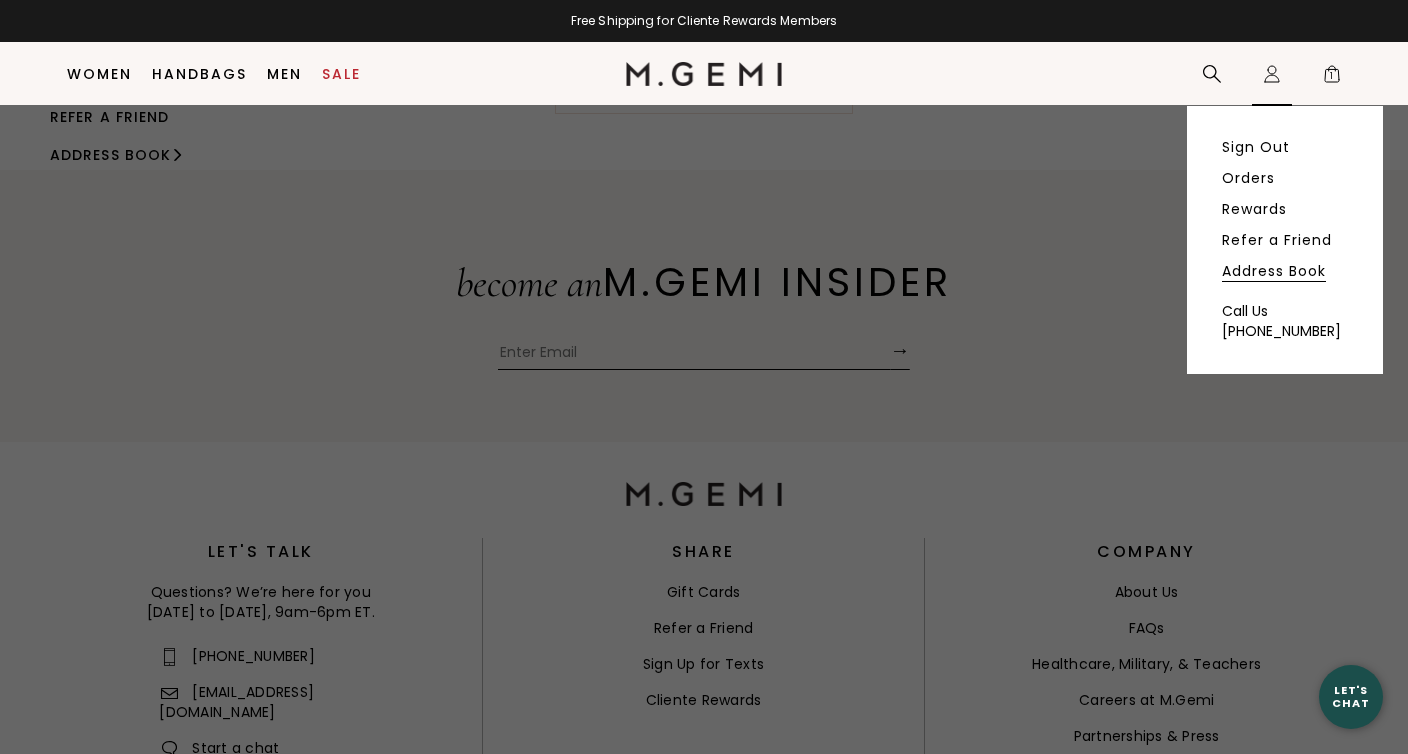 click on "Address Book" at bounding box center [1274, 271] 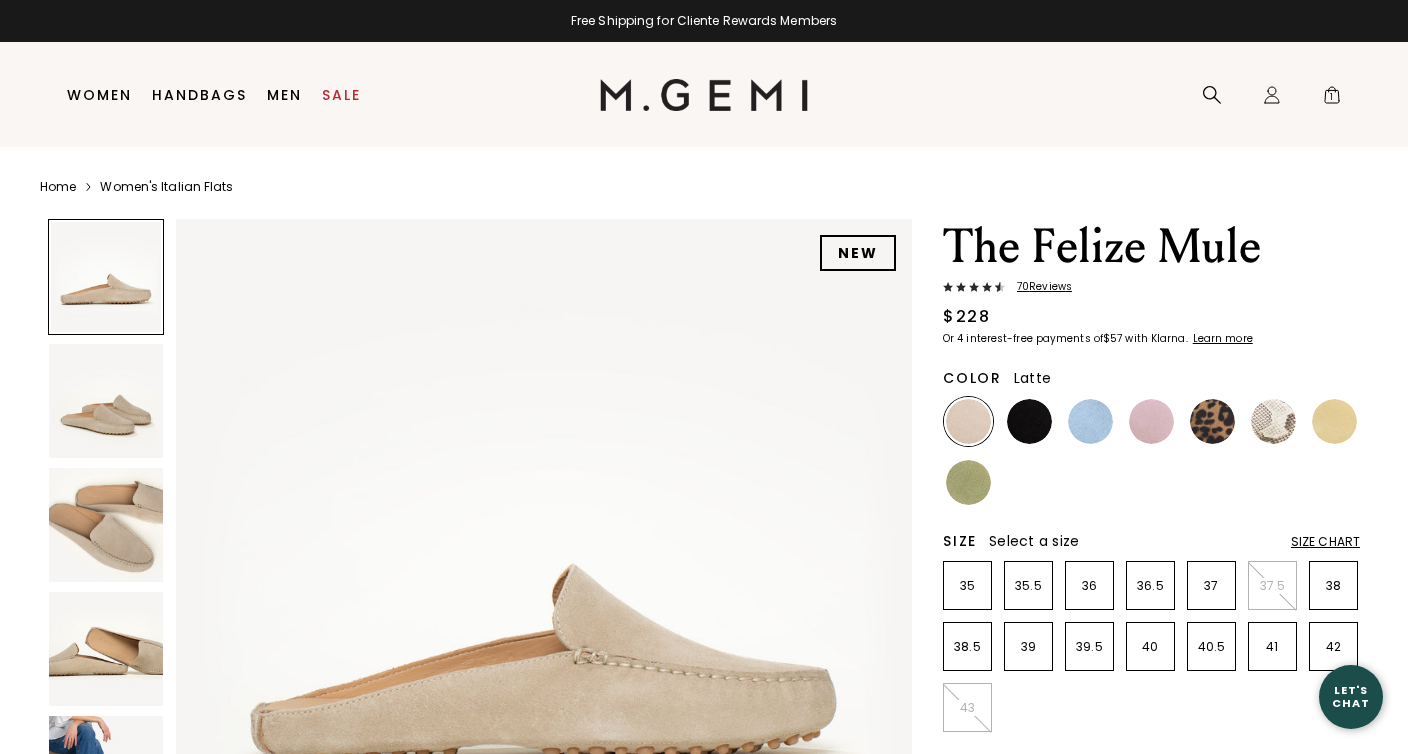 scroll, scrollTop: 0, scrollLeft: 0, axis: both 